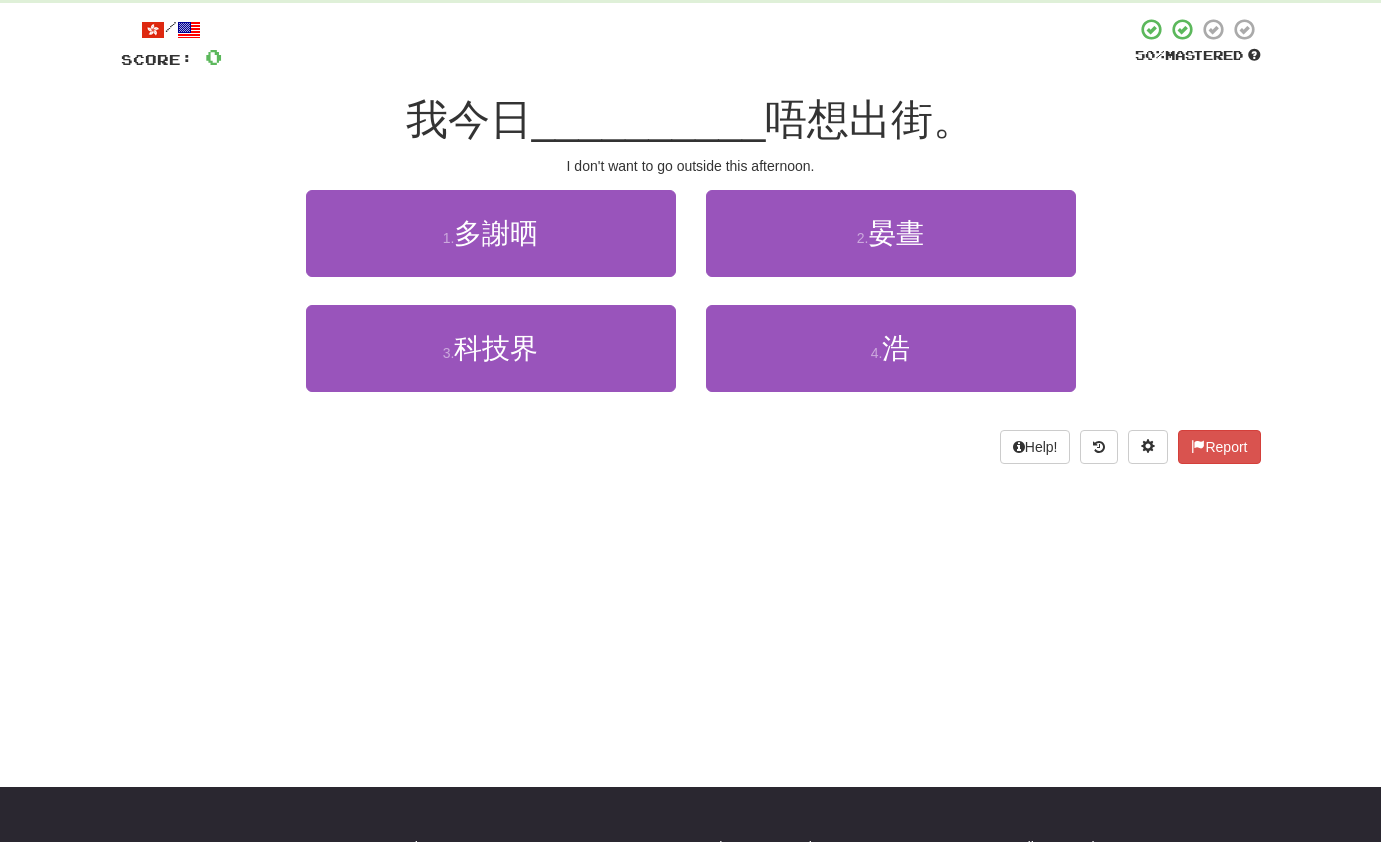 scroll, scrollTop: 112, scrollLeft: 0, axis: vertical 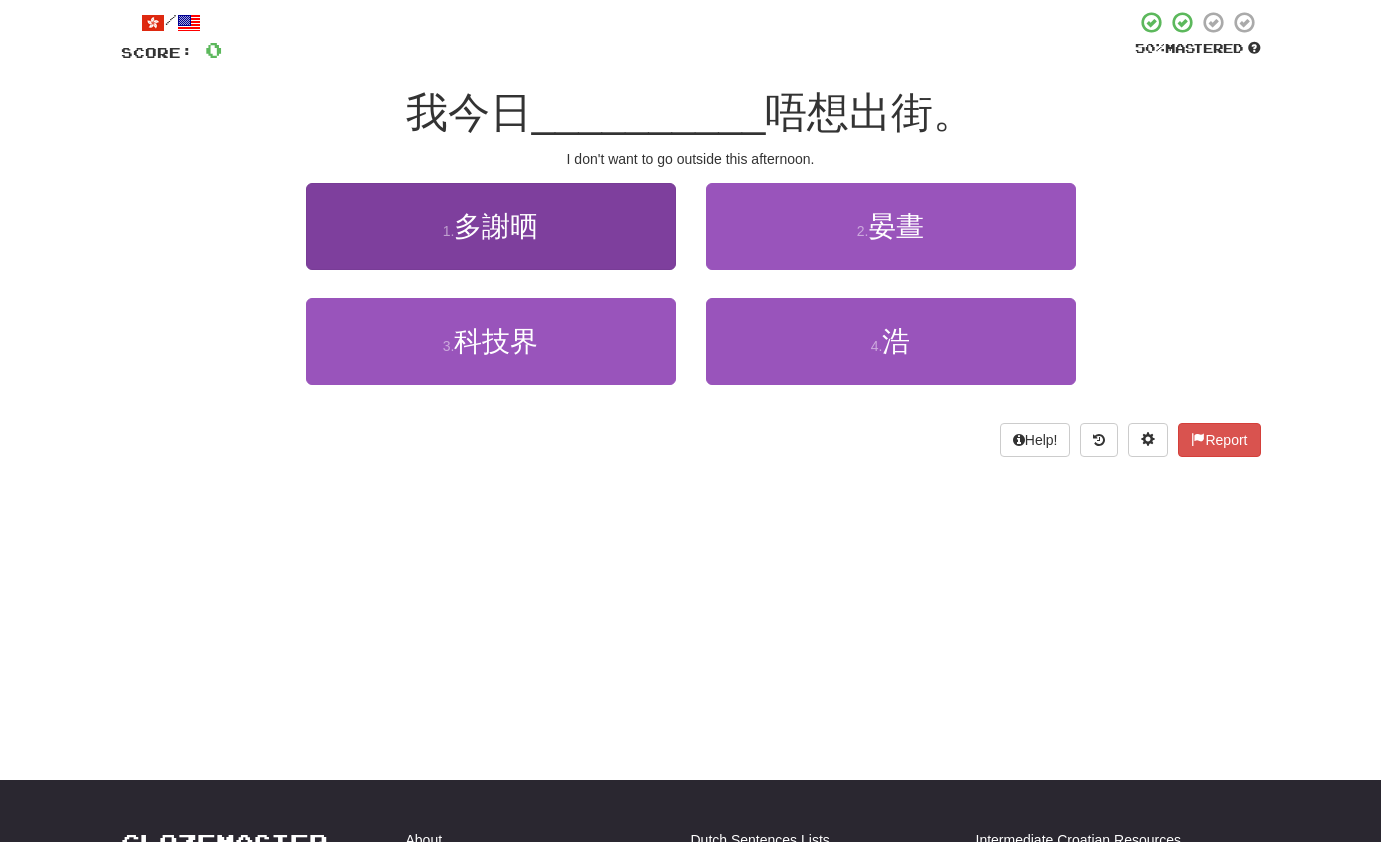 click on "多謝晒" at bounding box center (496, 226) 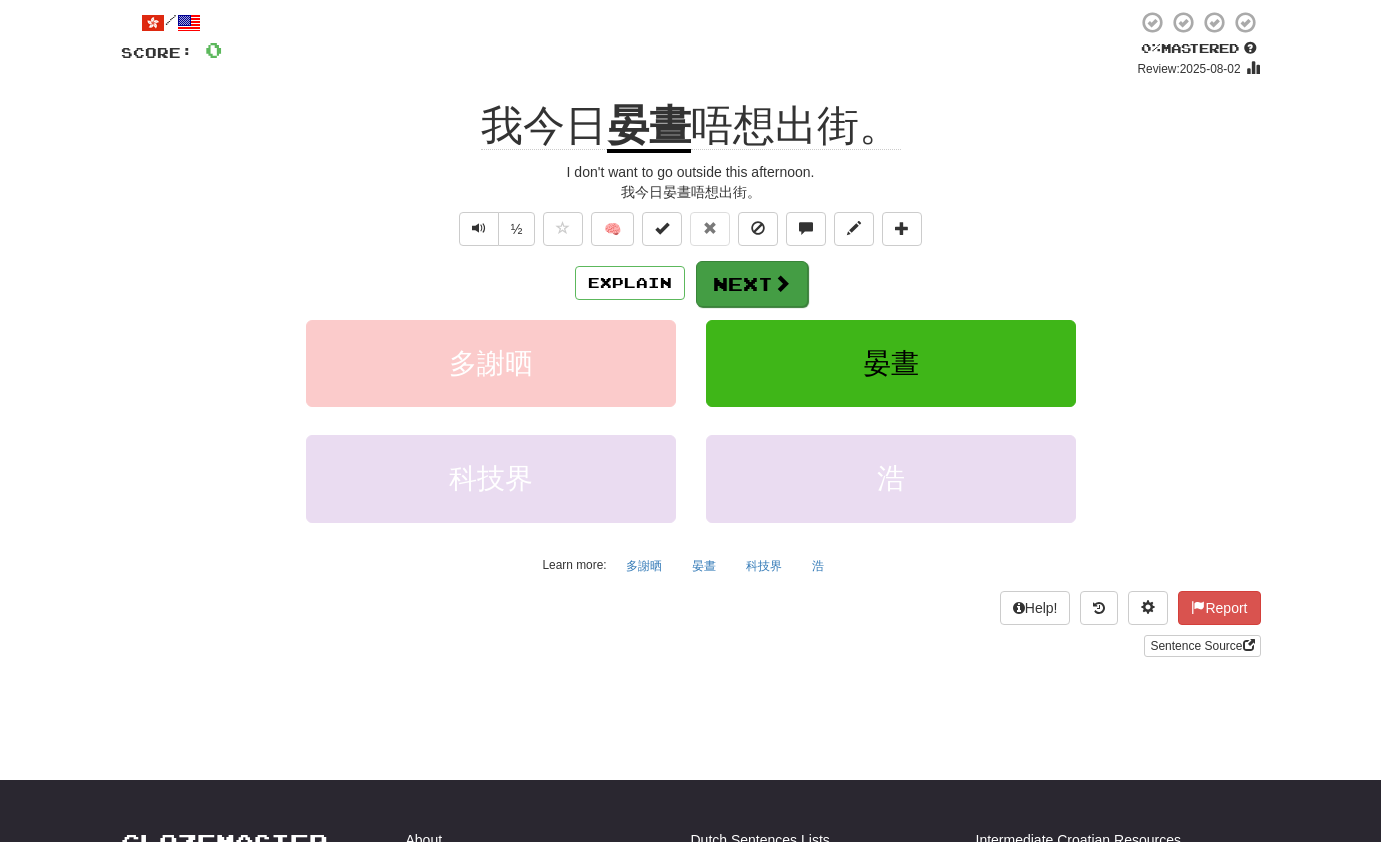 click on "Next" at bounding box center (752, 284) 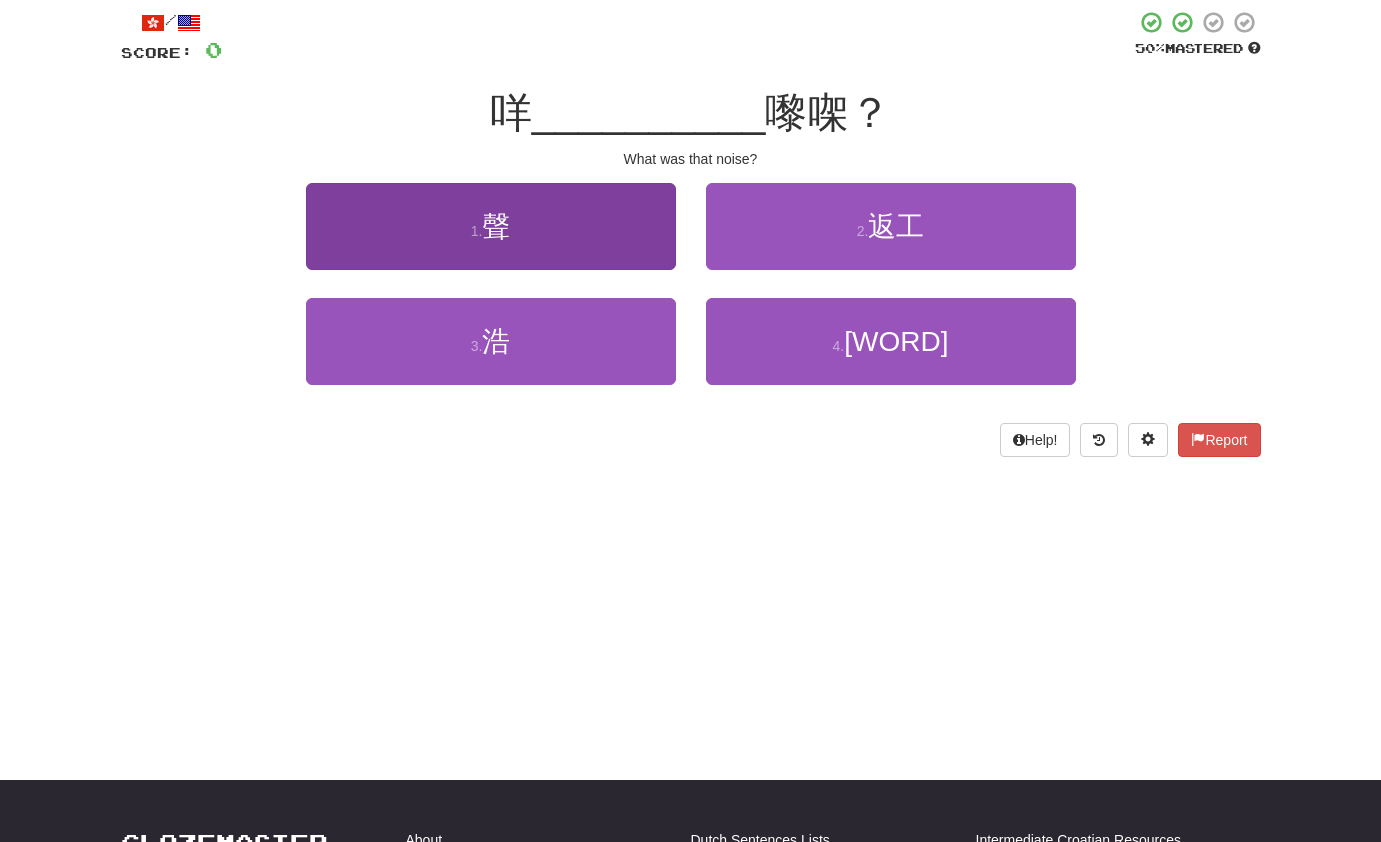 click on "1 .  聲" at bounding box center [491, 226] 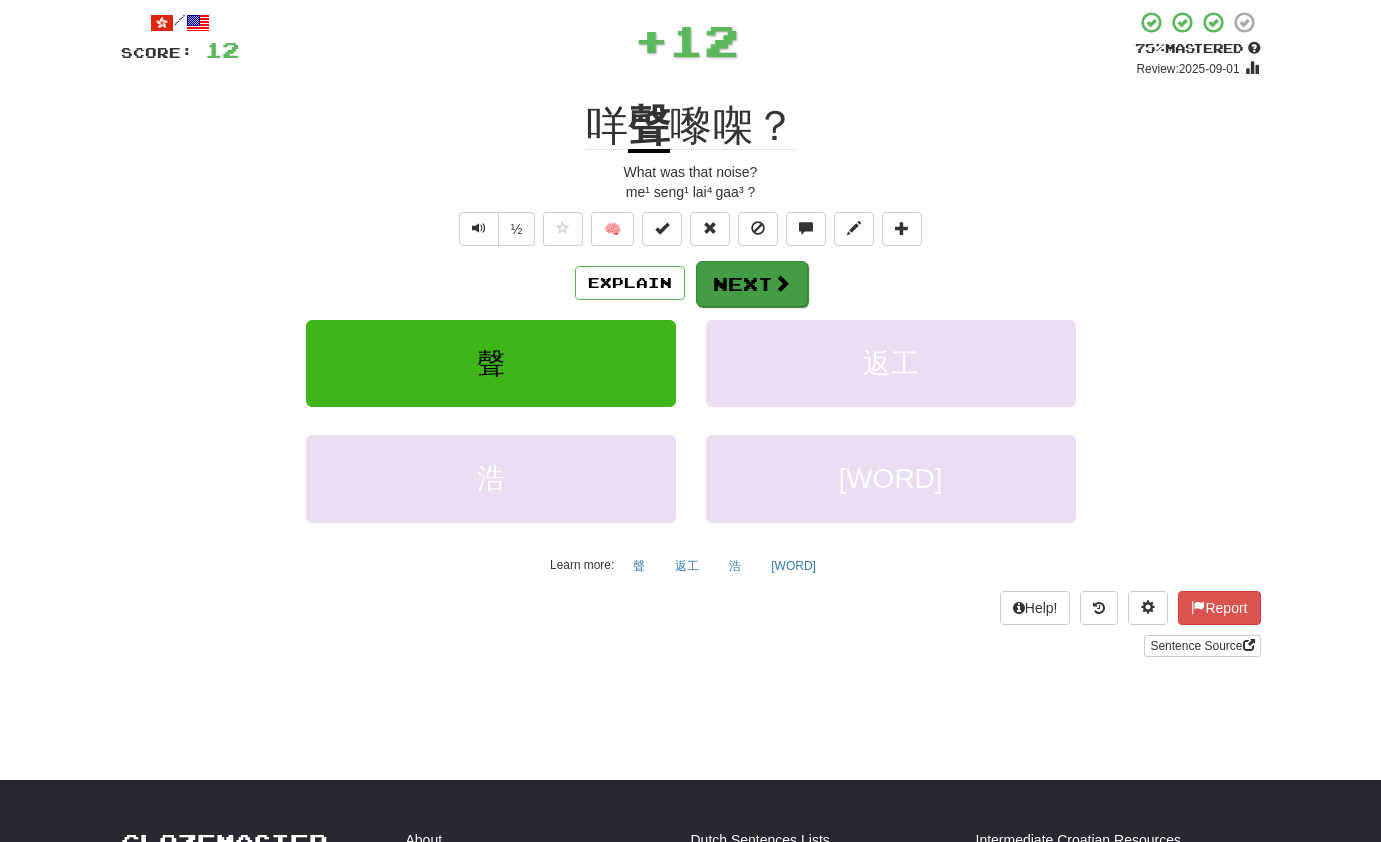 click on "Next" at bounding box center (752, 284) 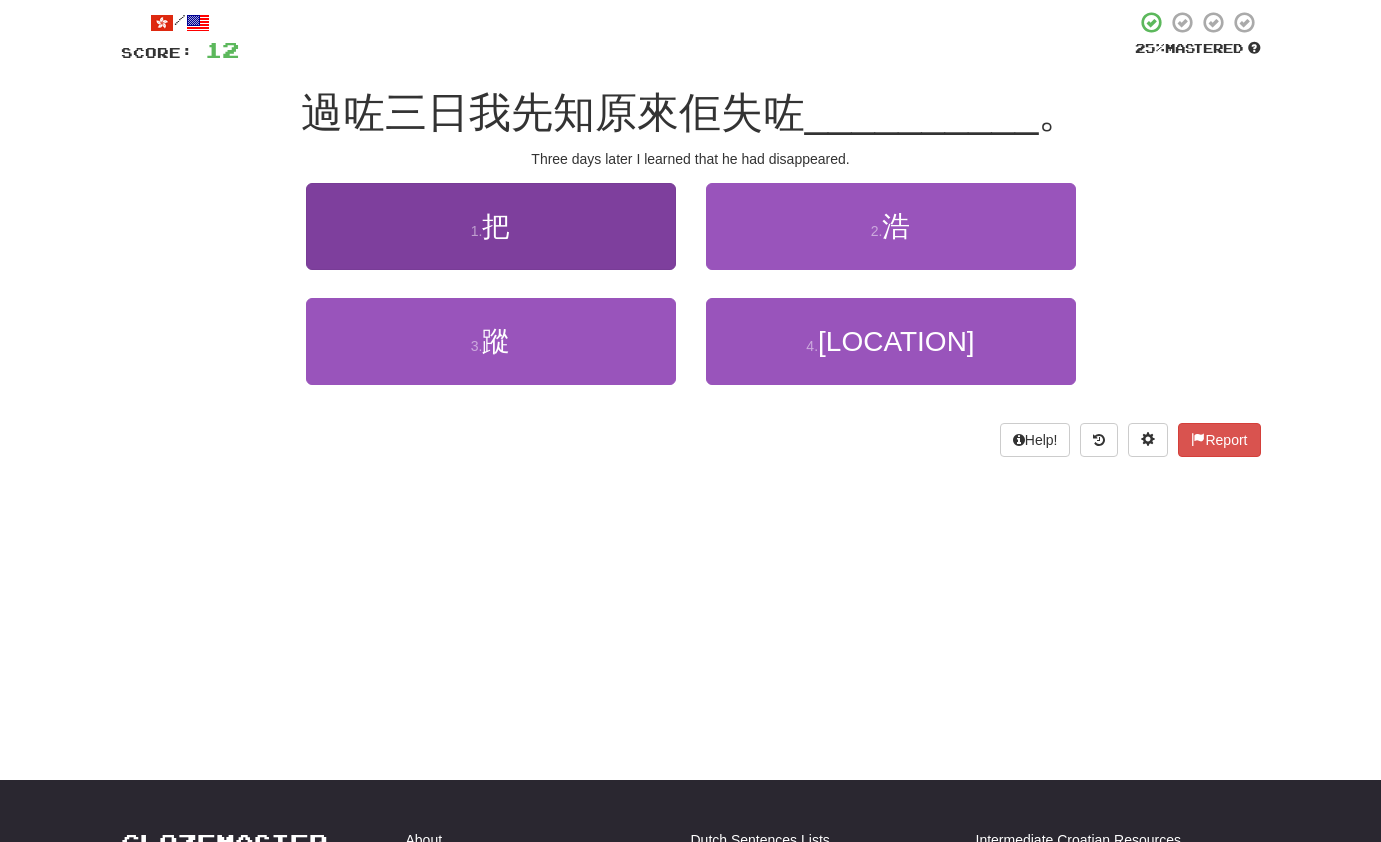 click on "1 .  把" at bounding box center [491, 226] 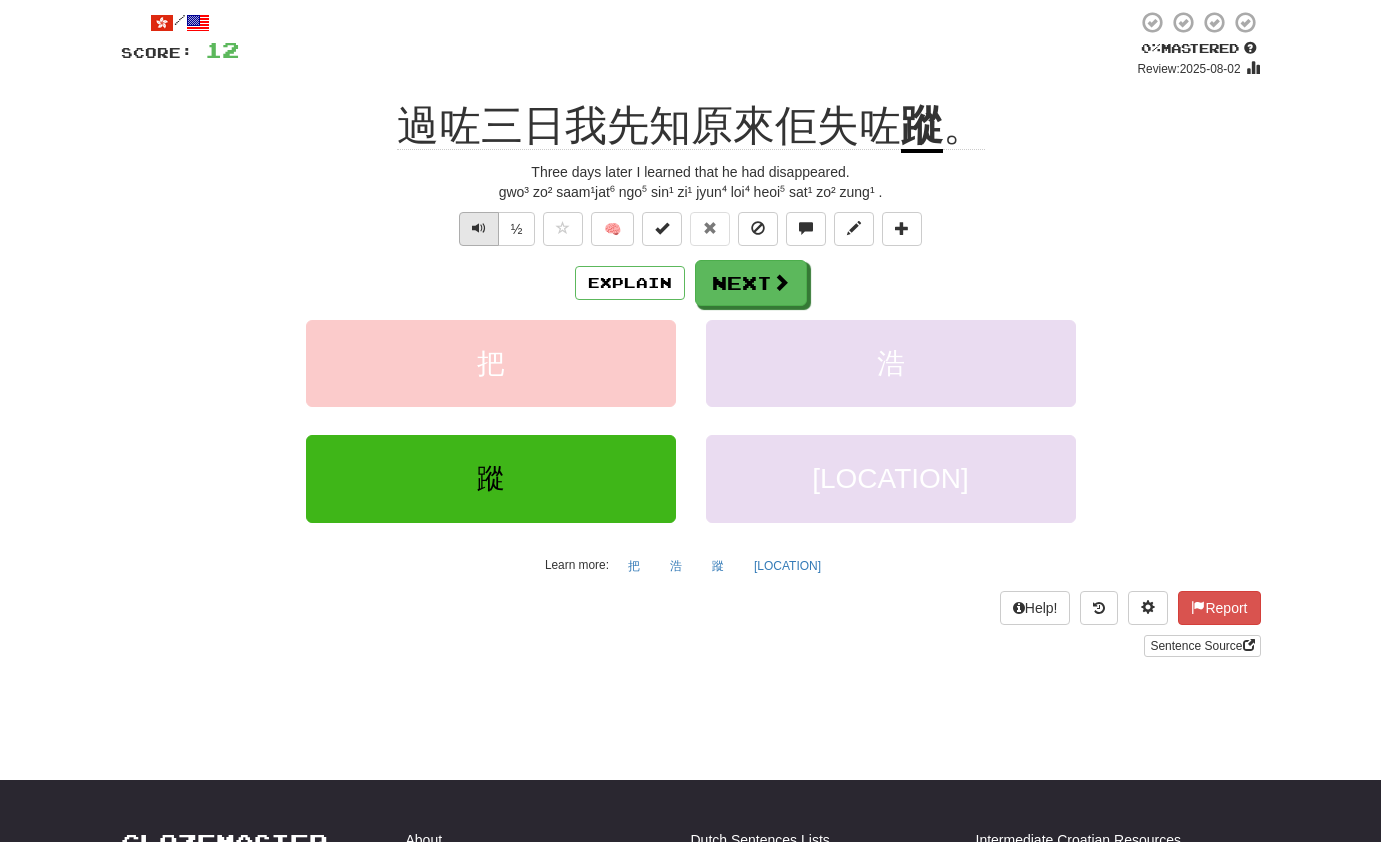 click at bounding box center [479, 229] 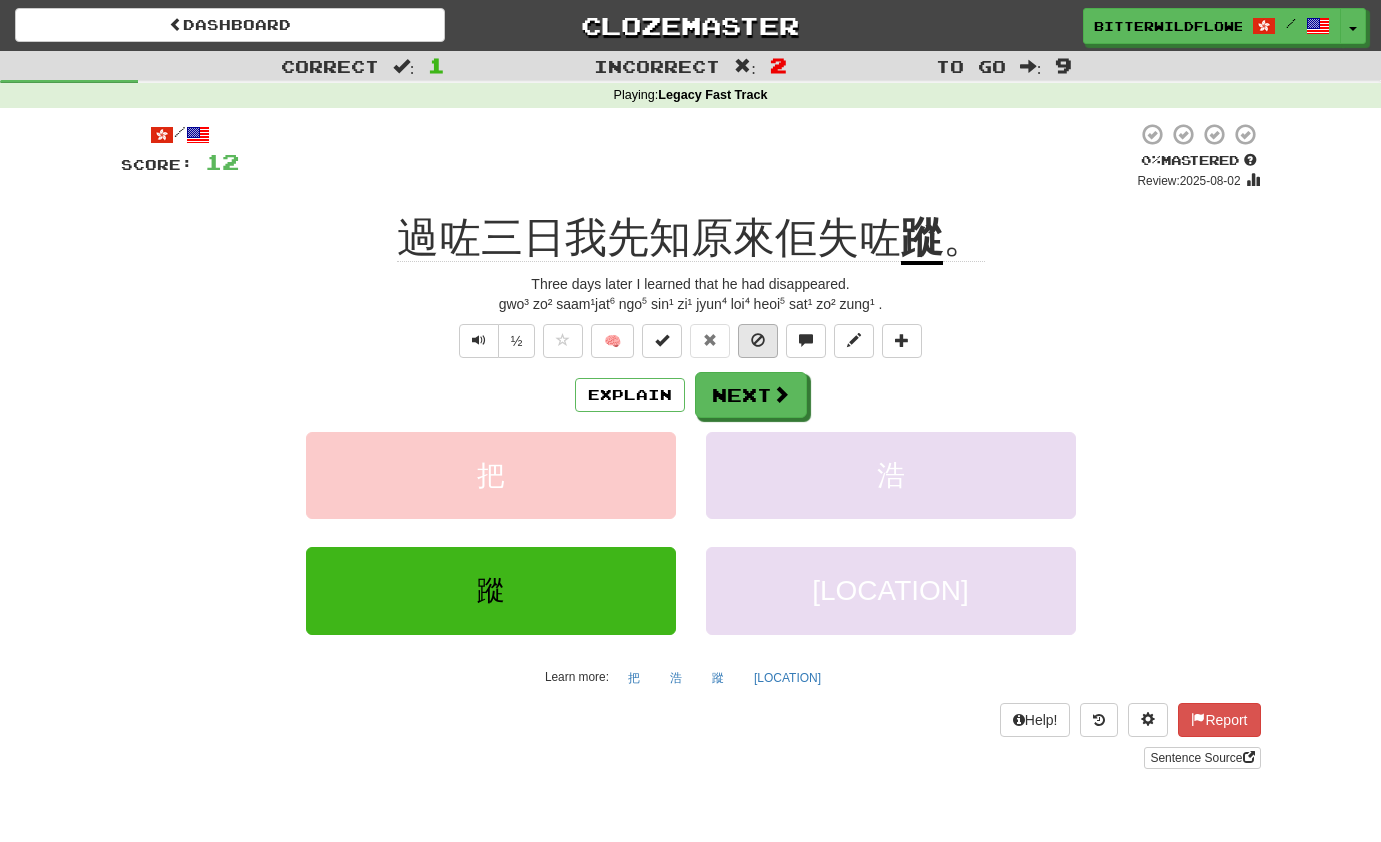 scroll, scrollTop: 0, scrollLeft: 0, axis: both 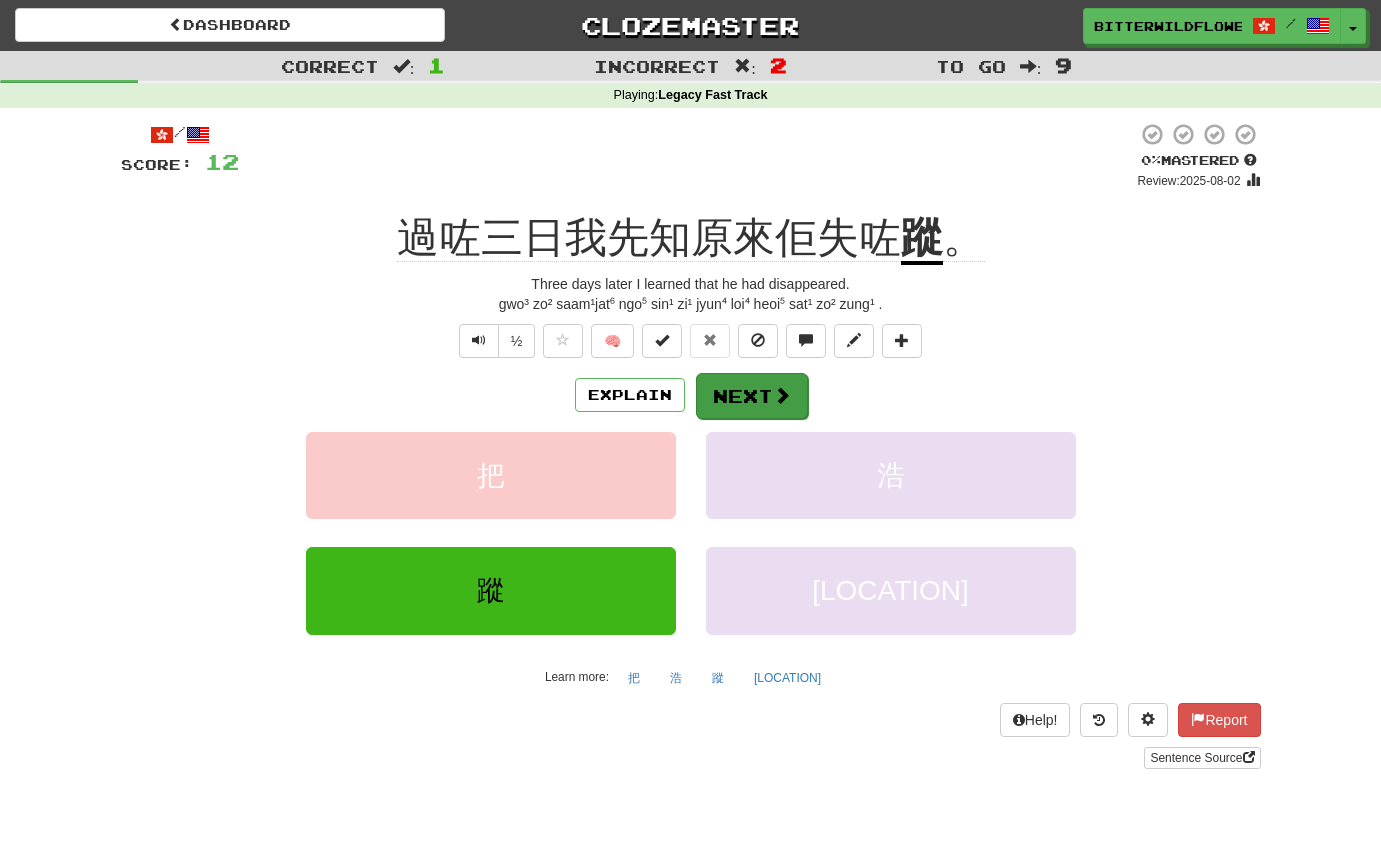 click on "Next" at bounding box center (752, 396) 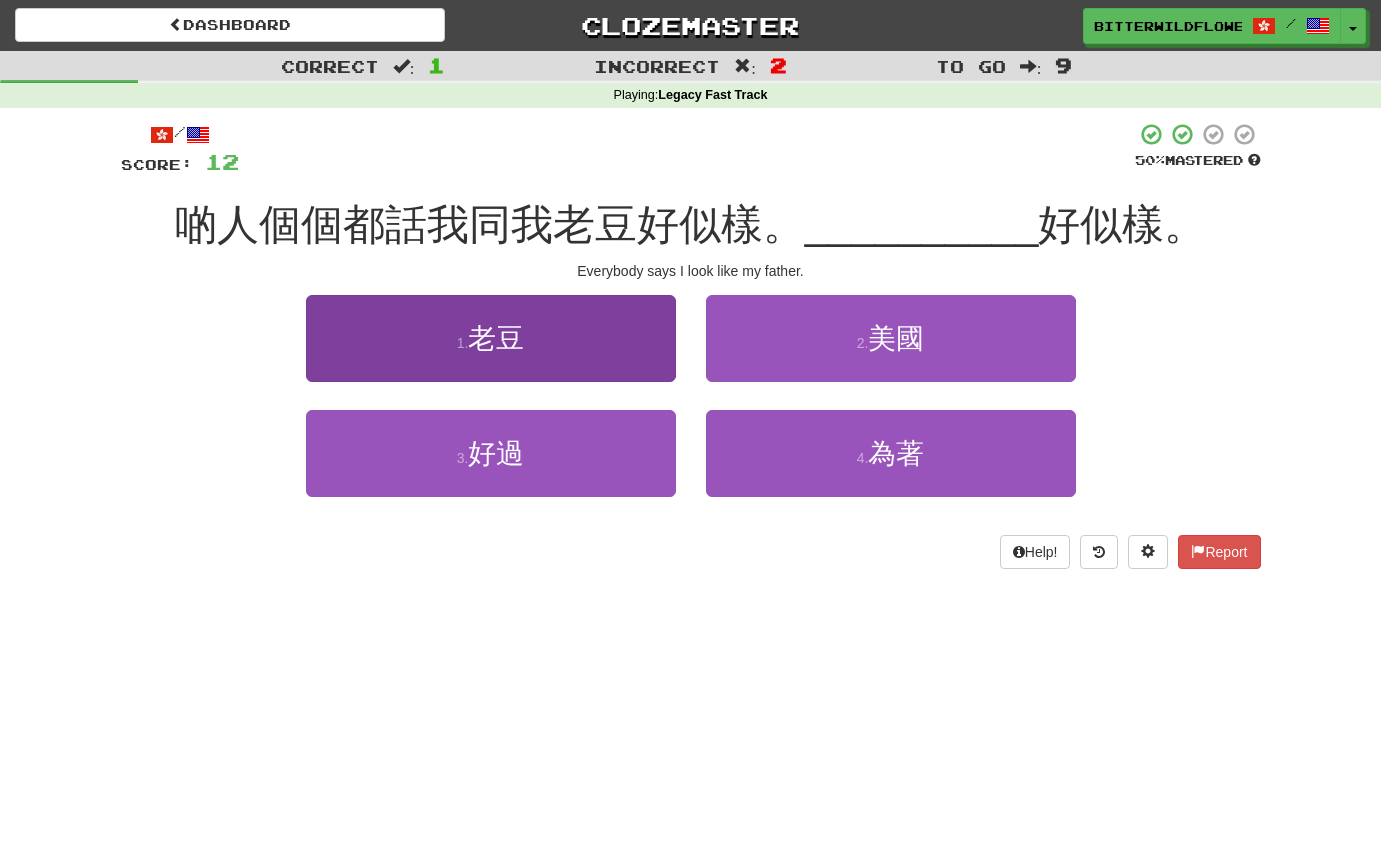 click on "1 .  老豆" at bounding box center [491, 338] 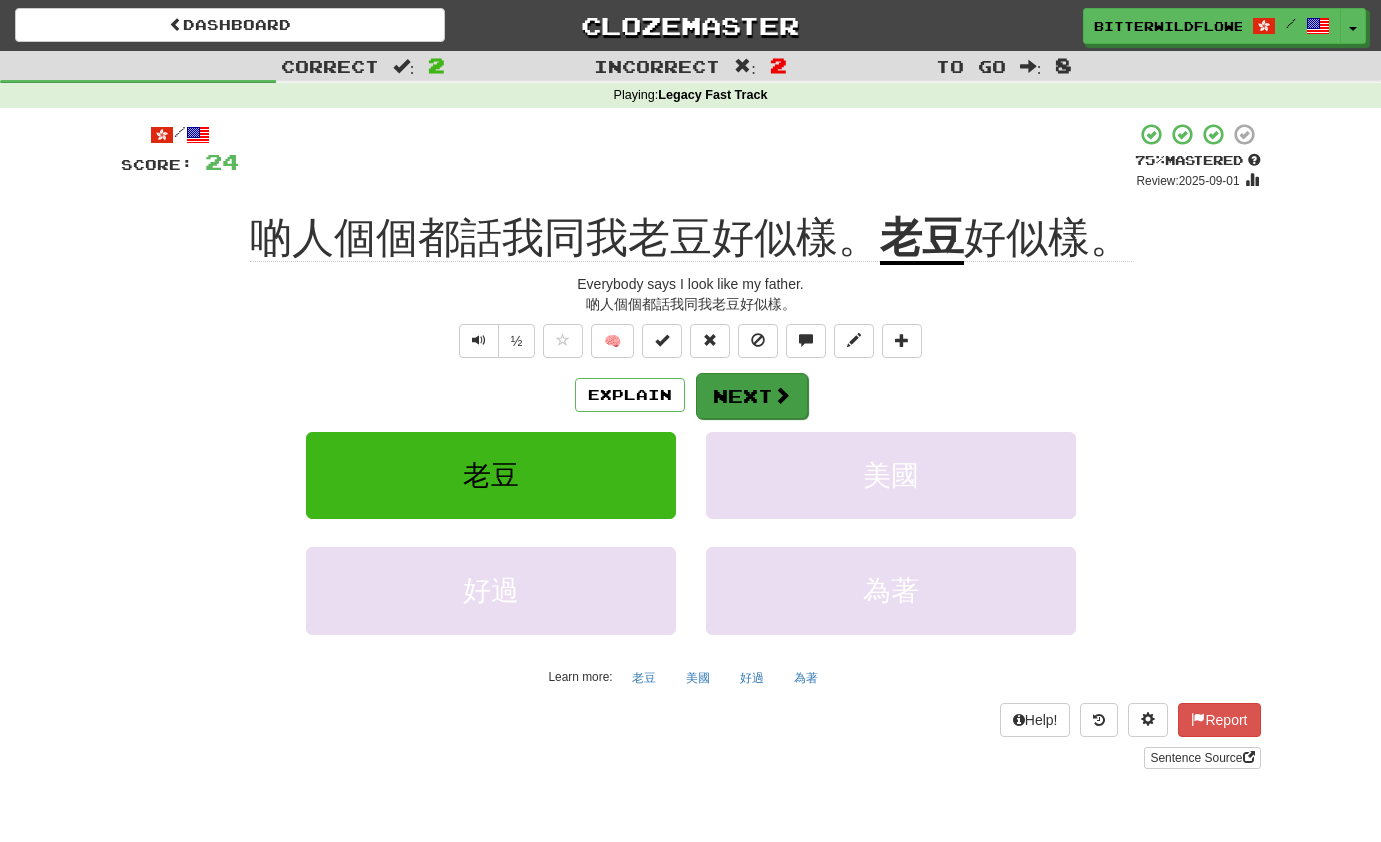 scroll, scrollTop: 3, scrollLeft: 0, axis: vertical 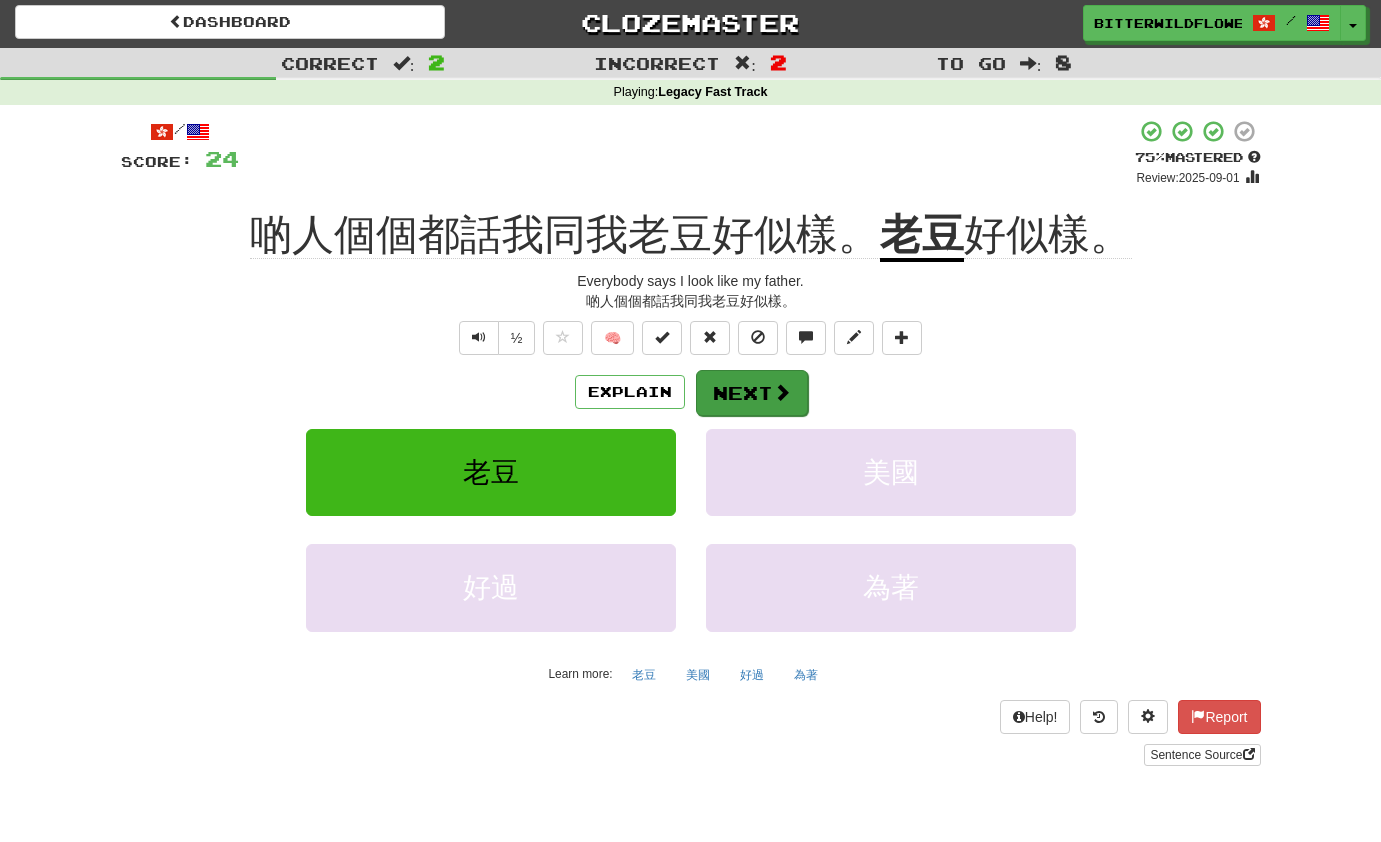 click on "Next" at bounding box center (752, 393) 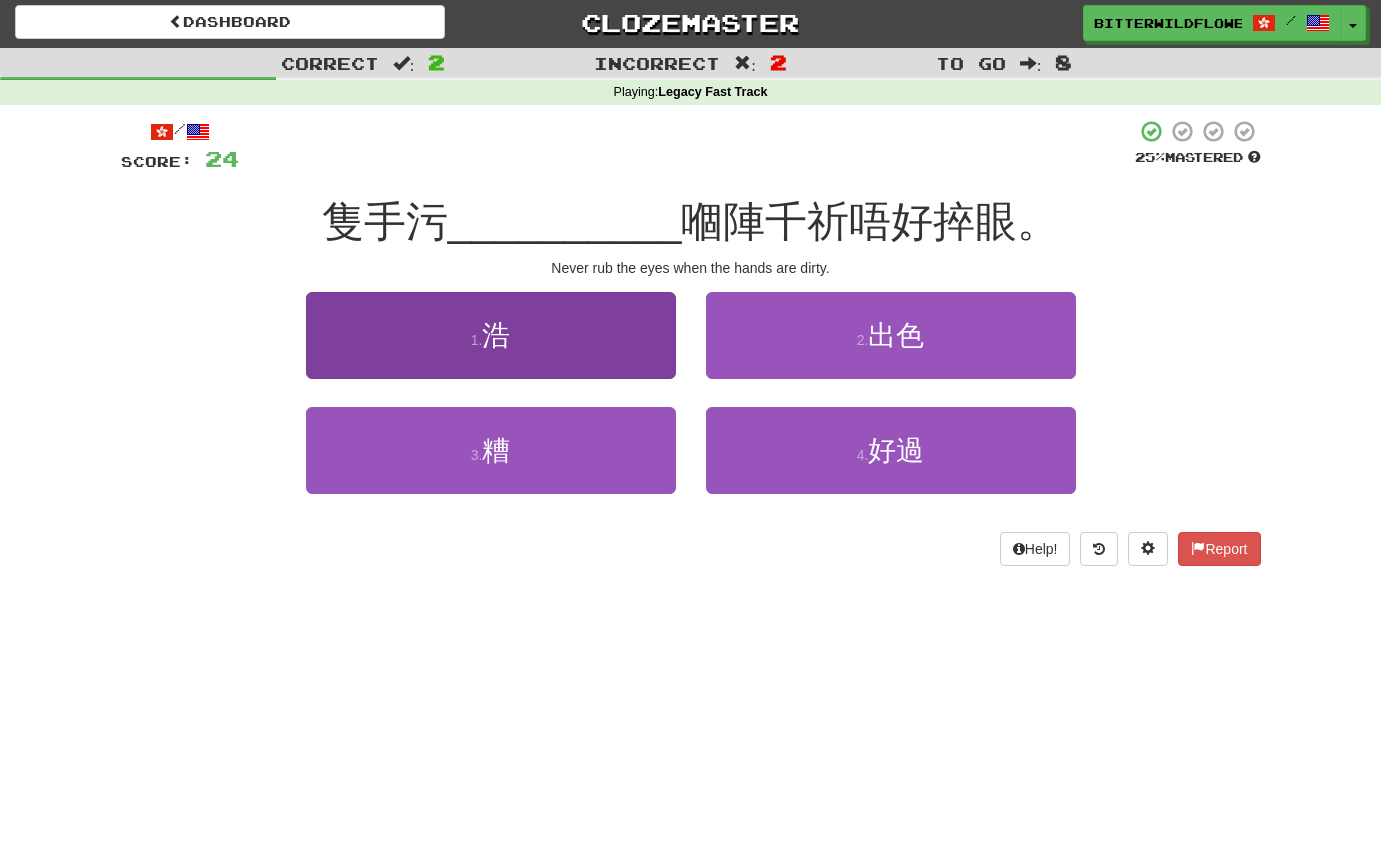 click on "浩" at bounding box center [496, 335] 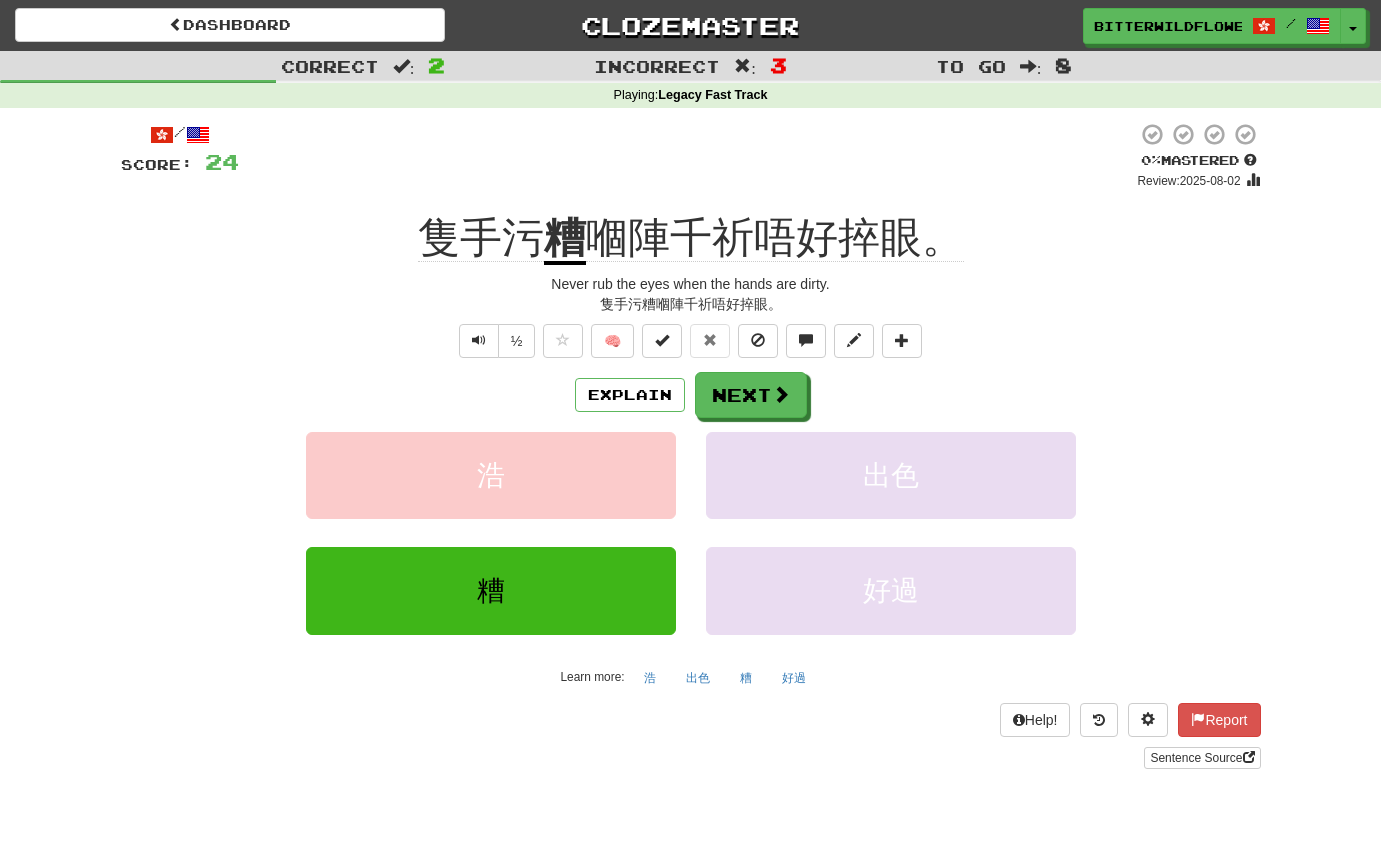 scroll, scrollTop: 0, scrollLeft: 0, axis: both 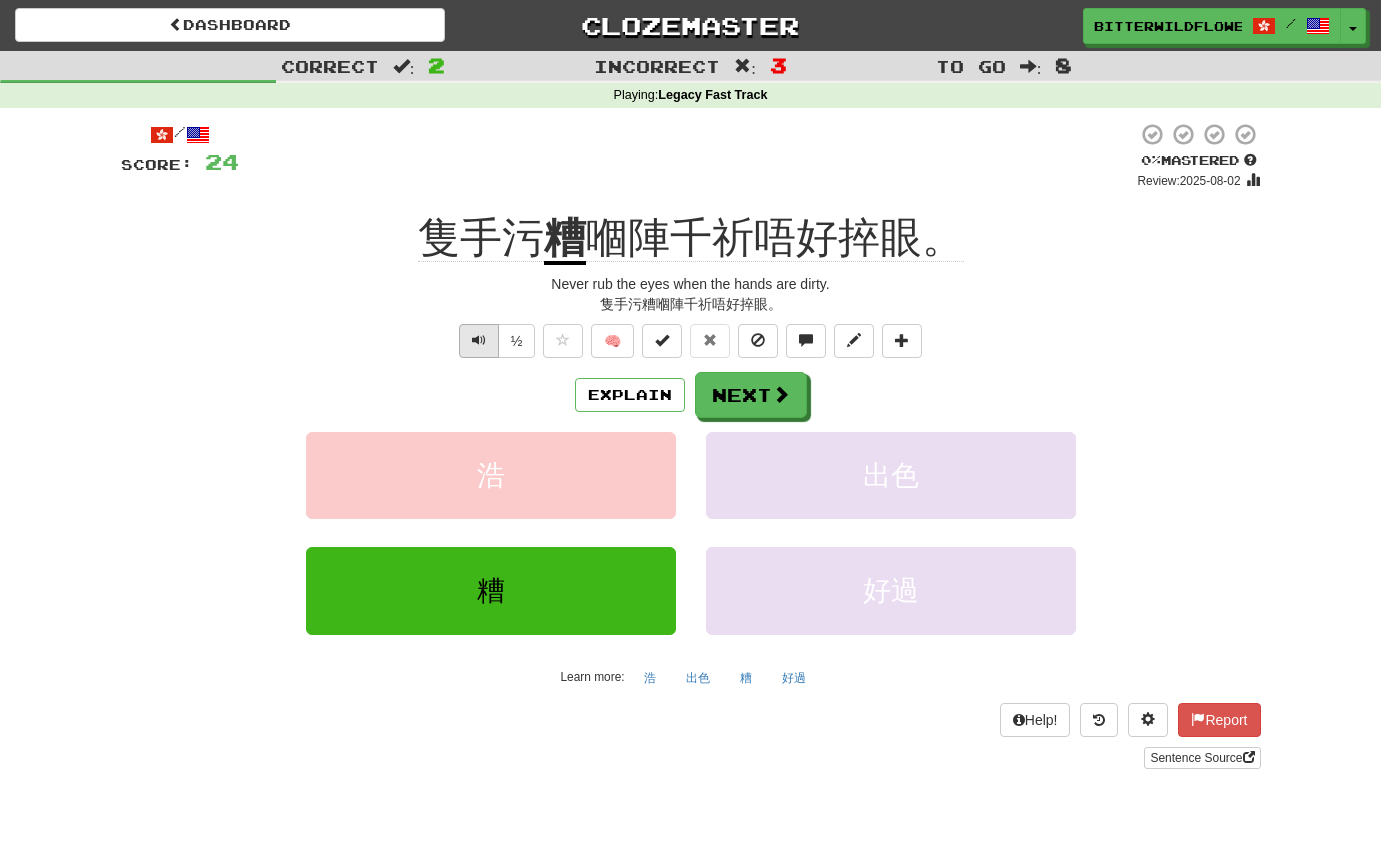 click at bounding box center (479, 340) 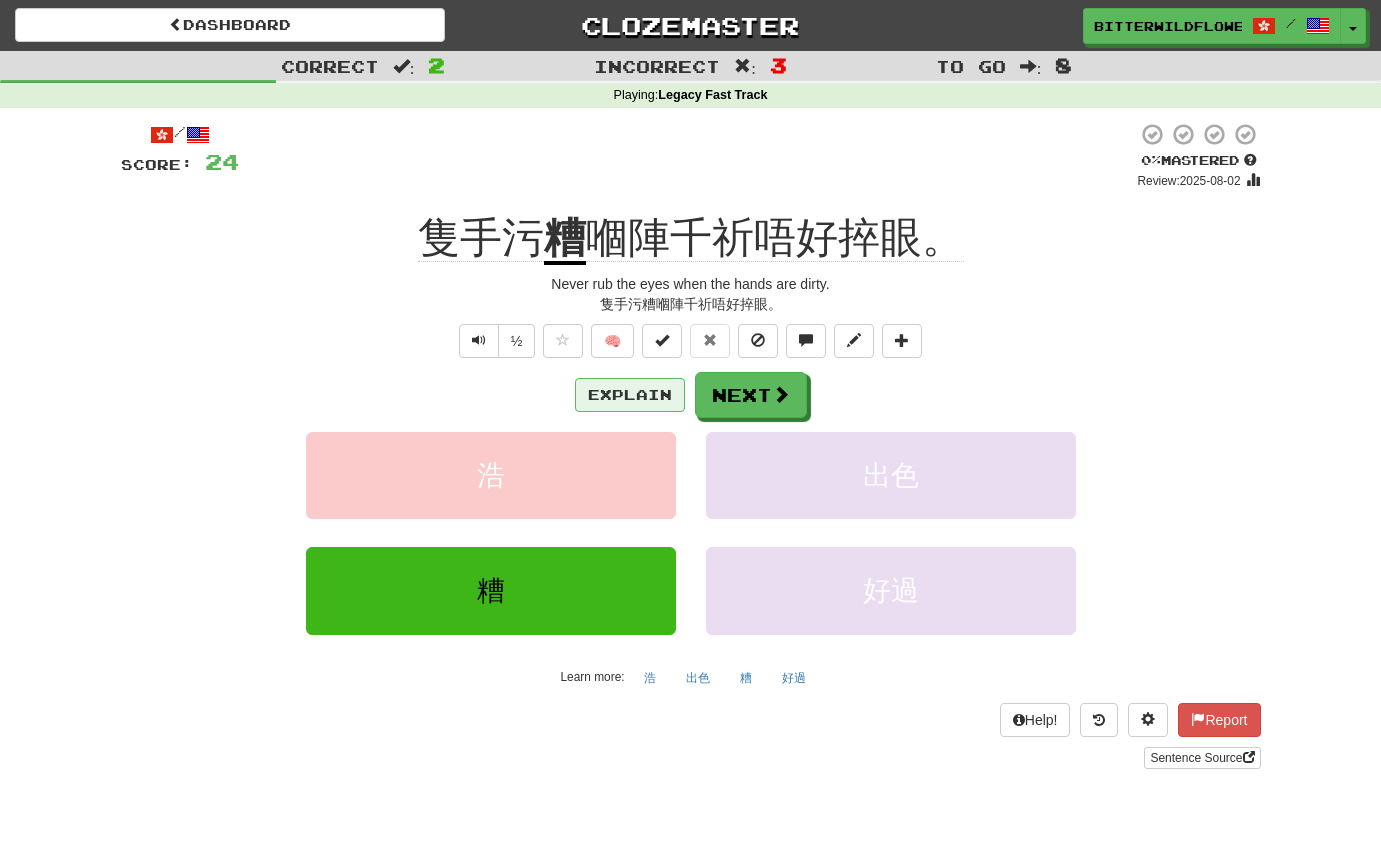 click on "Explain" at bounding box center (630, 395) 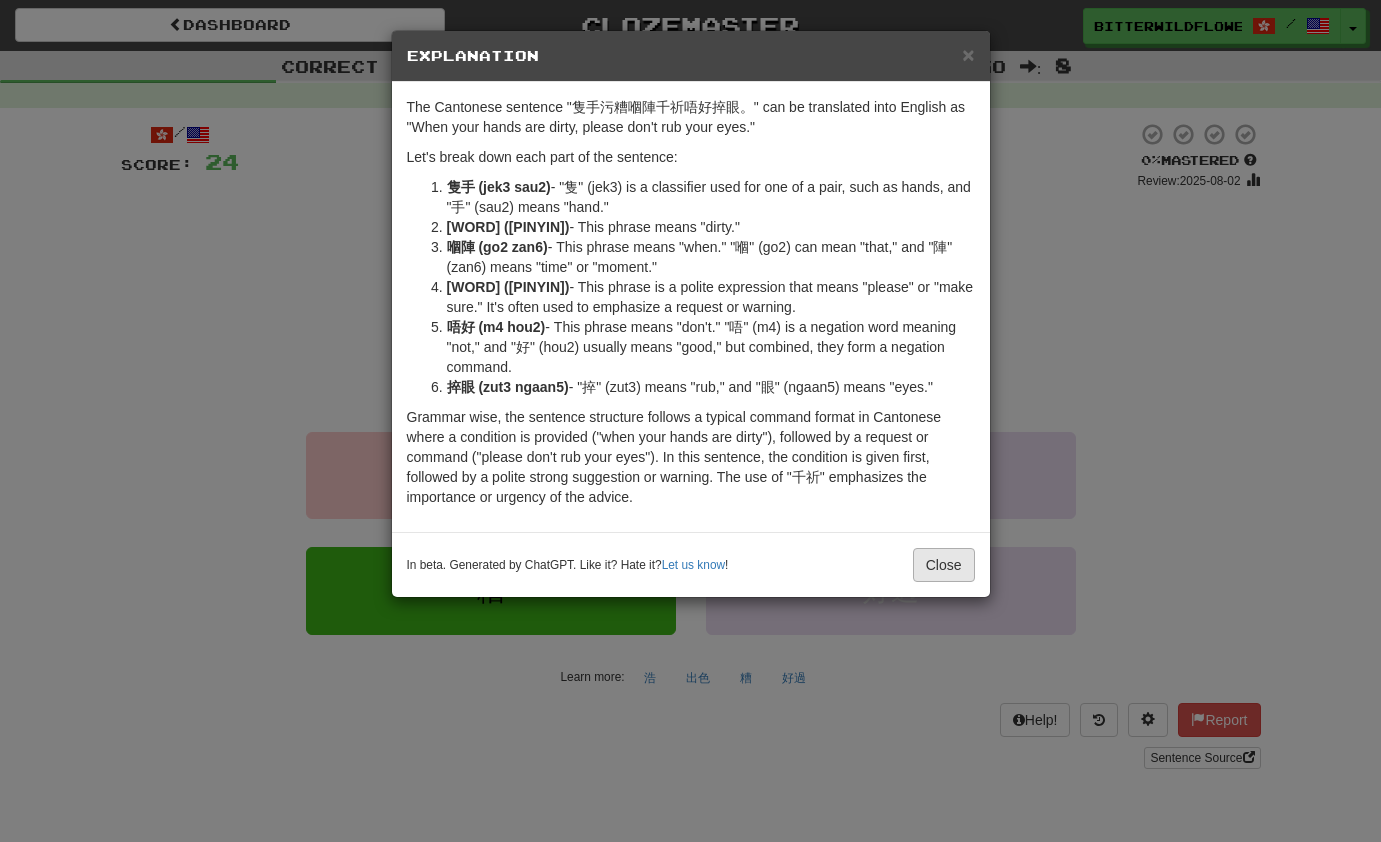 click on "Close" at bounding box center (944, 565) 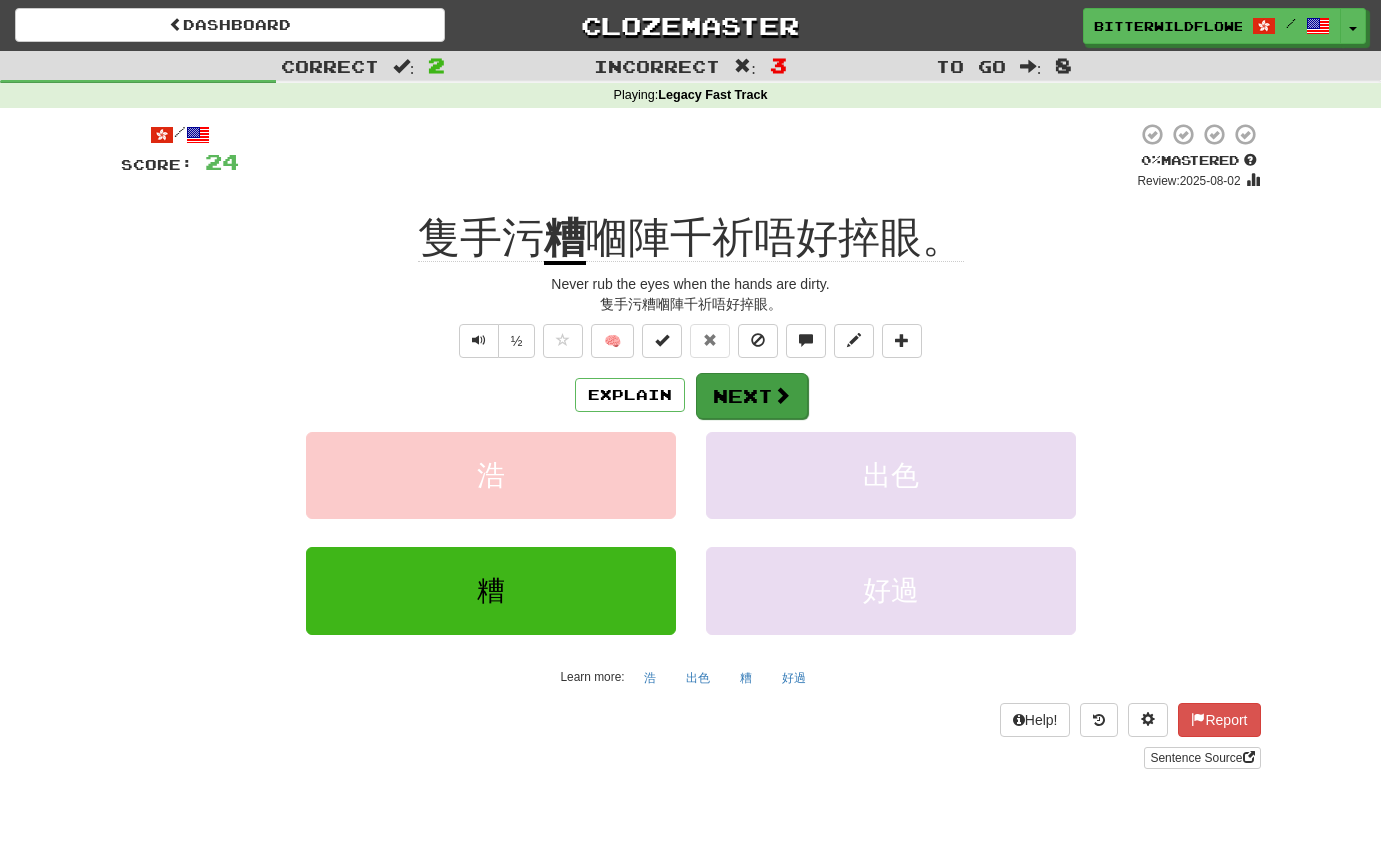click on "Next" at bounding box center [752, 396] 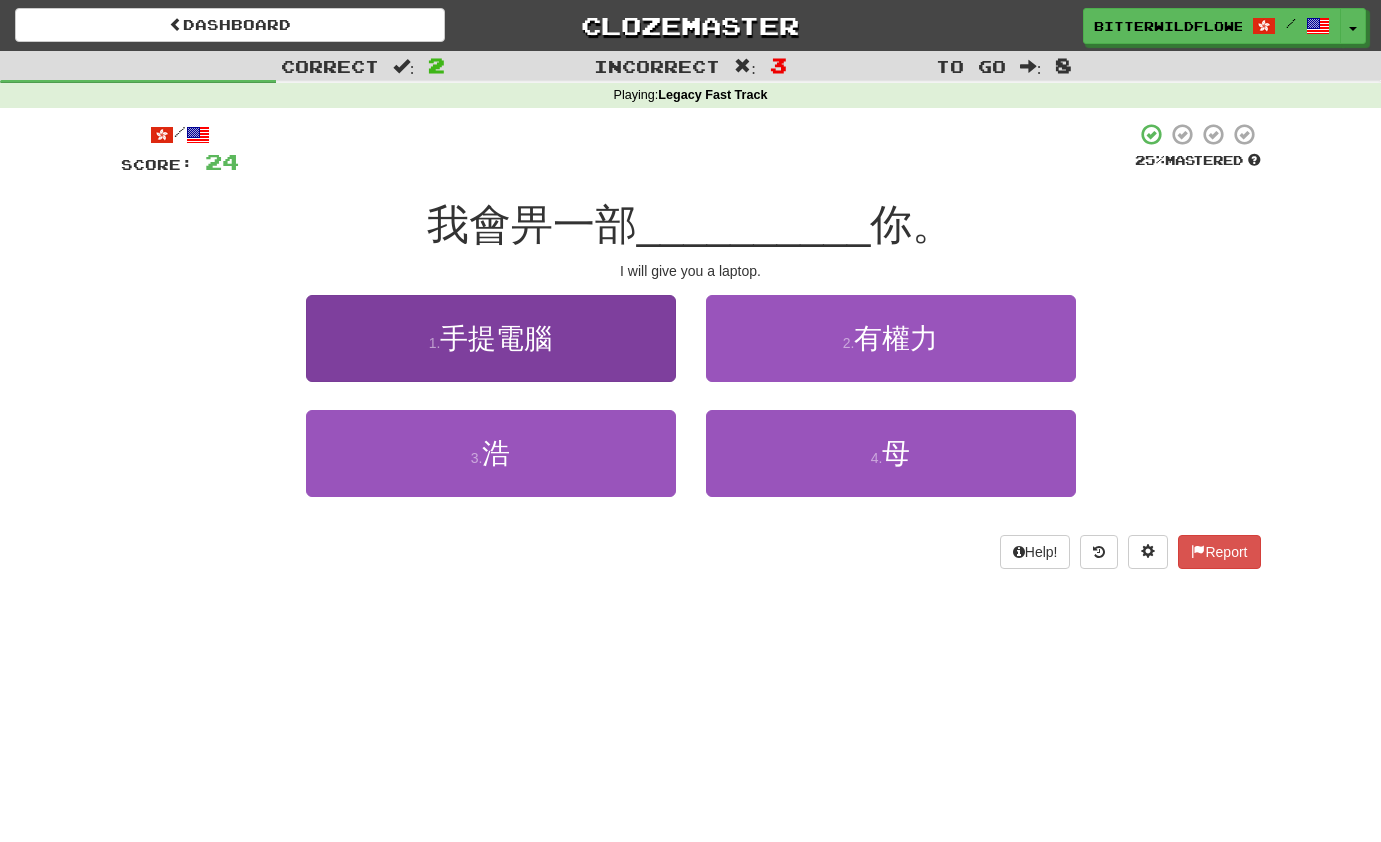 click on "手提電腦" at bounding box center [496, 338] 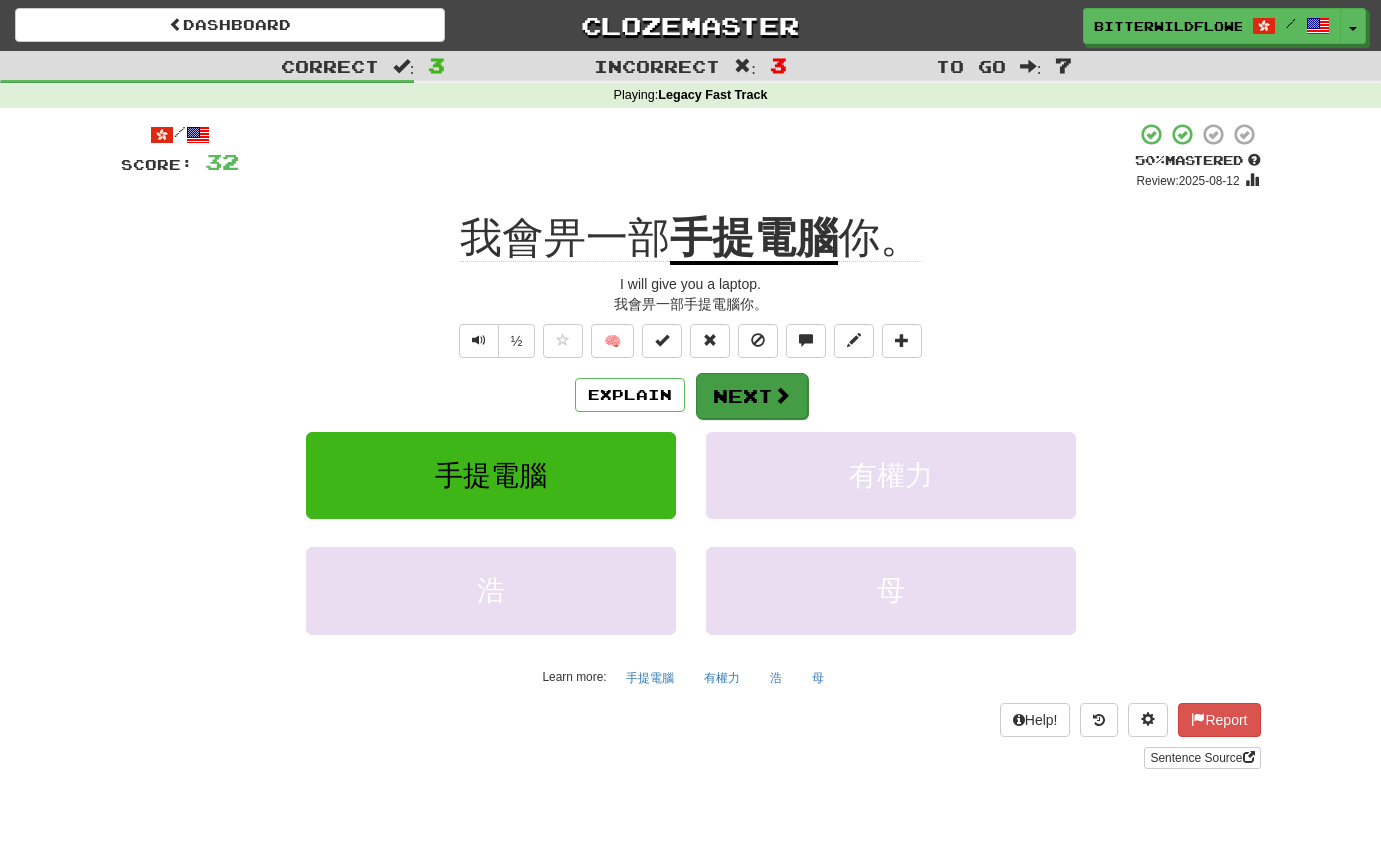 click on "Next" at bounding box center (752, 396) 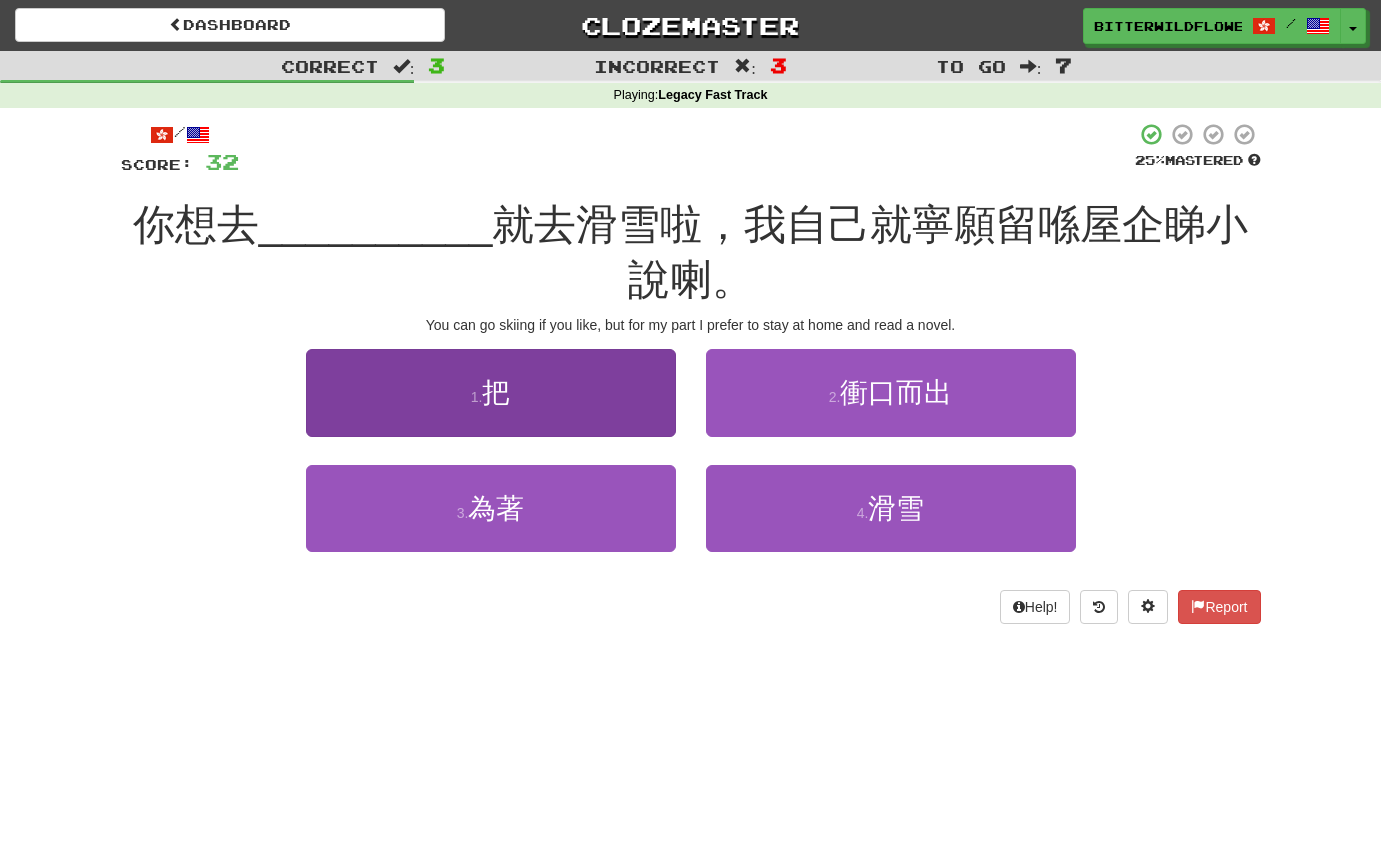 click on "把" at bounding box center [496, 392] 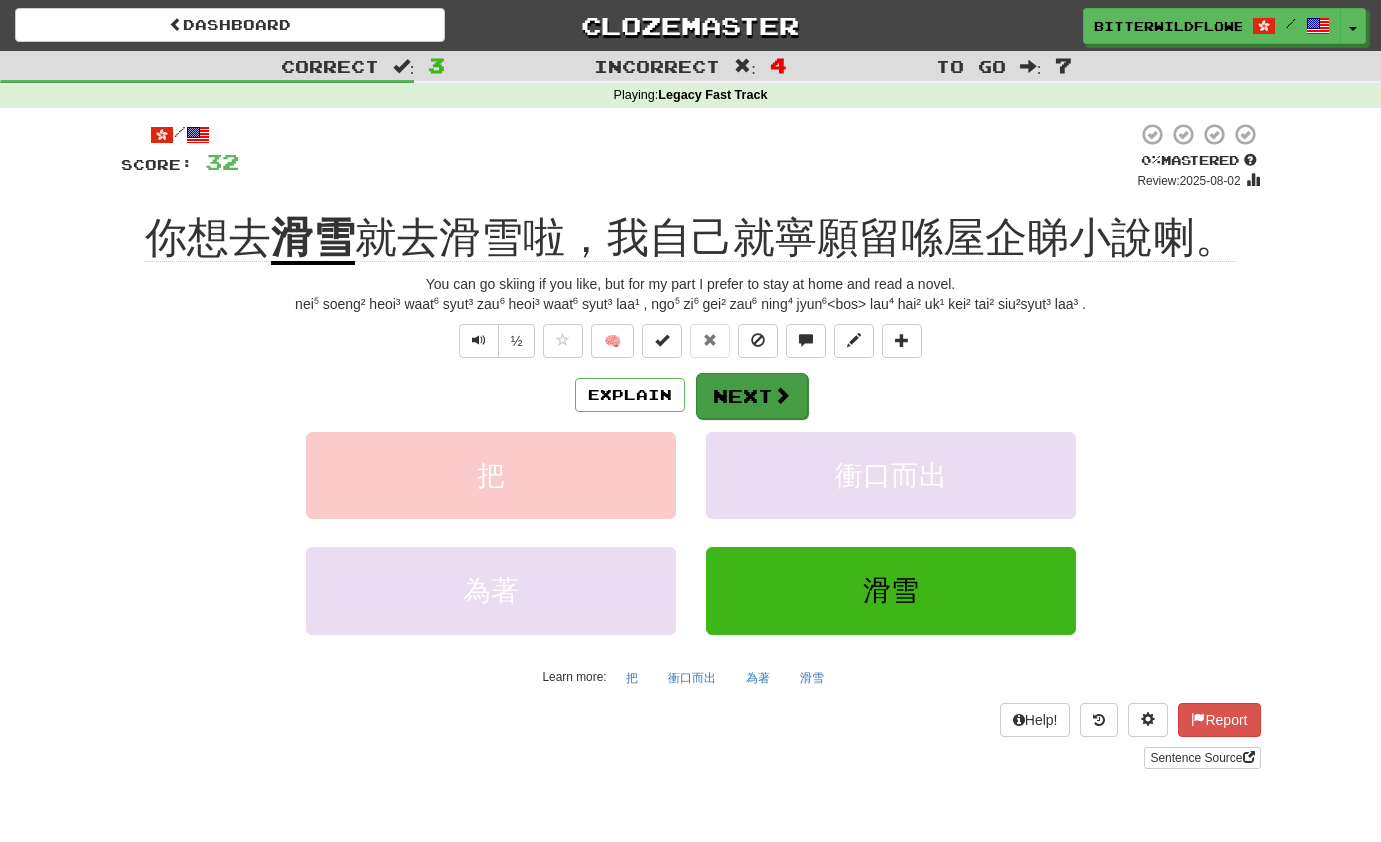 click on "Next" at bounding box center [752, 396] 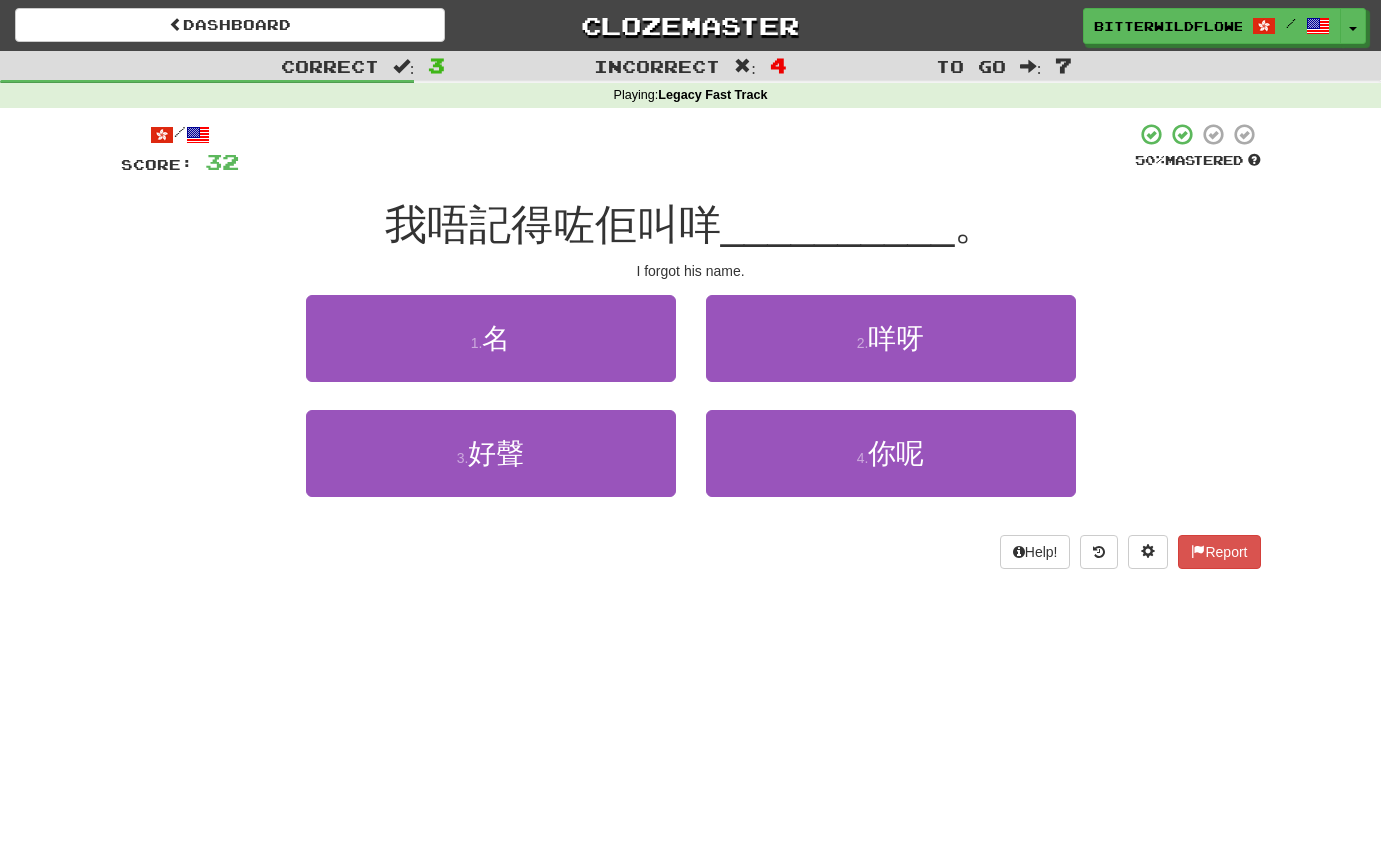 click on "1 .  名" at bounding box center (491, 338) 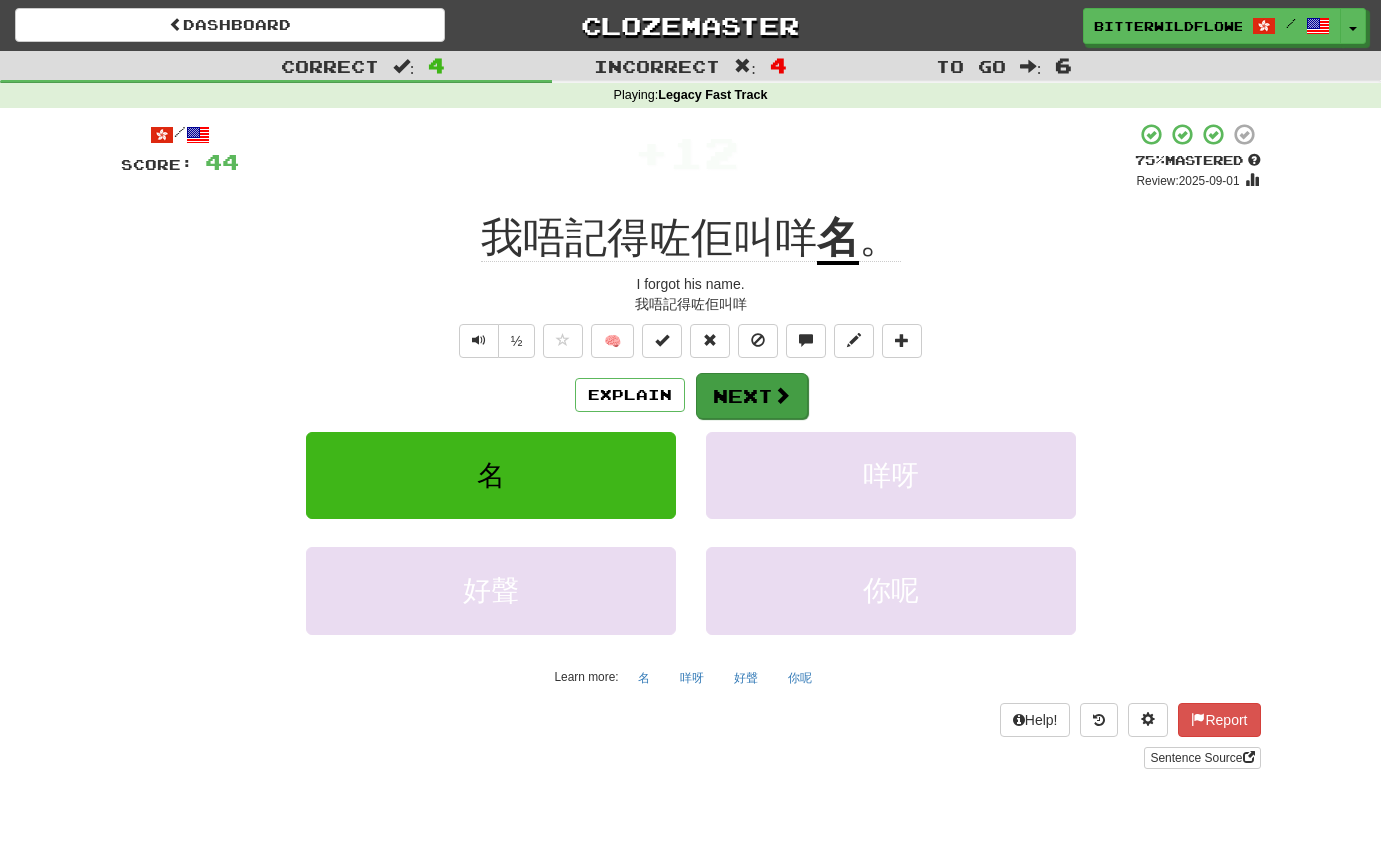click on "Next" at bounding box center [752, 396] 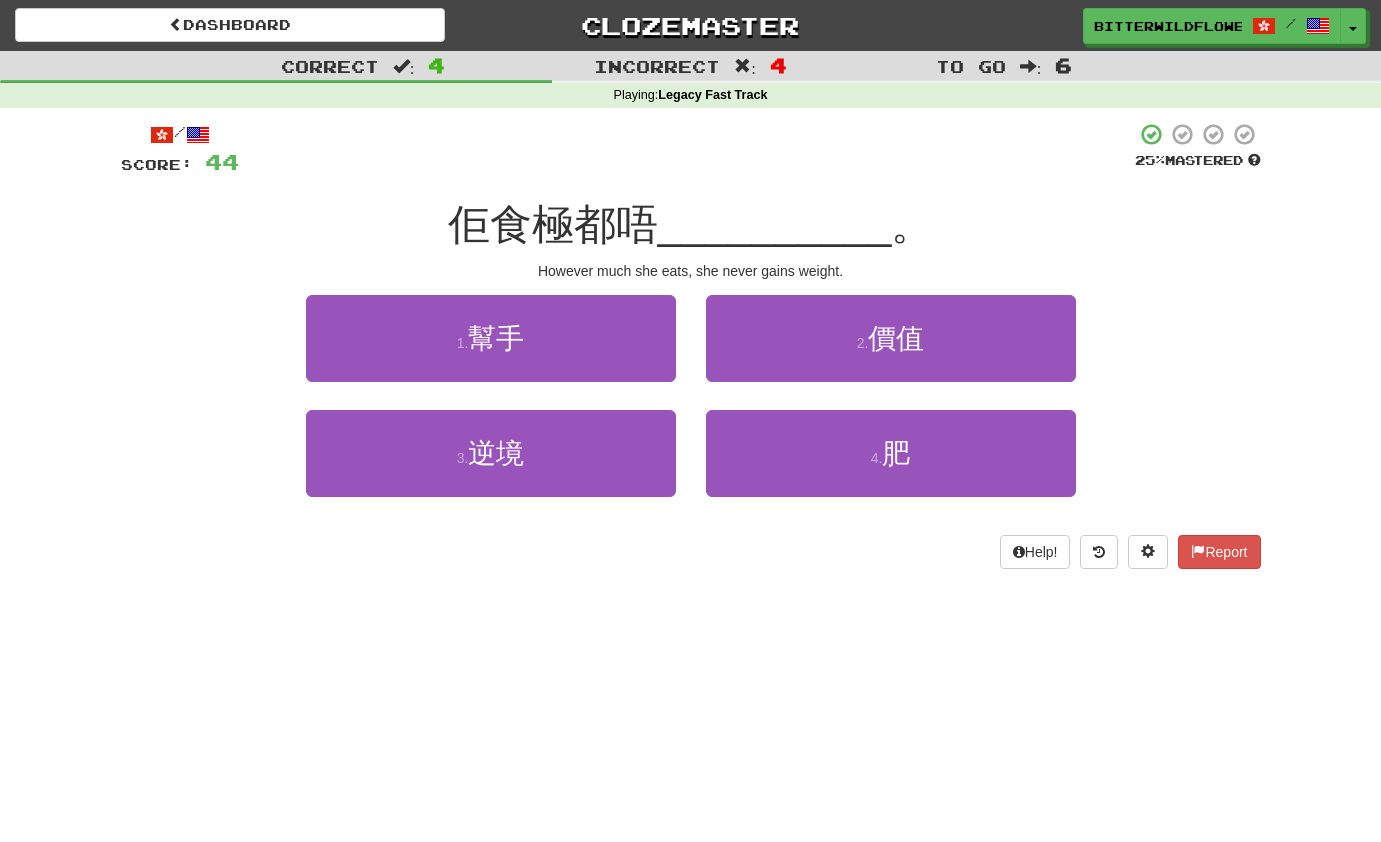 click on "1 .  幫手" at bounding box center [491, 338] 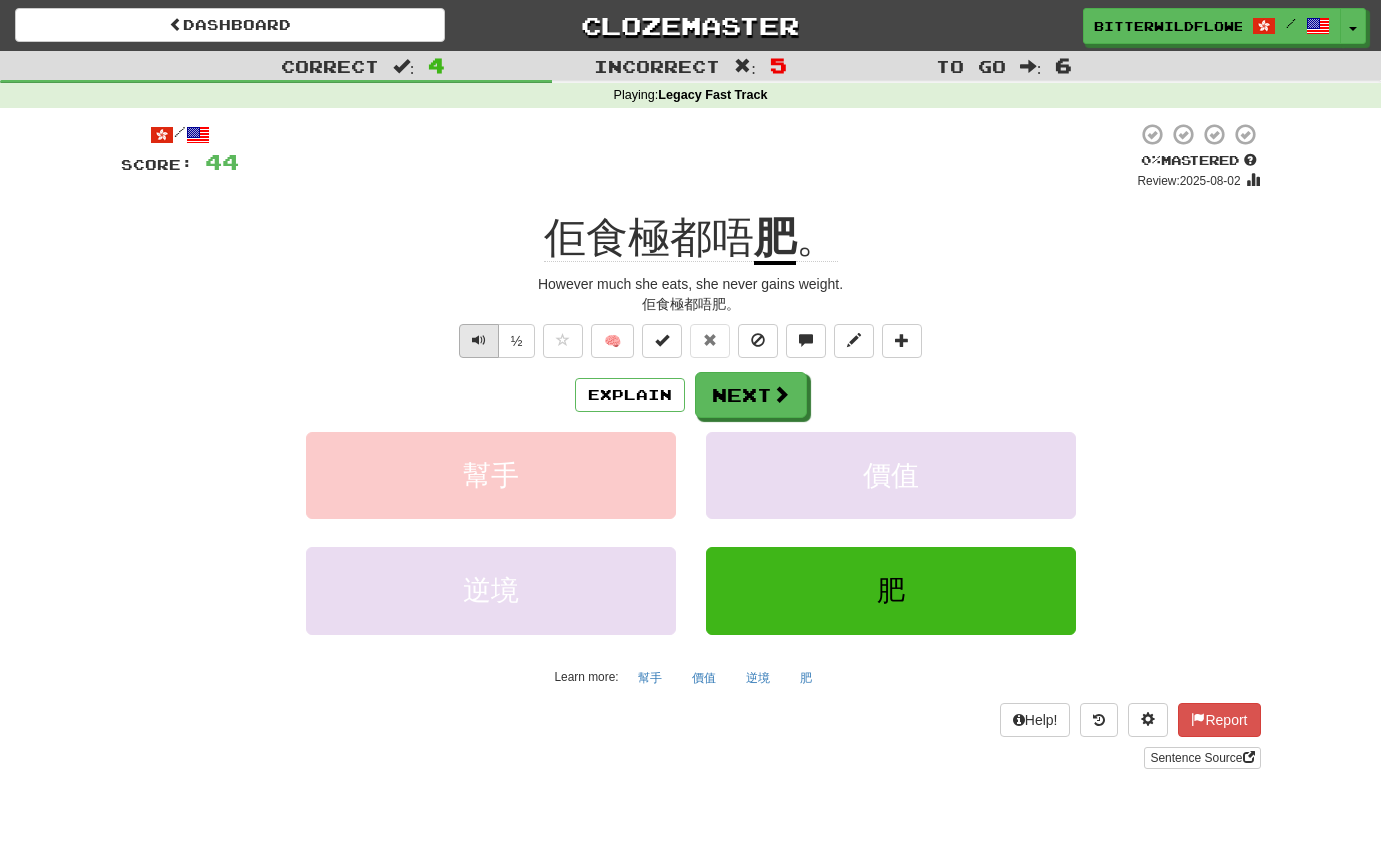 click at bounding box center (479, 340) 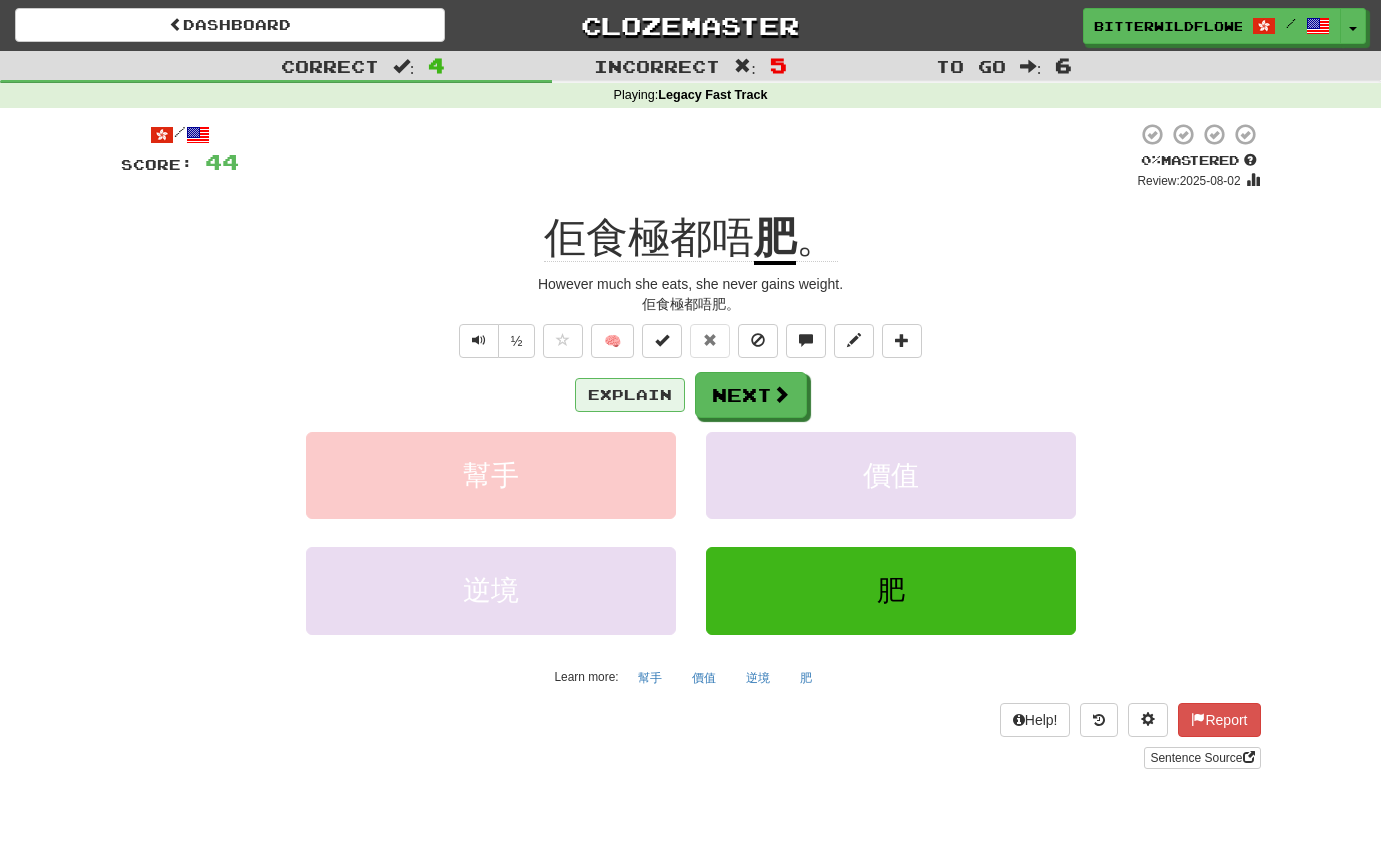 click on "Explain" at bounding box center (630, 395) 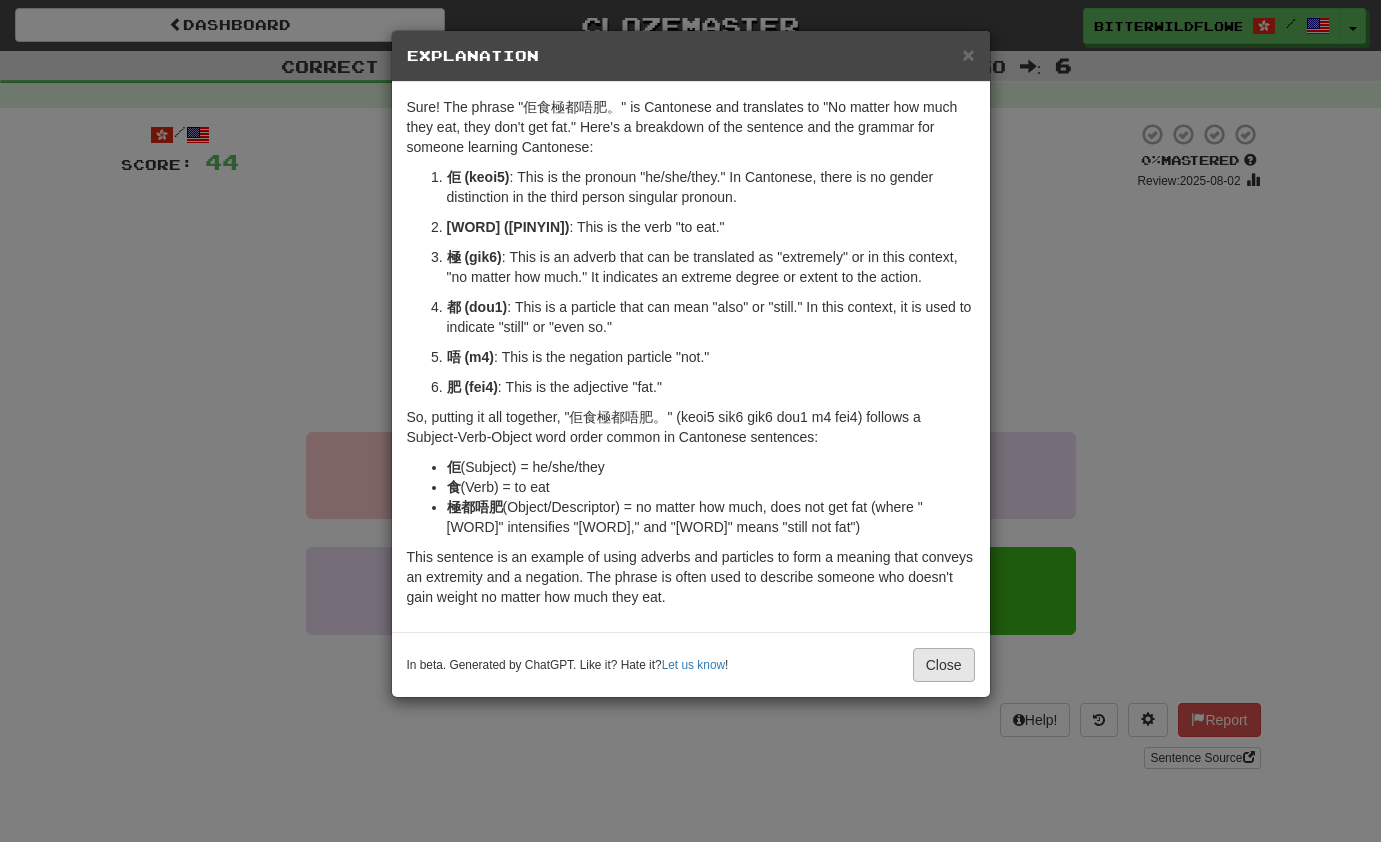 click on "Close" at bounding box center [944, 665] 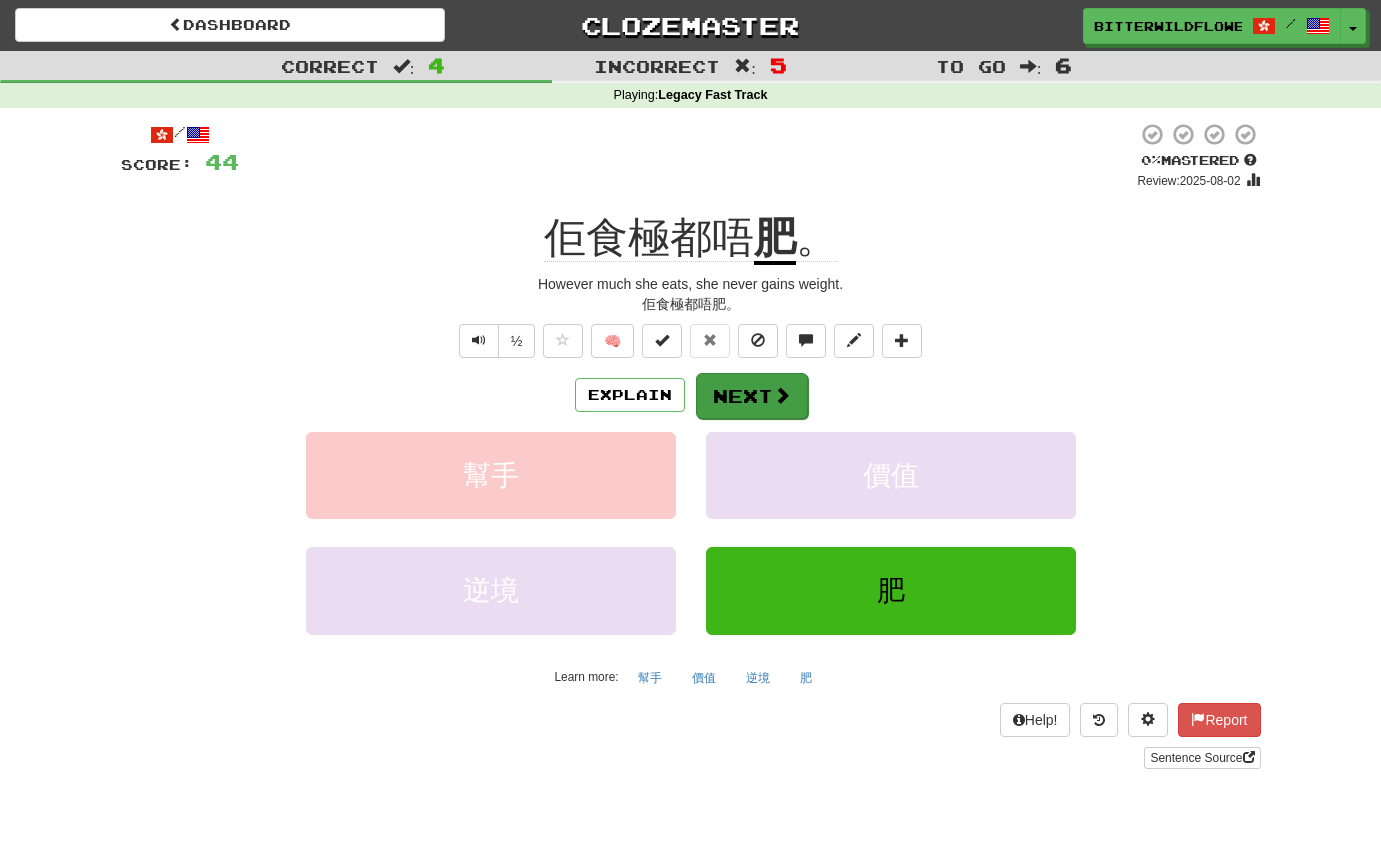 click on "Next" at bounding box center (752, 396) 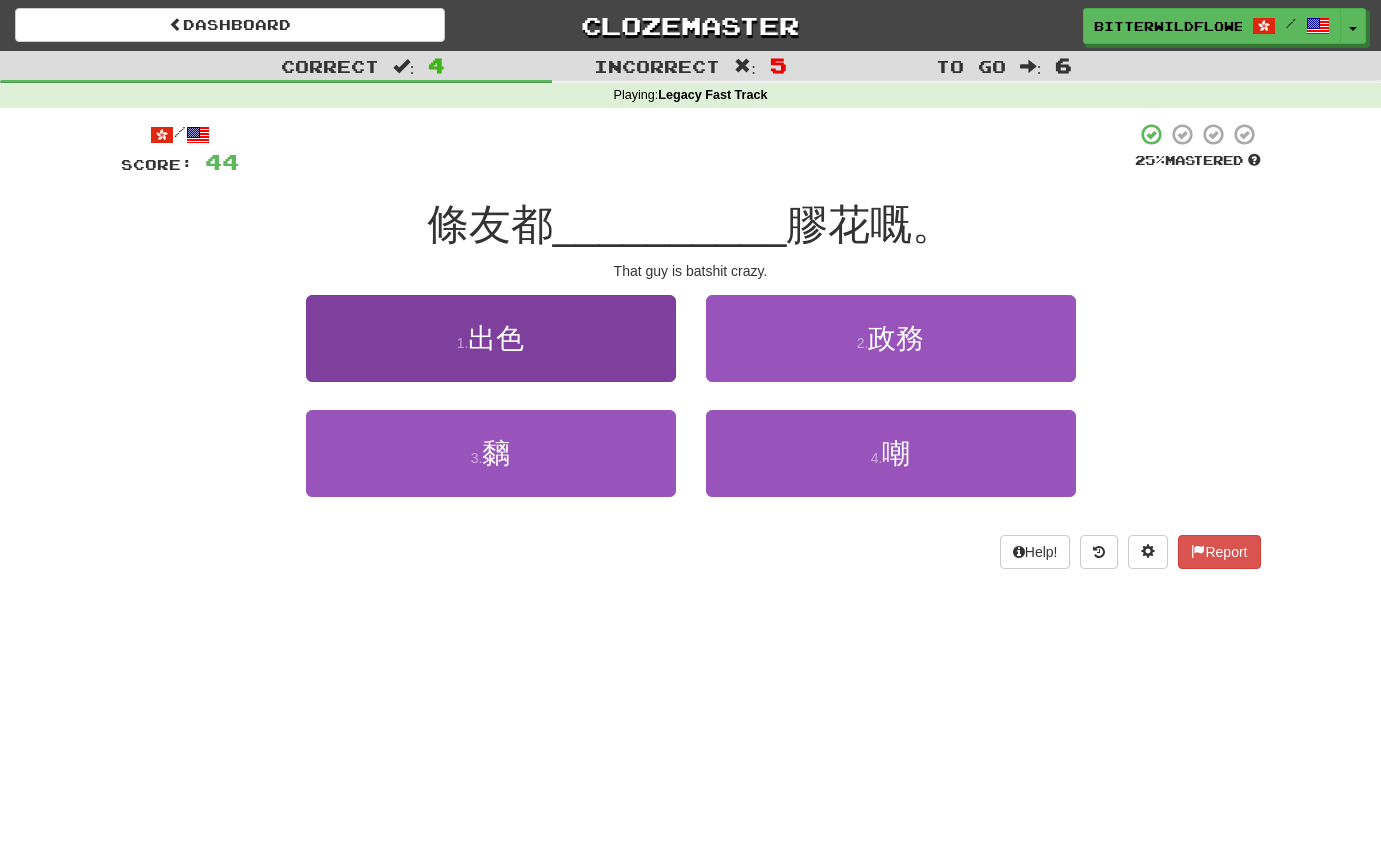 click on "1 .  [WORD]" at bounding box center (491, 338) 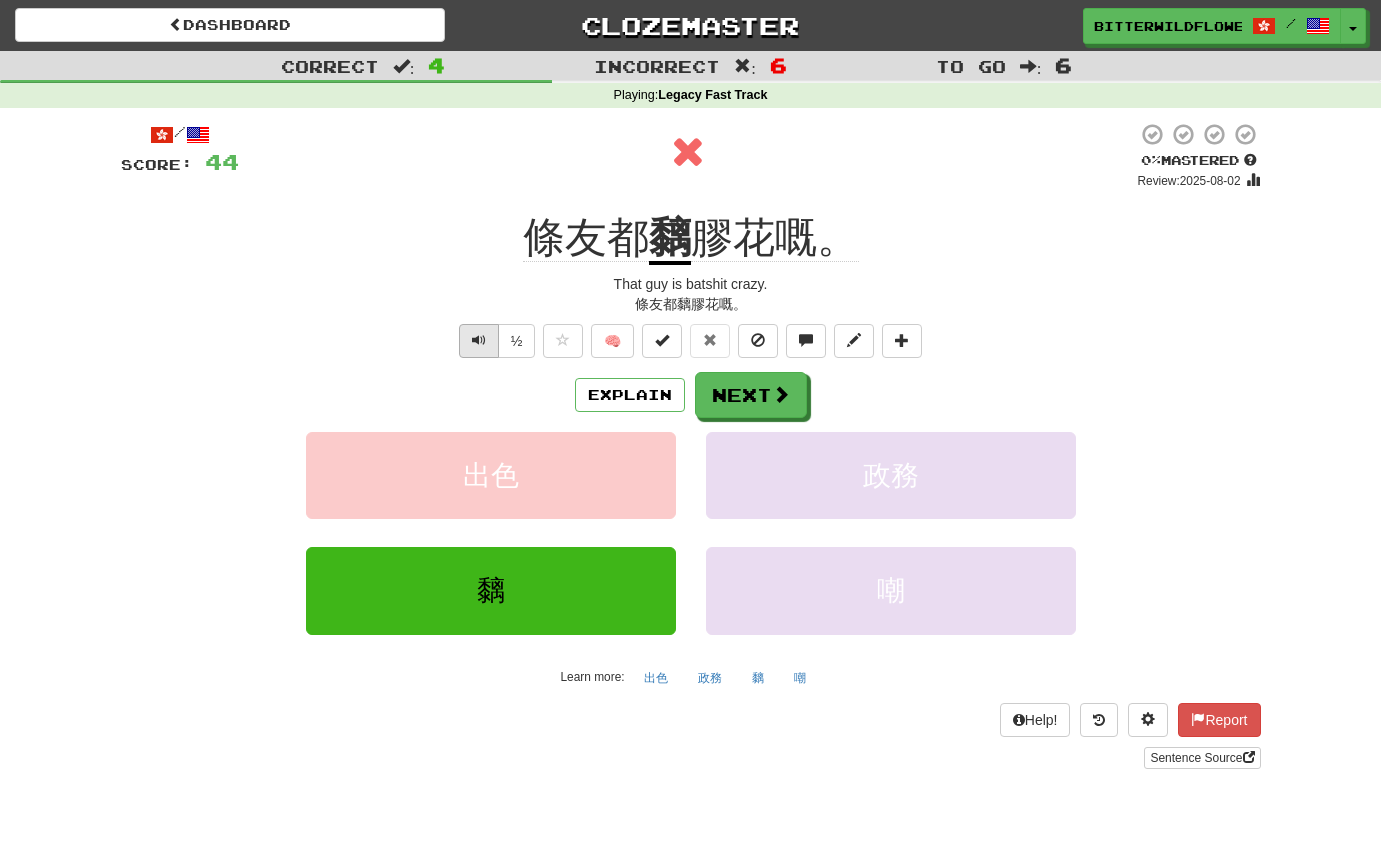 click at bounding box center [479, 341] 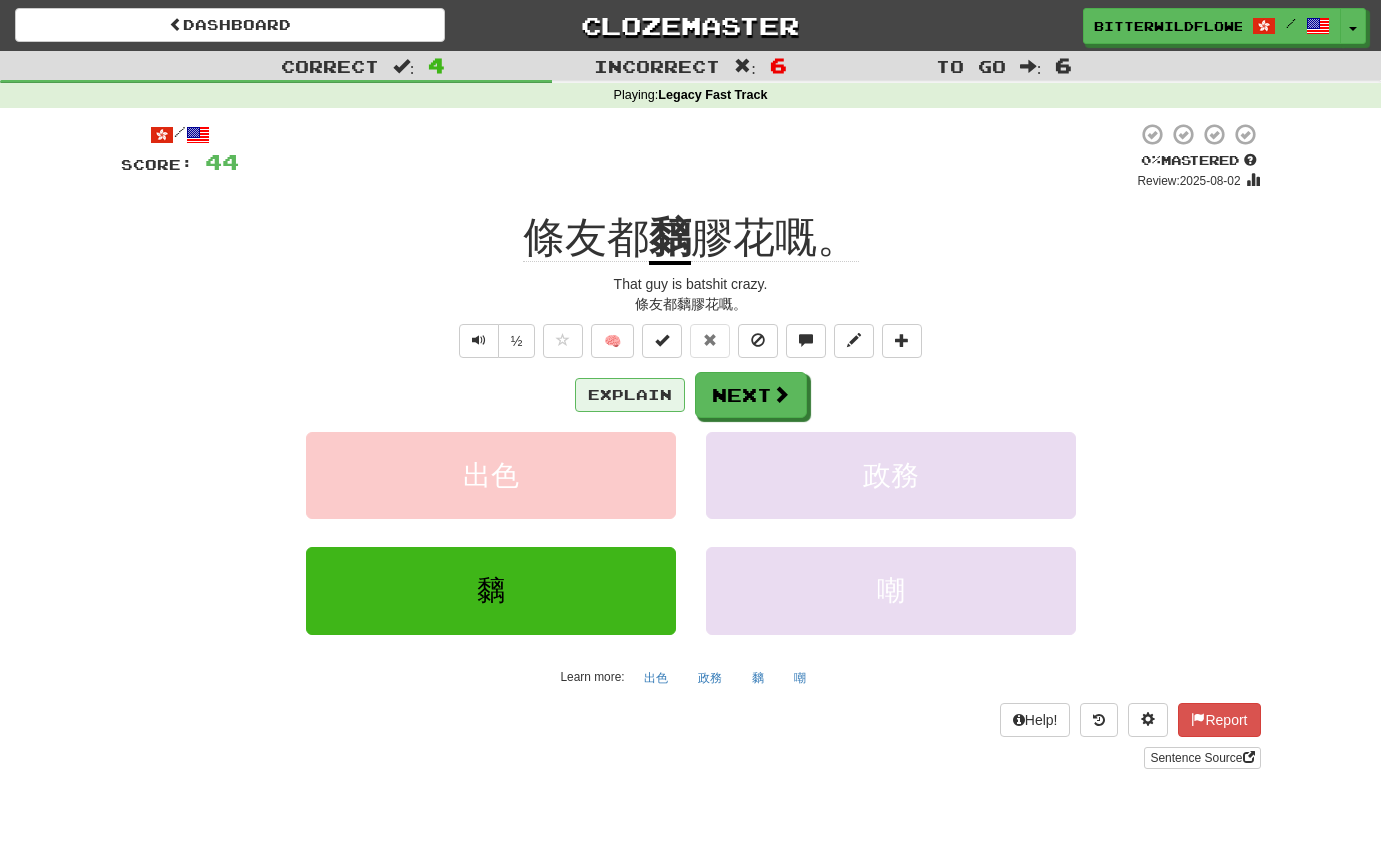 click on "Explain" at bounding box center [630, 395] 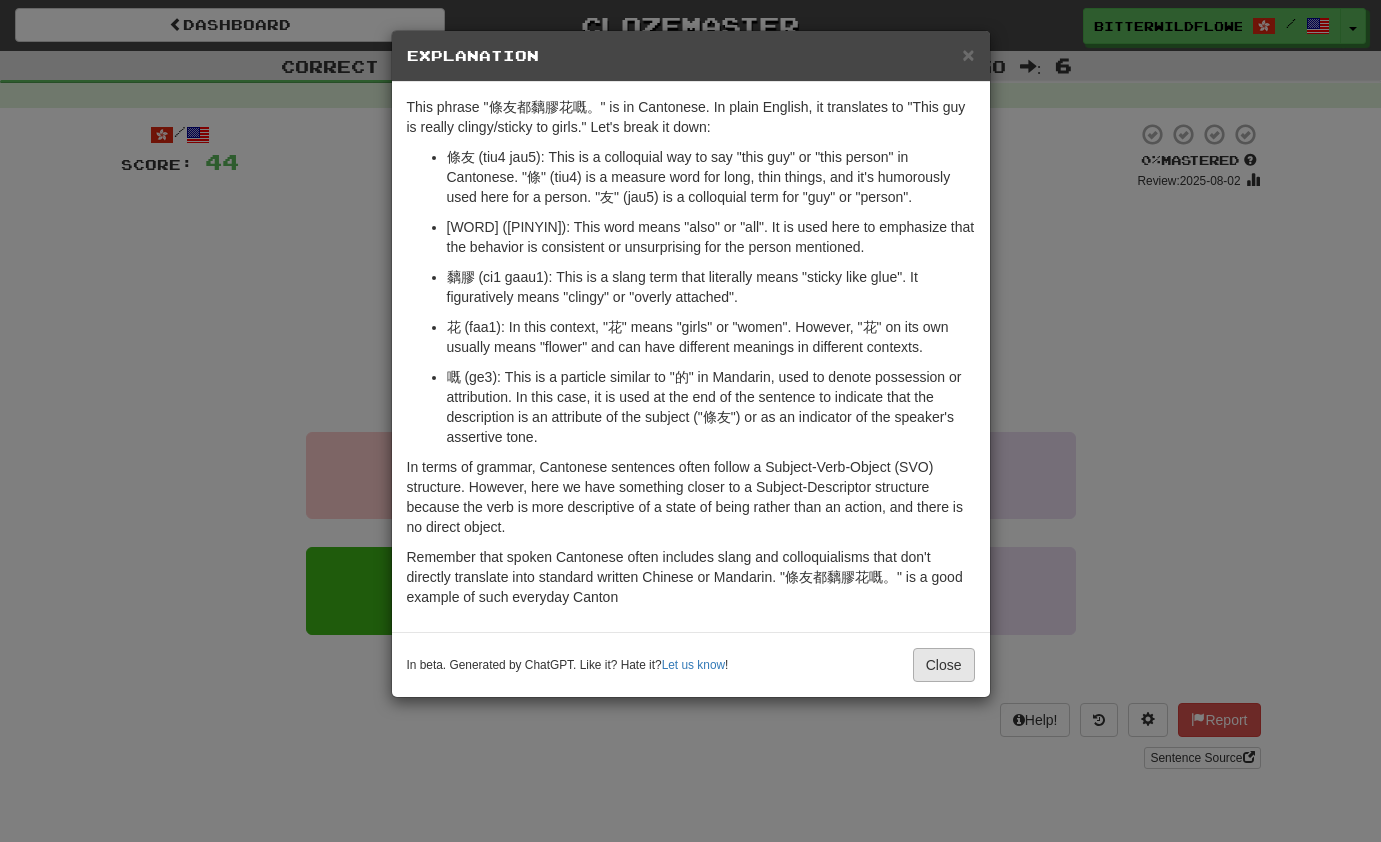 click on "Close" at bounding box center [944, 665] 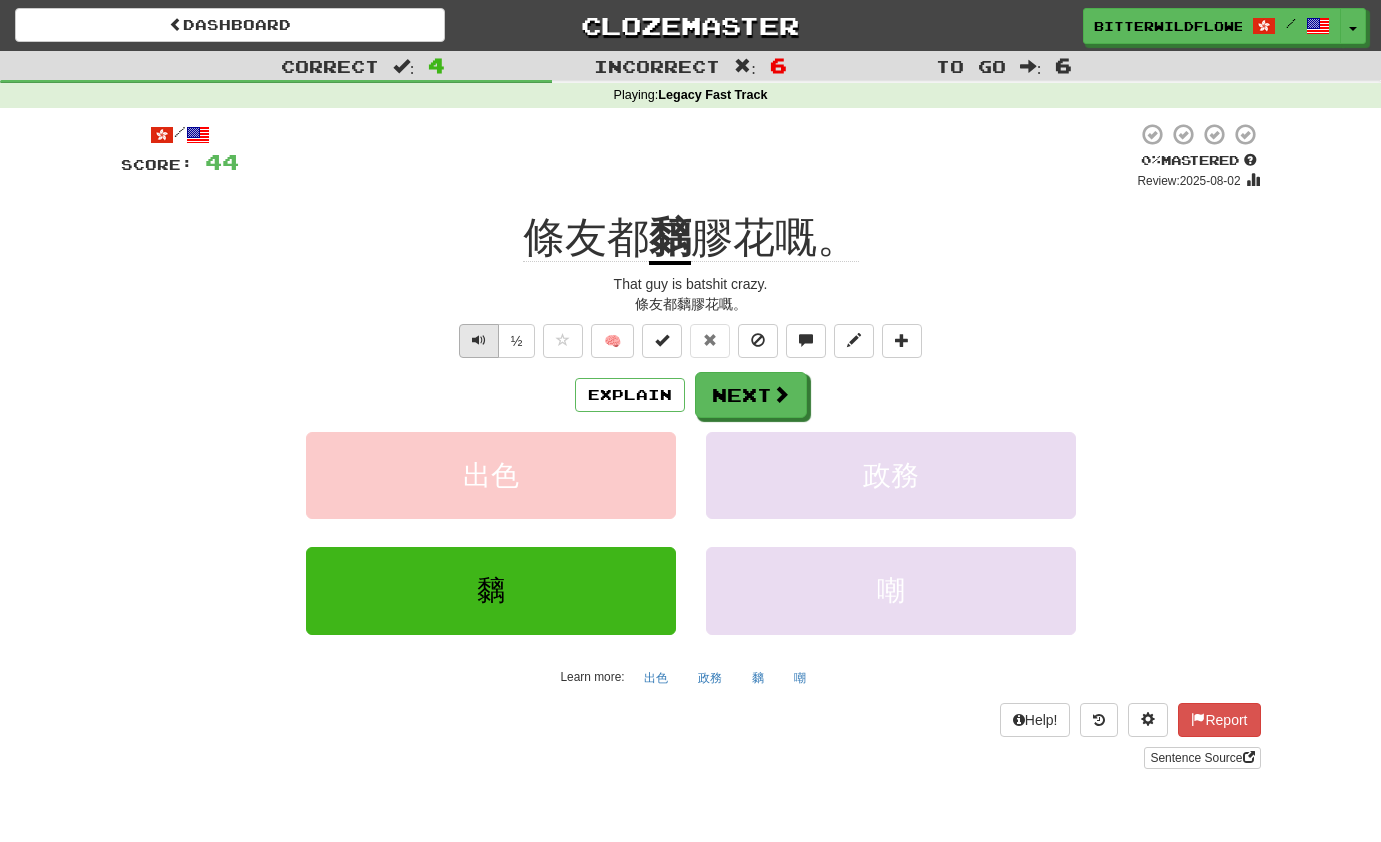 click at bounding box center [479, 340] 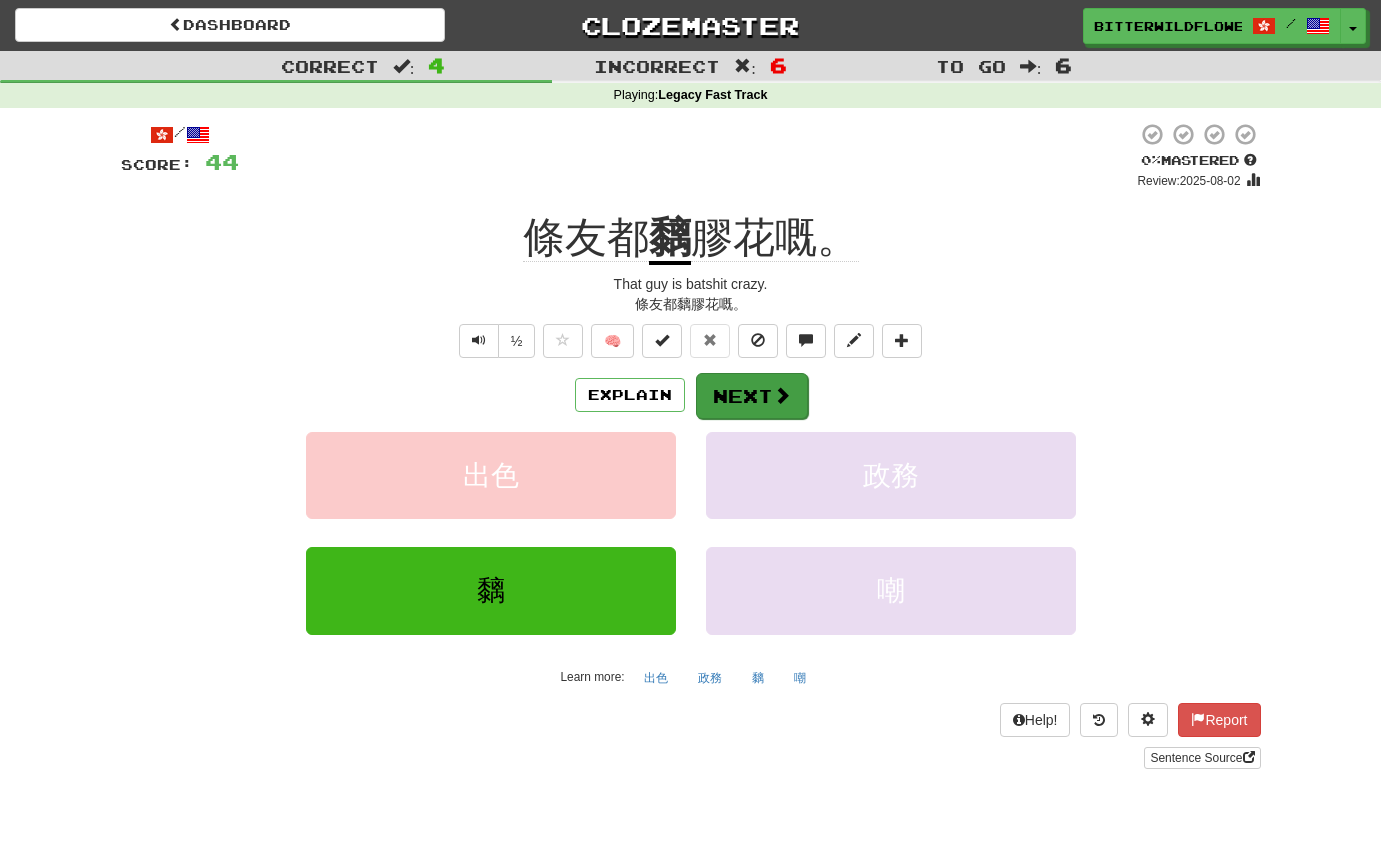 click on "Next" at bounding box center [752, 396] 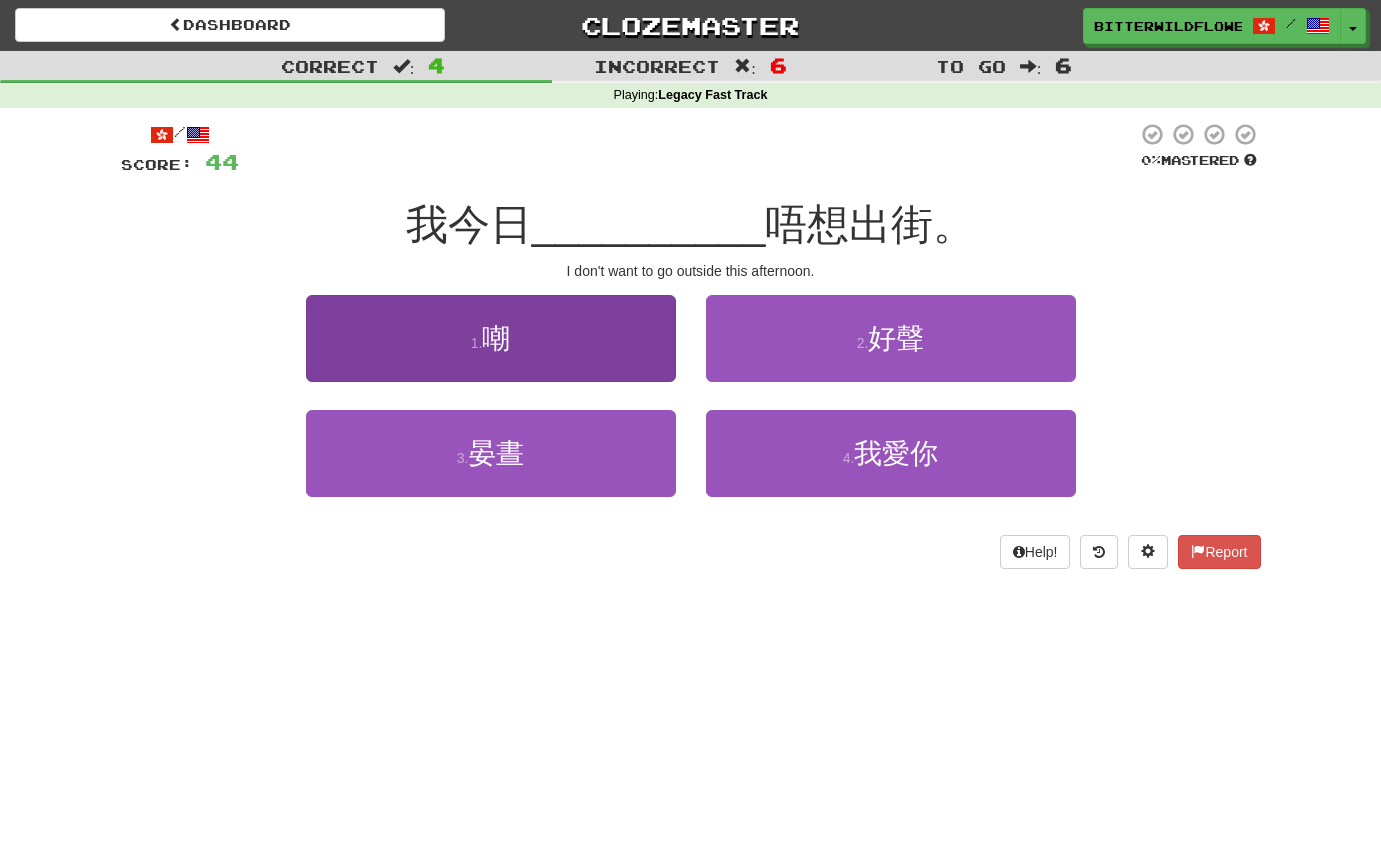 click on "1 .  嘲" at bounding box center [491, 338] 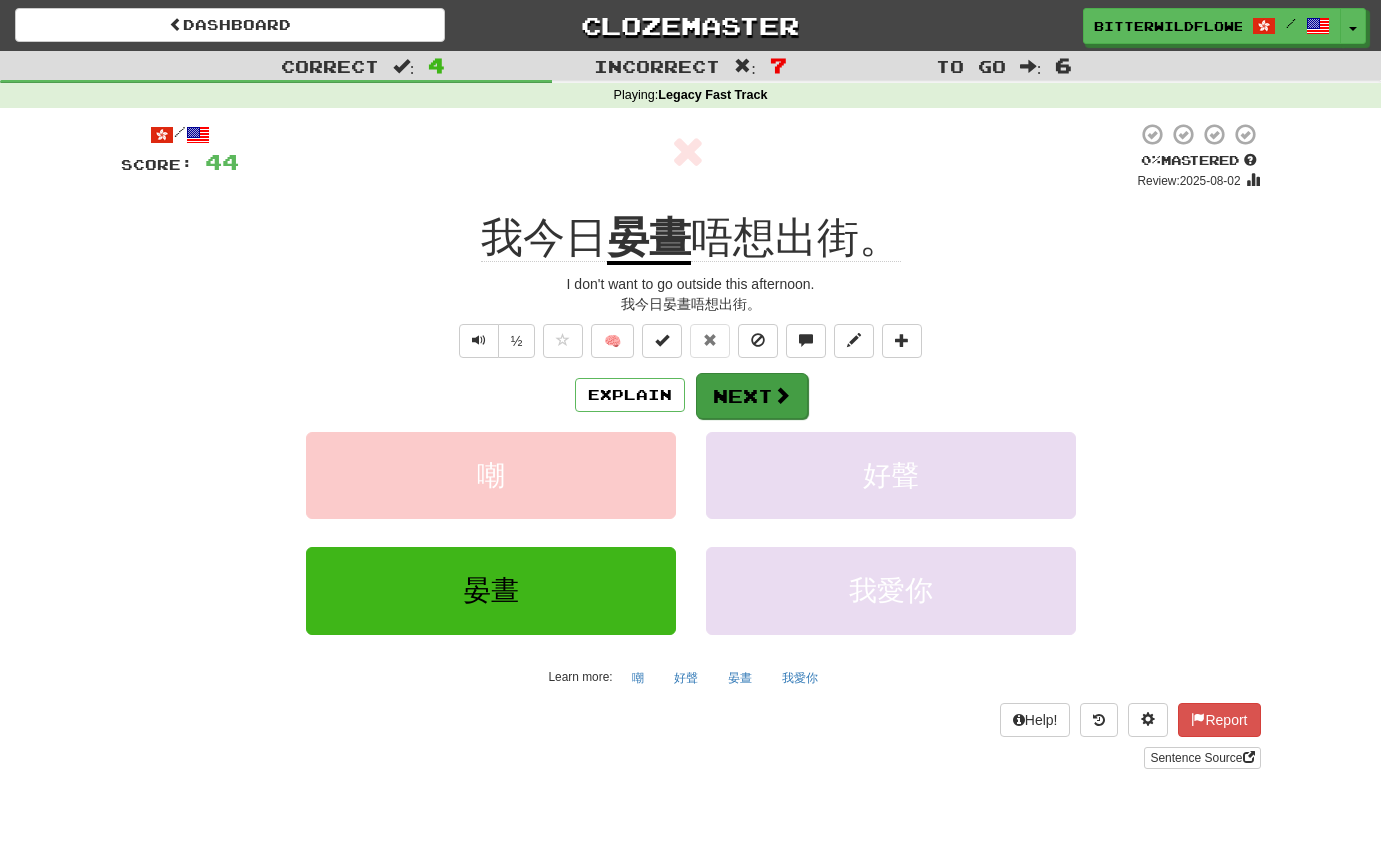 click on "Next" at bounding box center [752, 396] 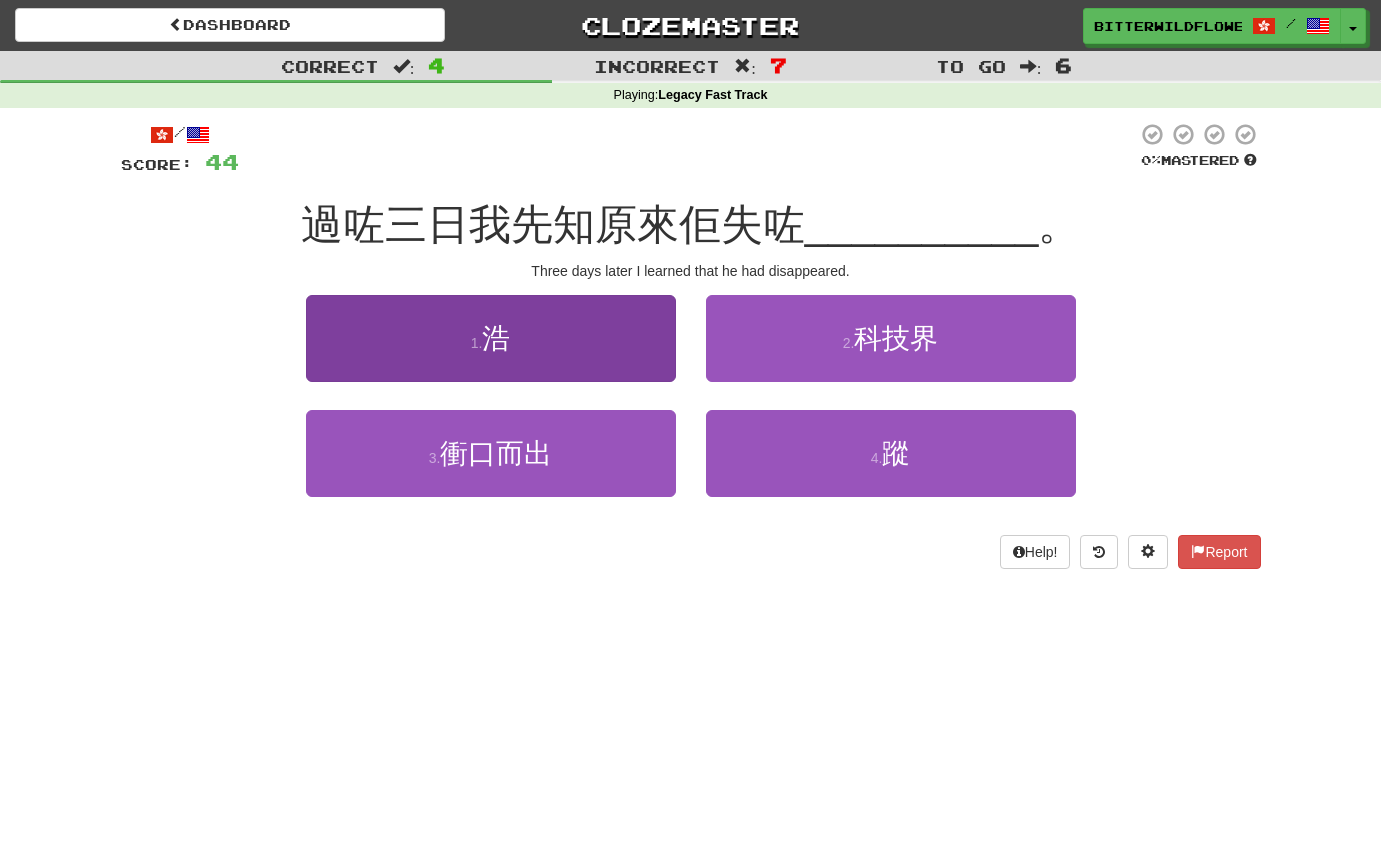 click on "浩" at bounding box center (496, 338) 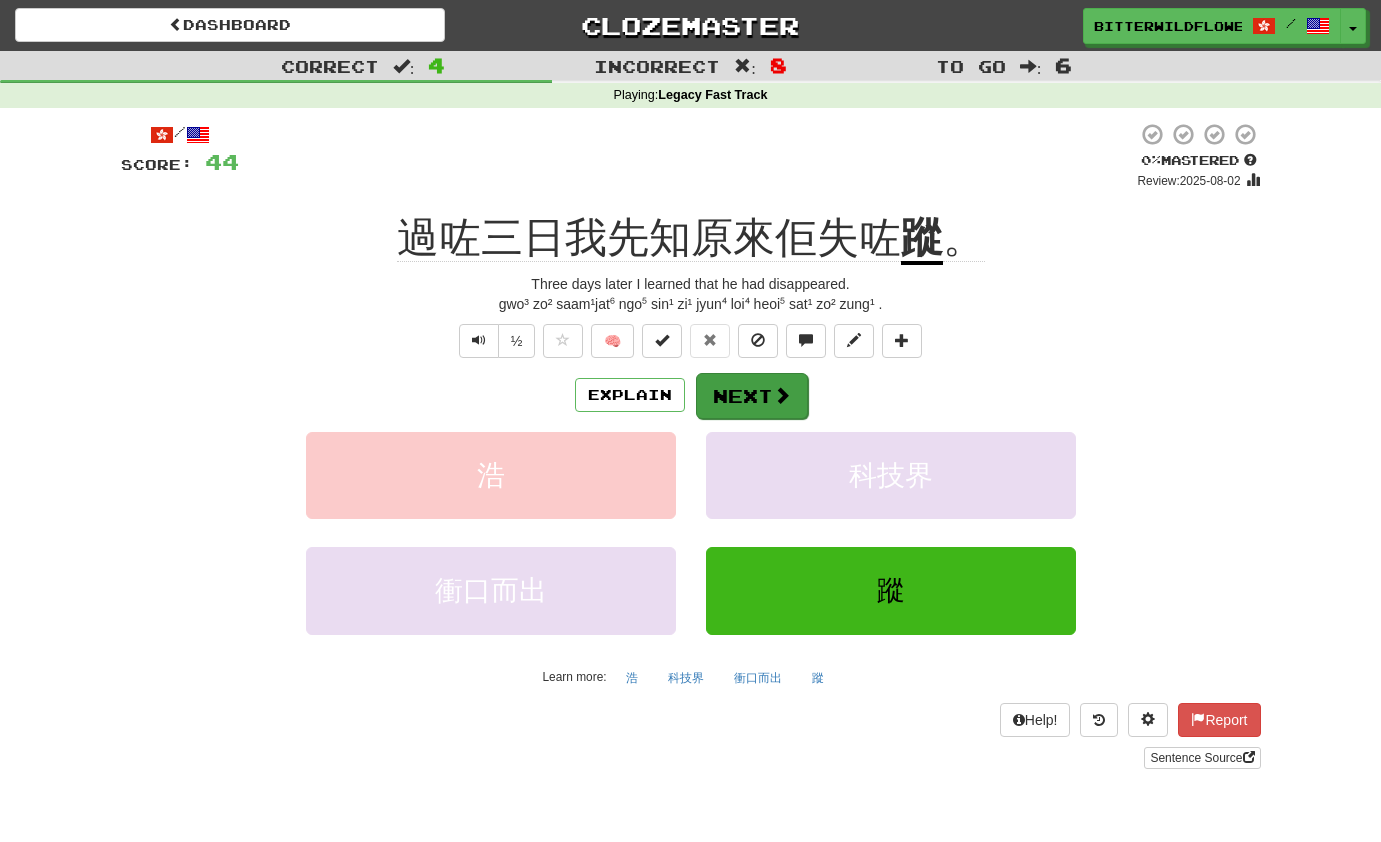 click on "Next" at bounding box center (752, 396) 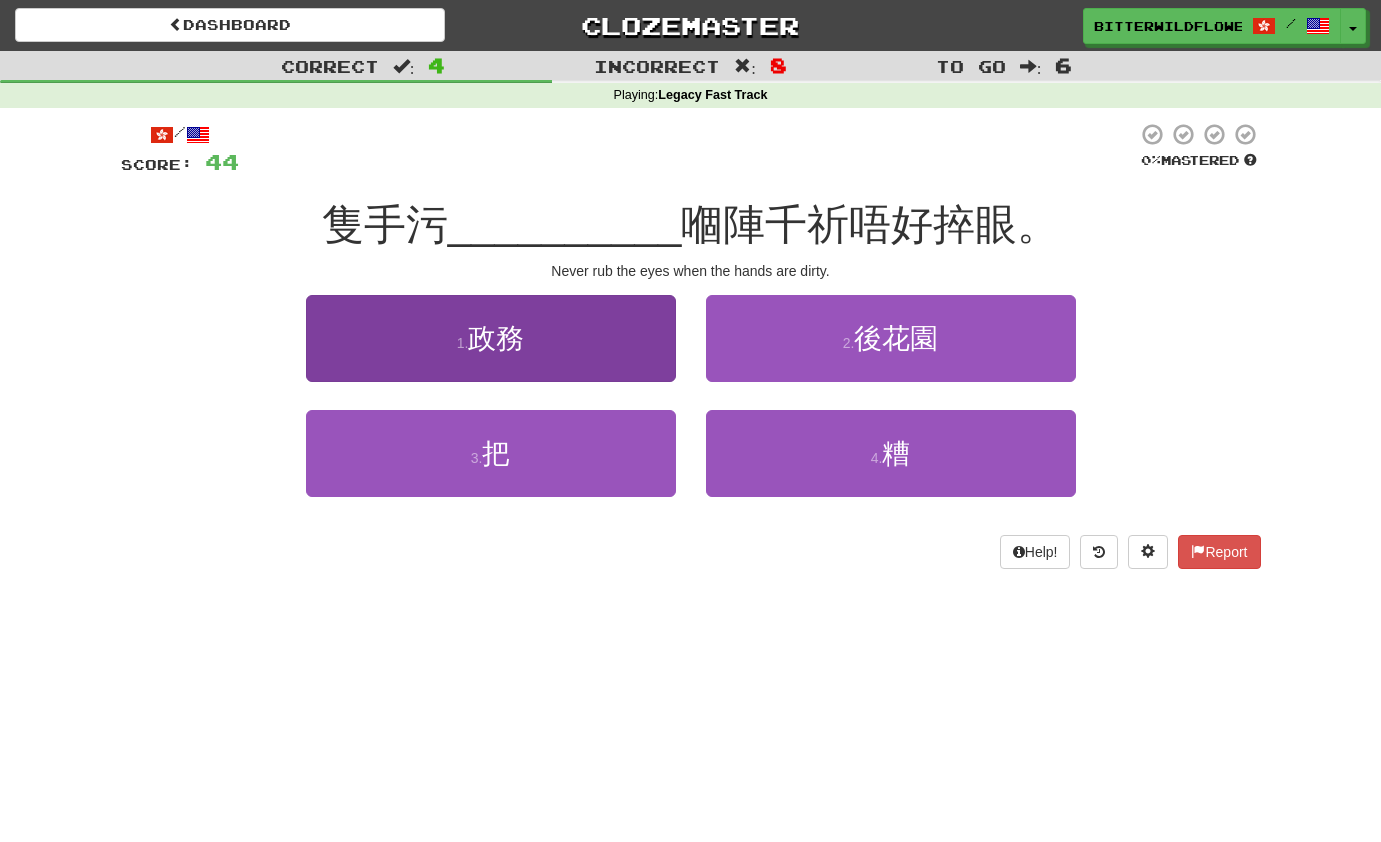 click on "1 .  政務" at bounding box center (491, 338) 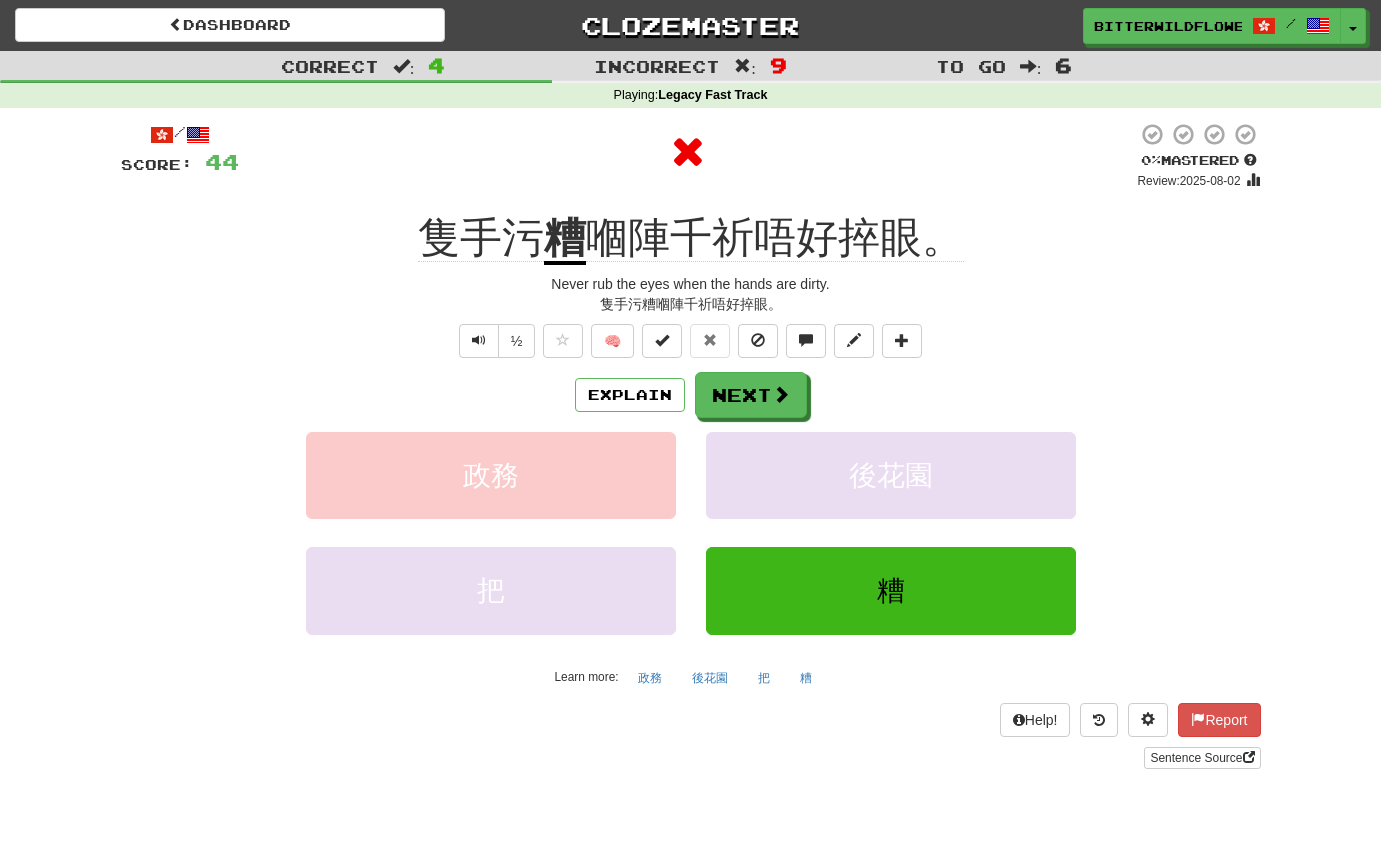 scroll, scrollTop: 2, scrollLeft: 0, axis: vertical 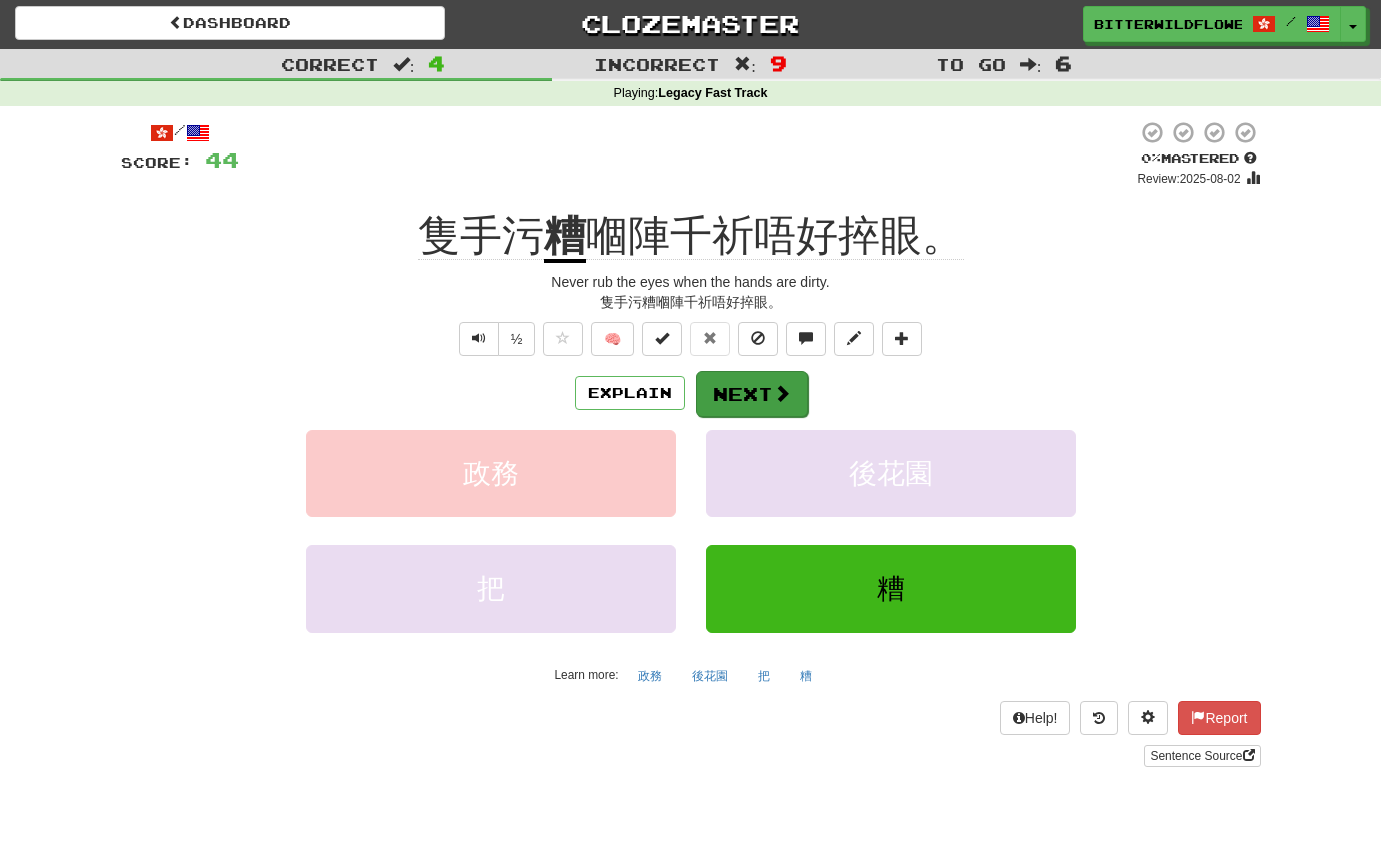 click on "Next" at bounding box center (752, 394) 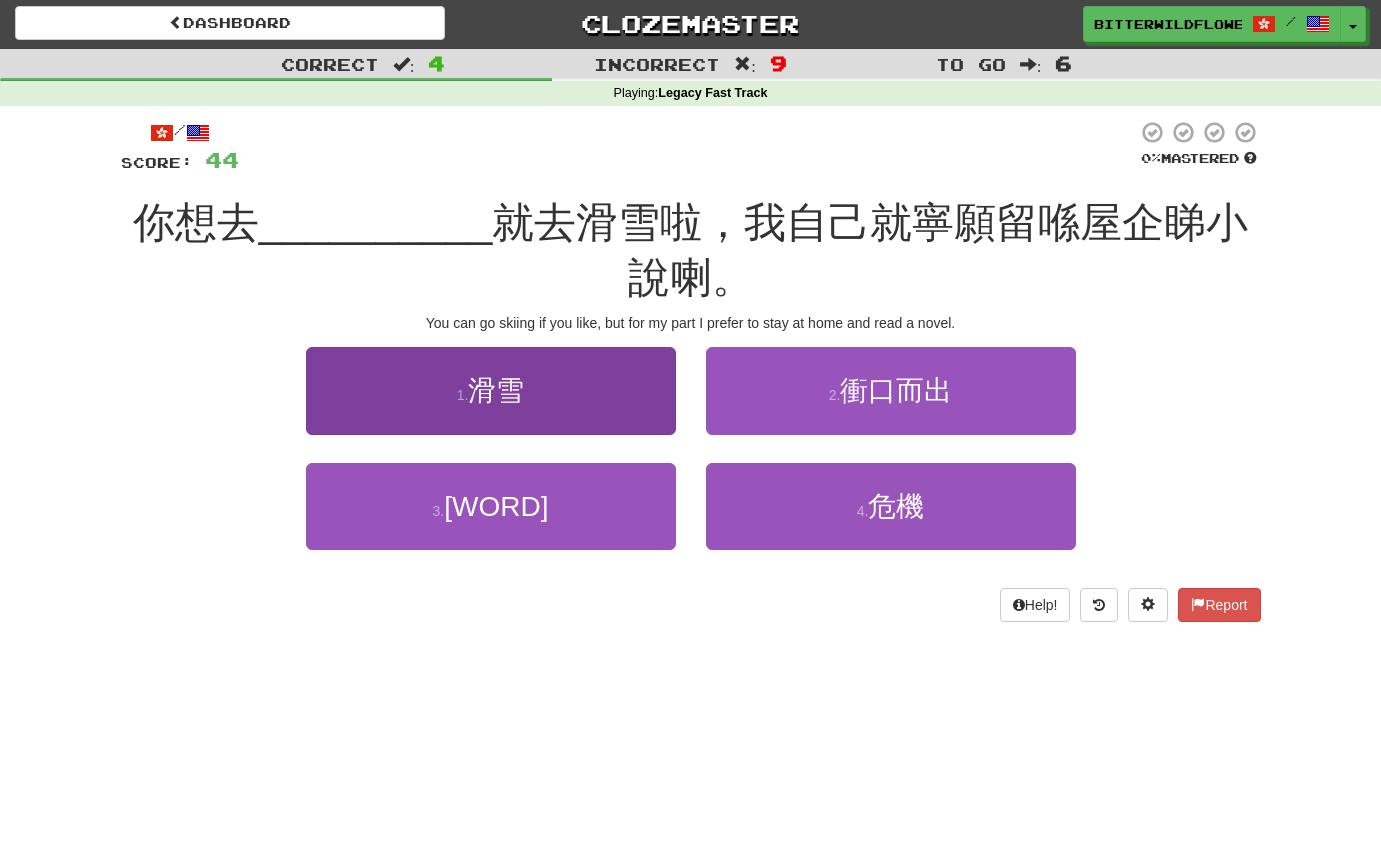 click on "滑雪" at bounding box center (496, 390) 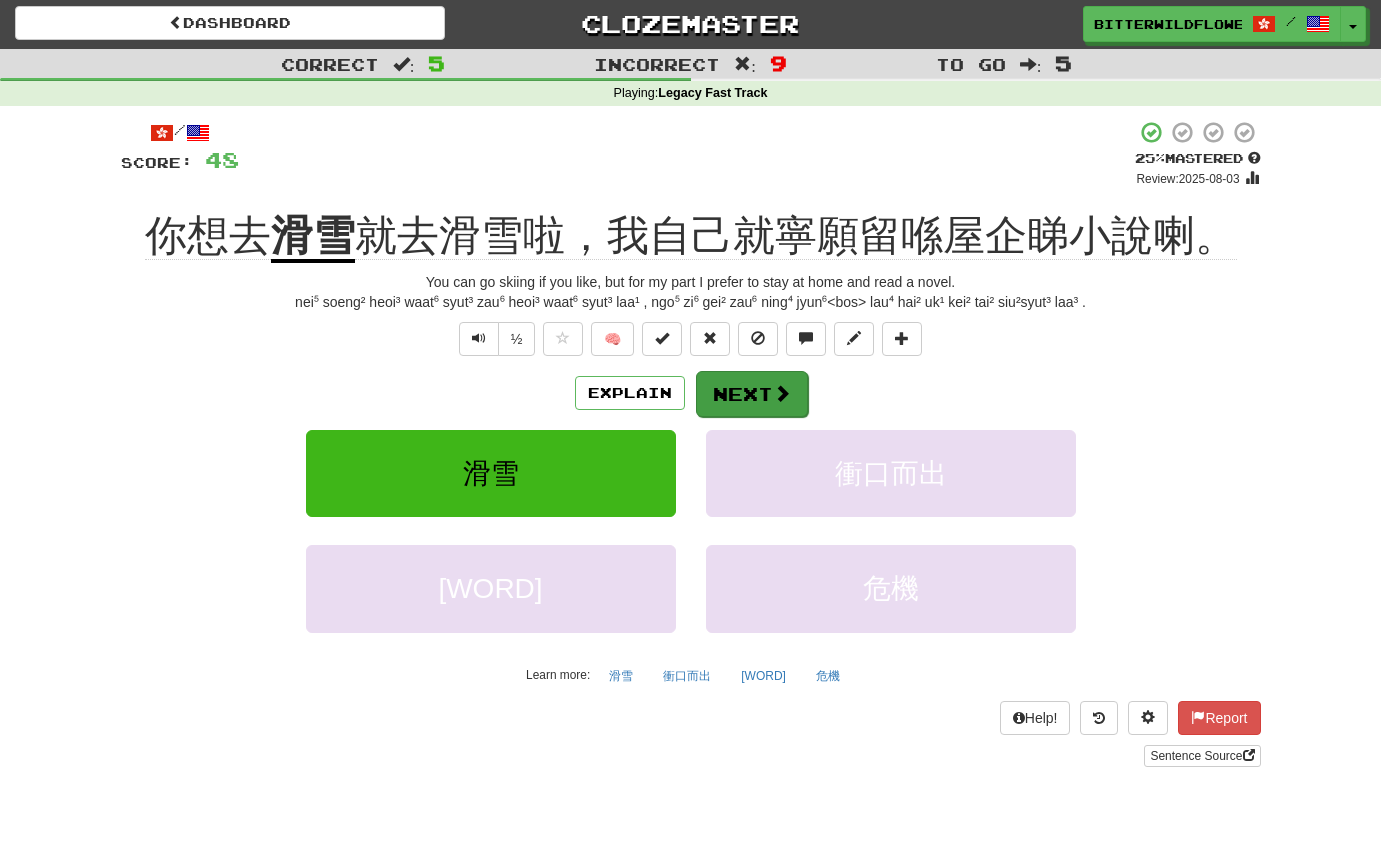 click on "Next" at bounding box center [752, 394] 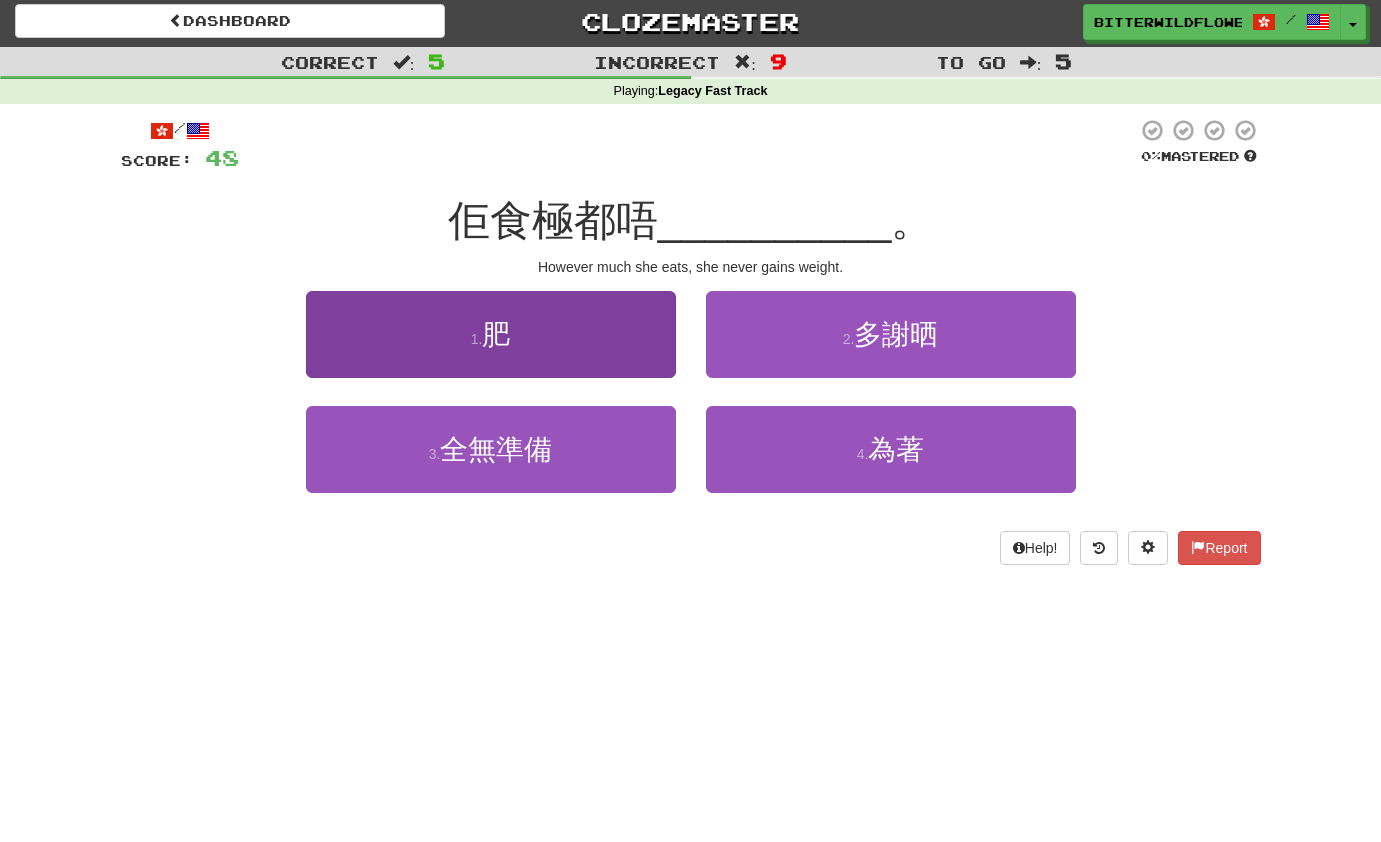 click on "1 .  [WORD]" at bounding box center (491, 334) 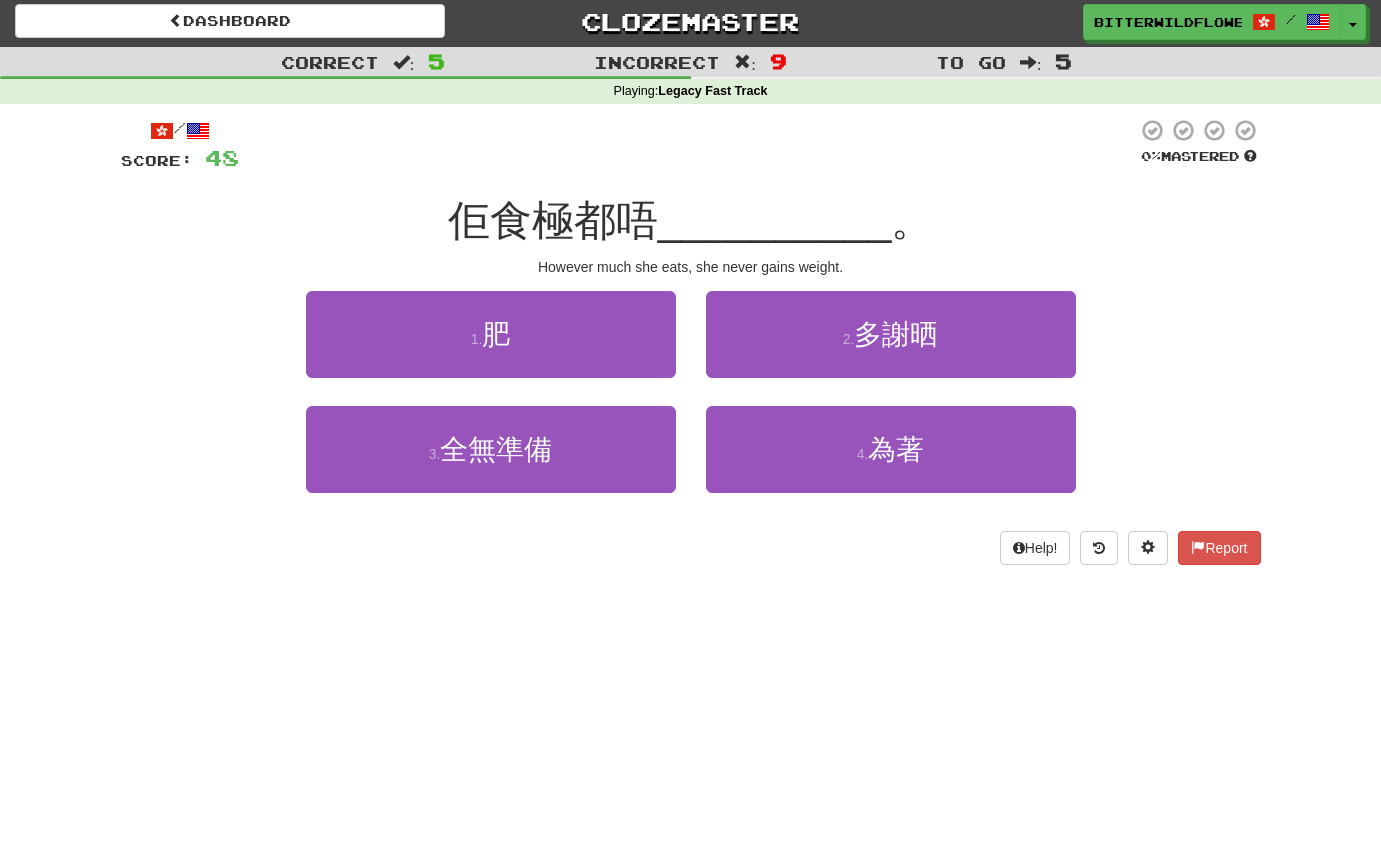 scroll, scrollTop: 5, scrollLeft: 0, axis: vertical 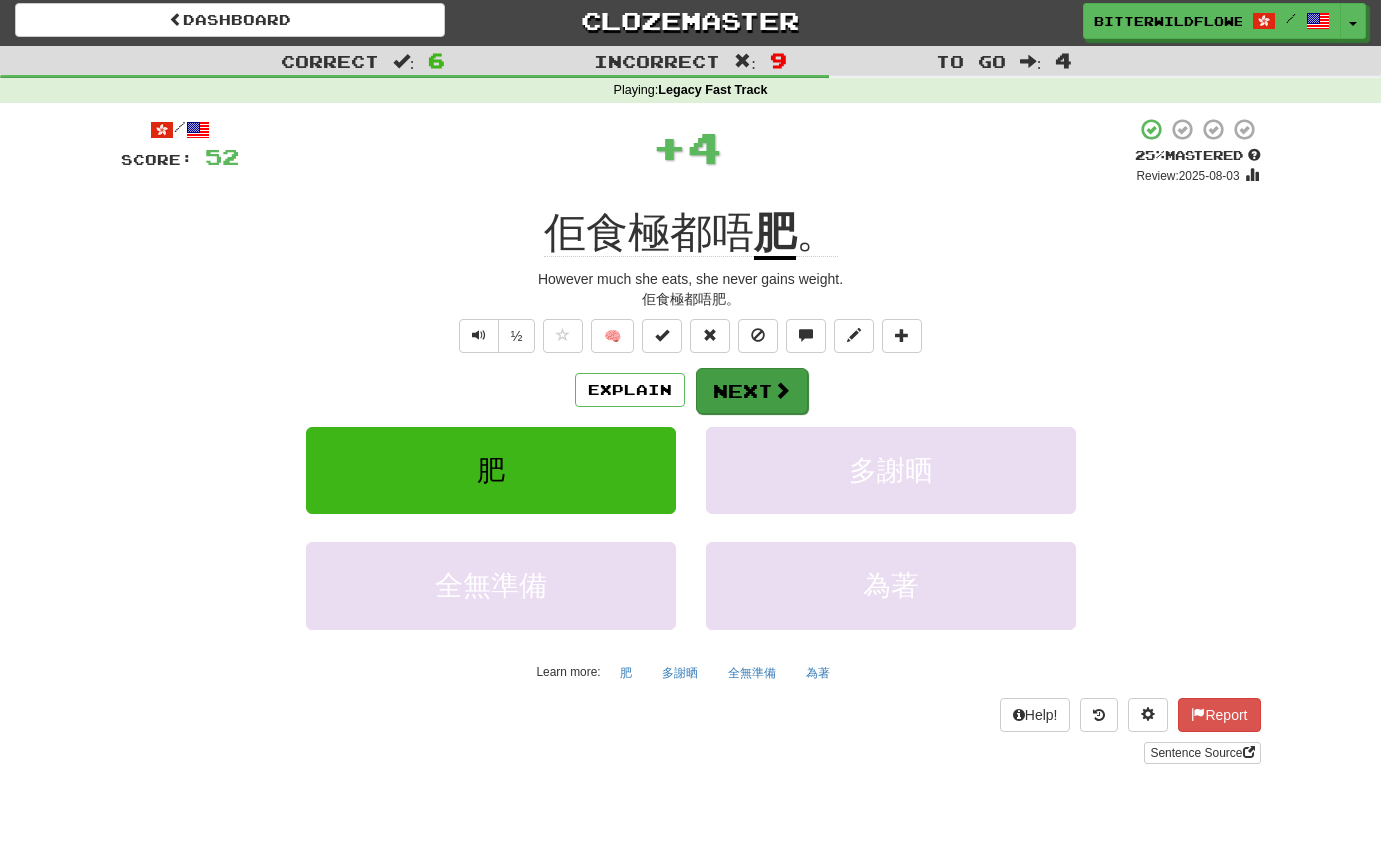 click on "Next" at bounding box center [752, 391] 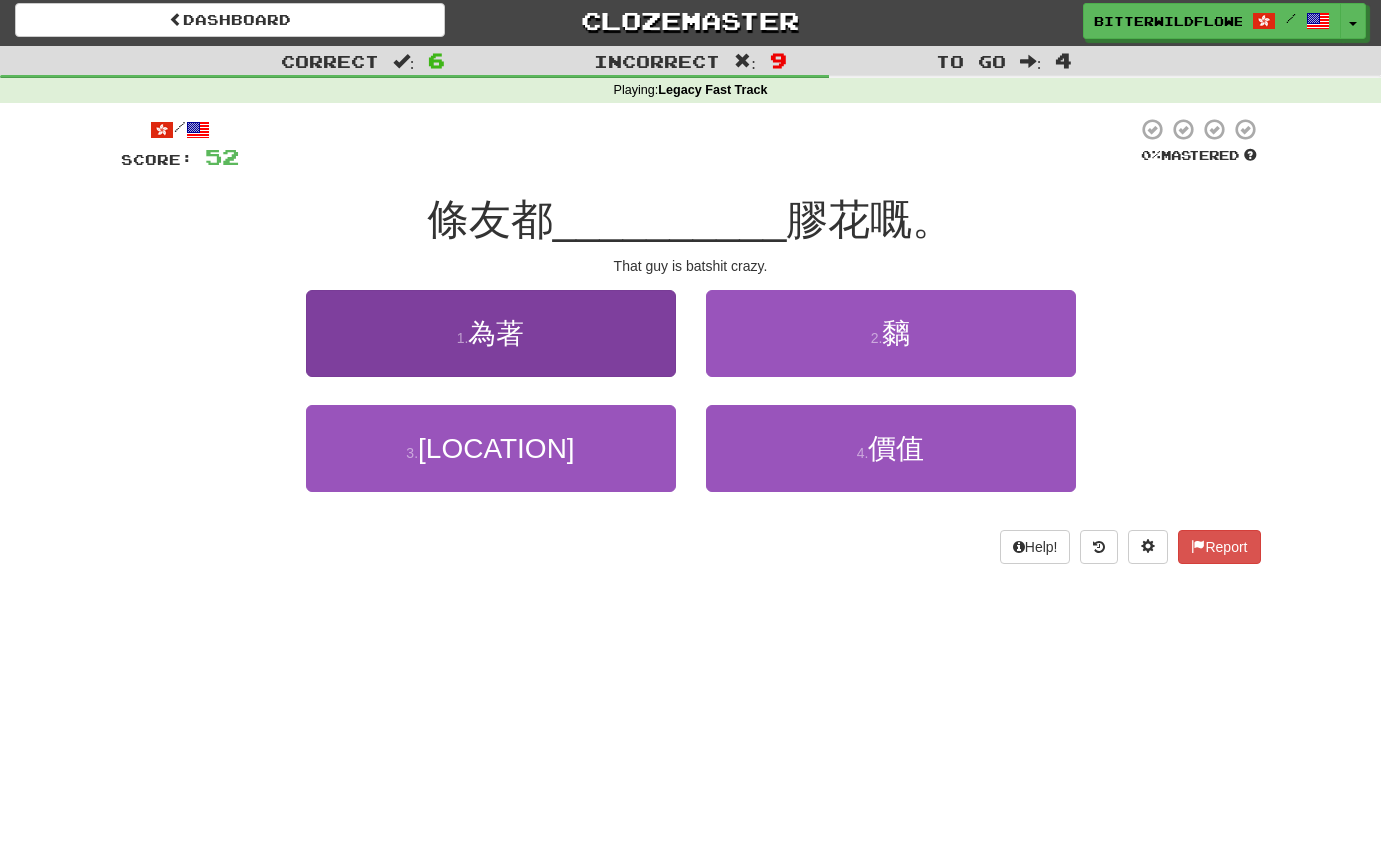 scroll, scrollTop: 4, scrollLeft: 0, axis: vertical 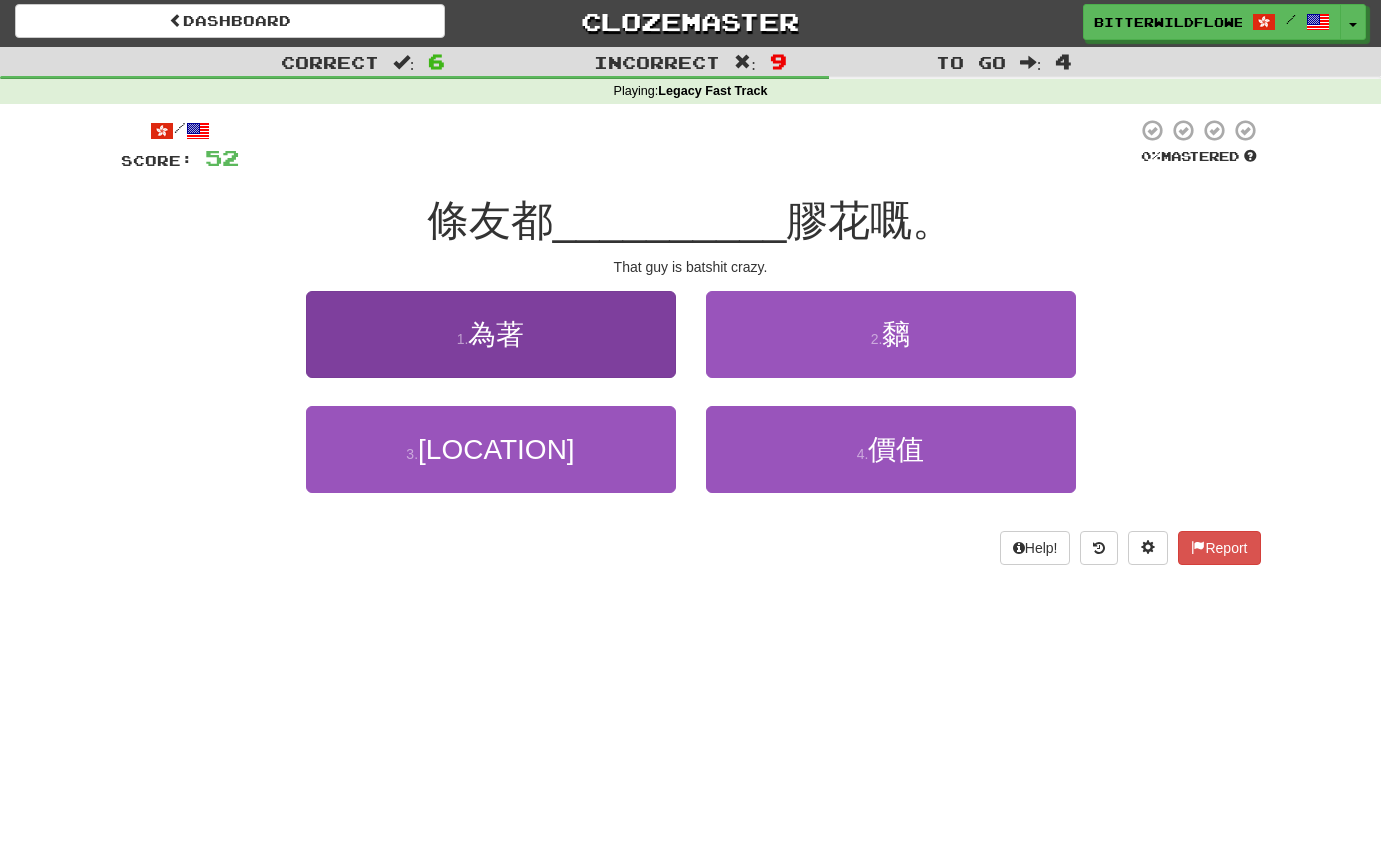 click on "1 .  為著" at bounding box center [491, 334] 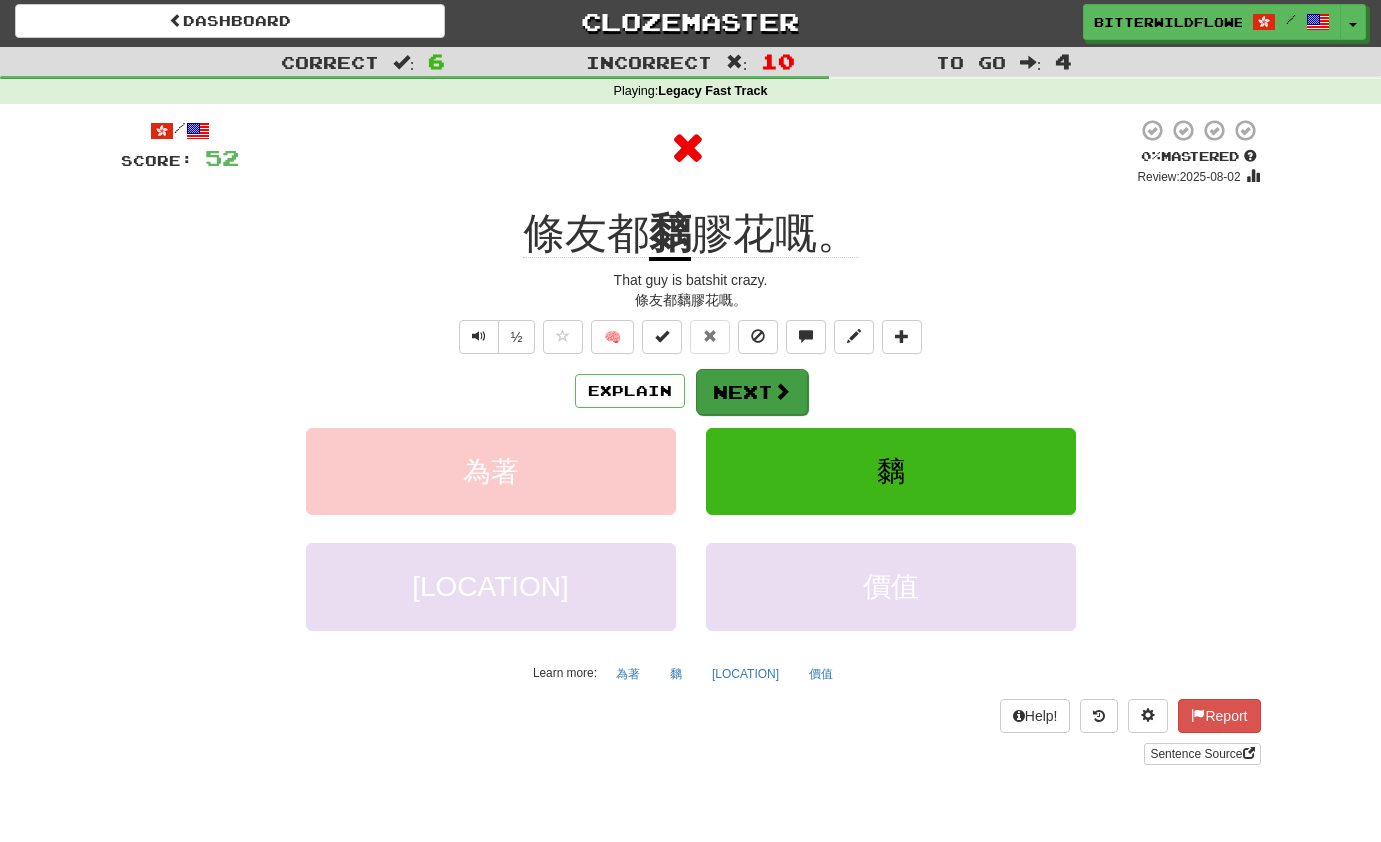 click on "Next" at bounding box center [752, 392] 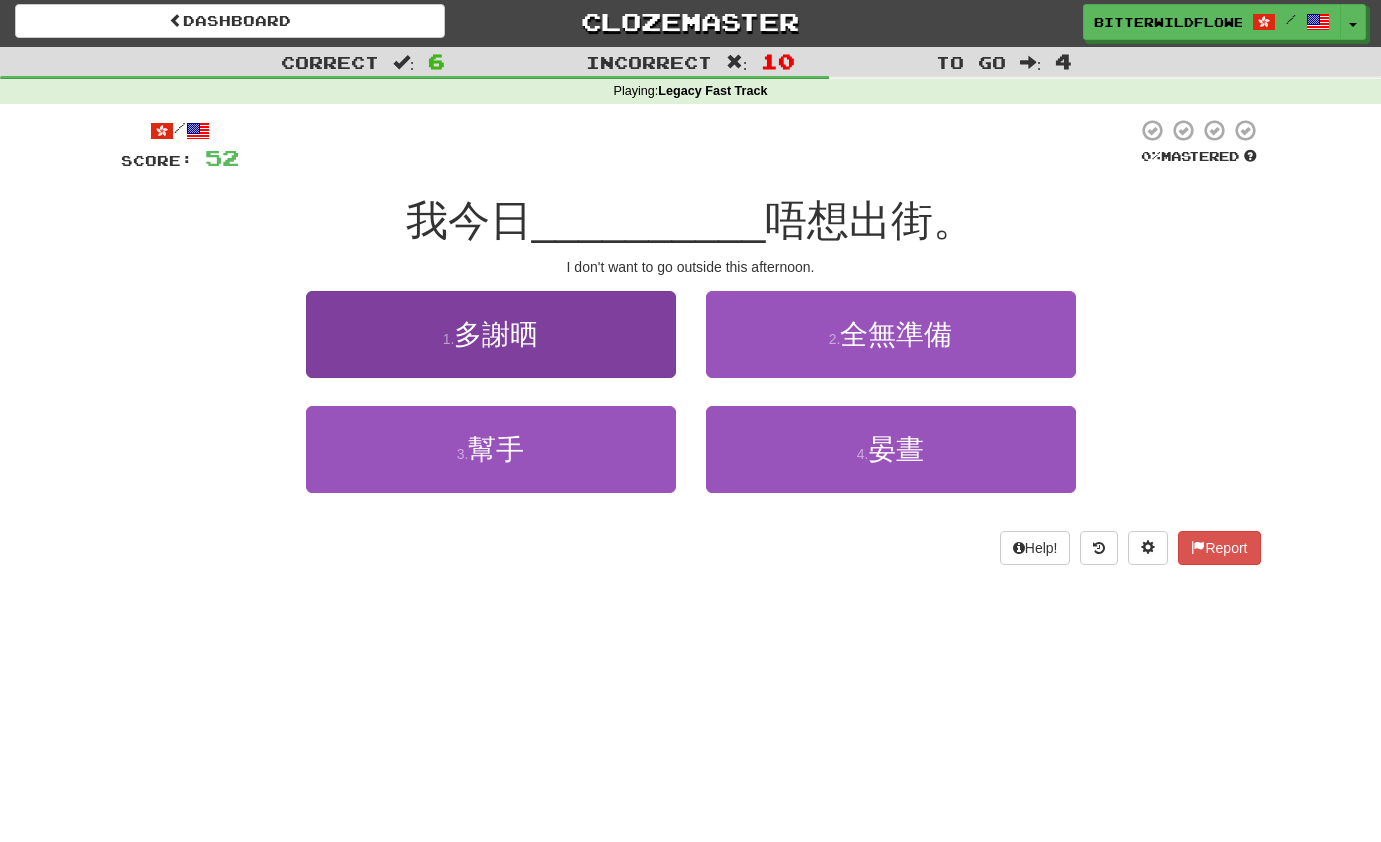 click on "多謝晒" at bounding box center [496, 334] 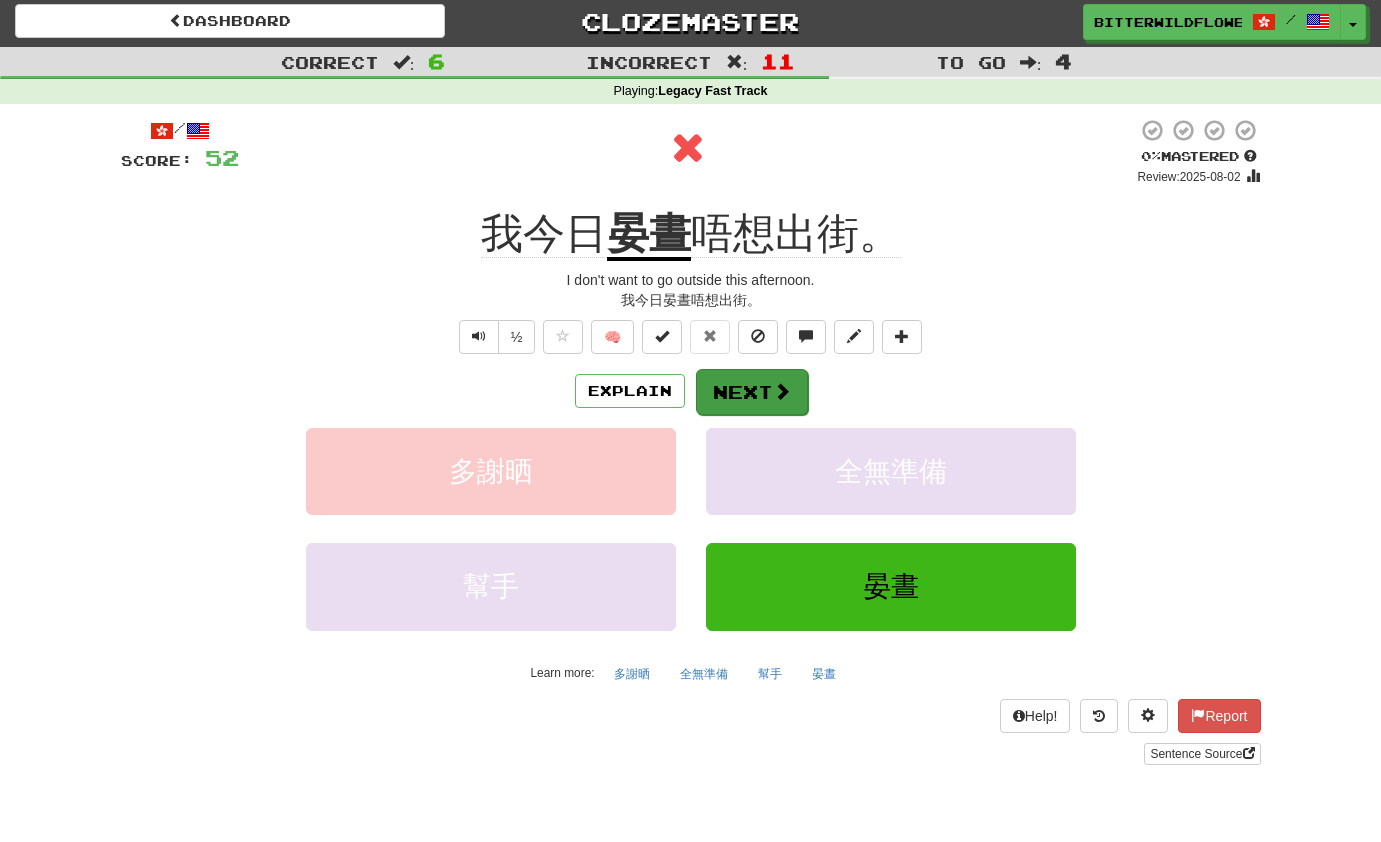 click on "Next" at bounding box center (752, 392) 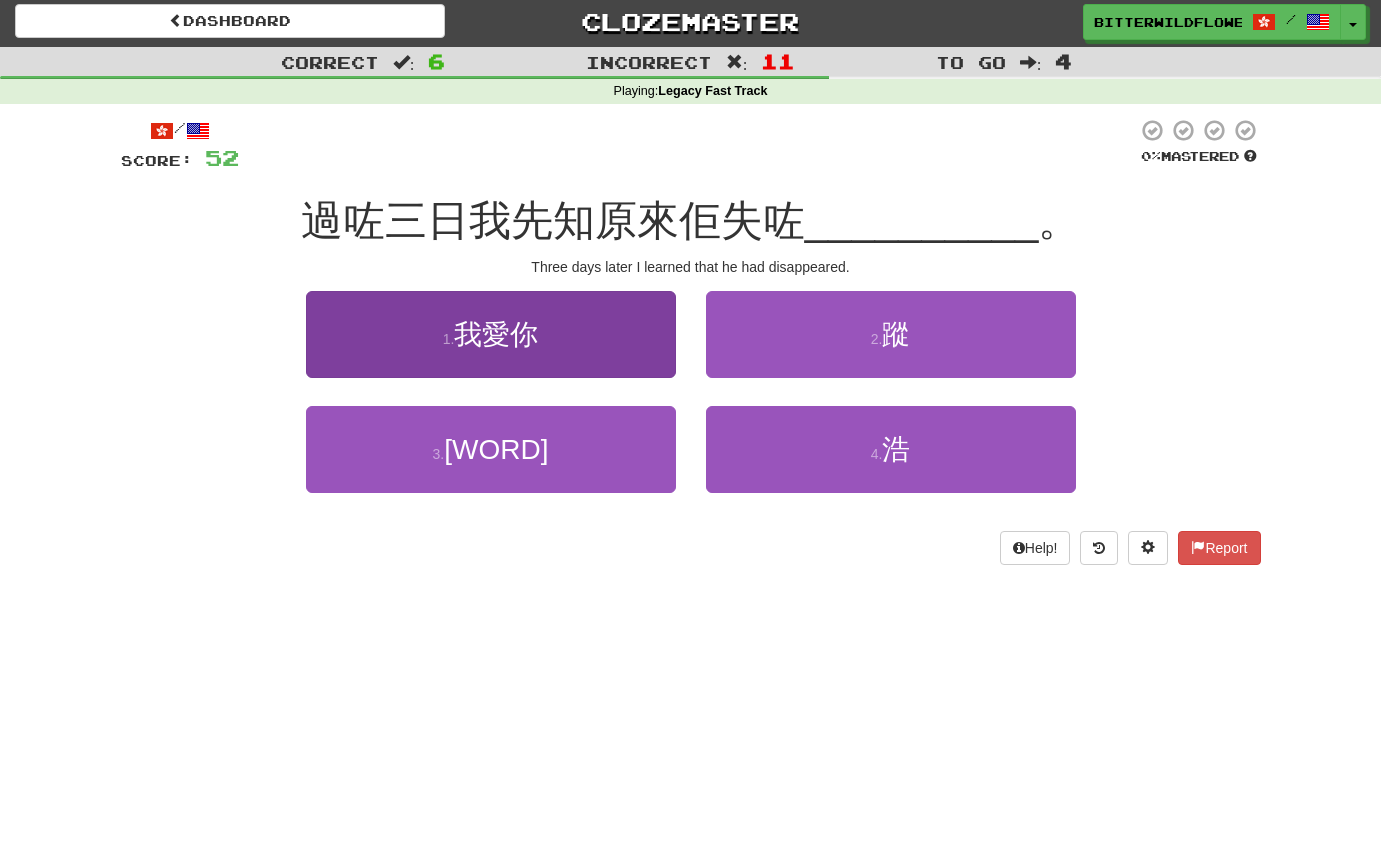click on "我愛你" at bounding box center [496, 334] 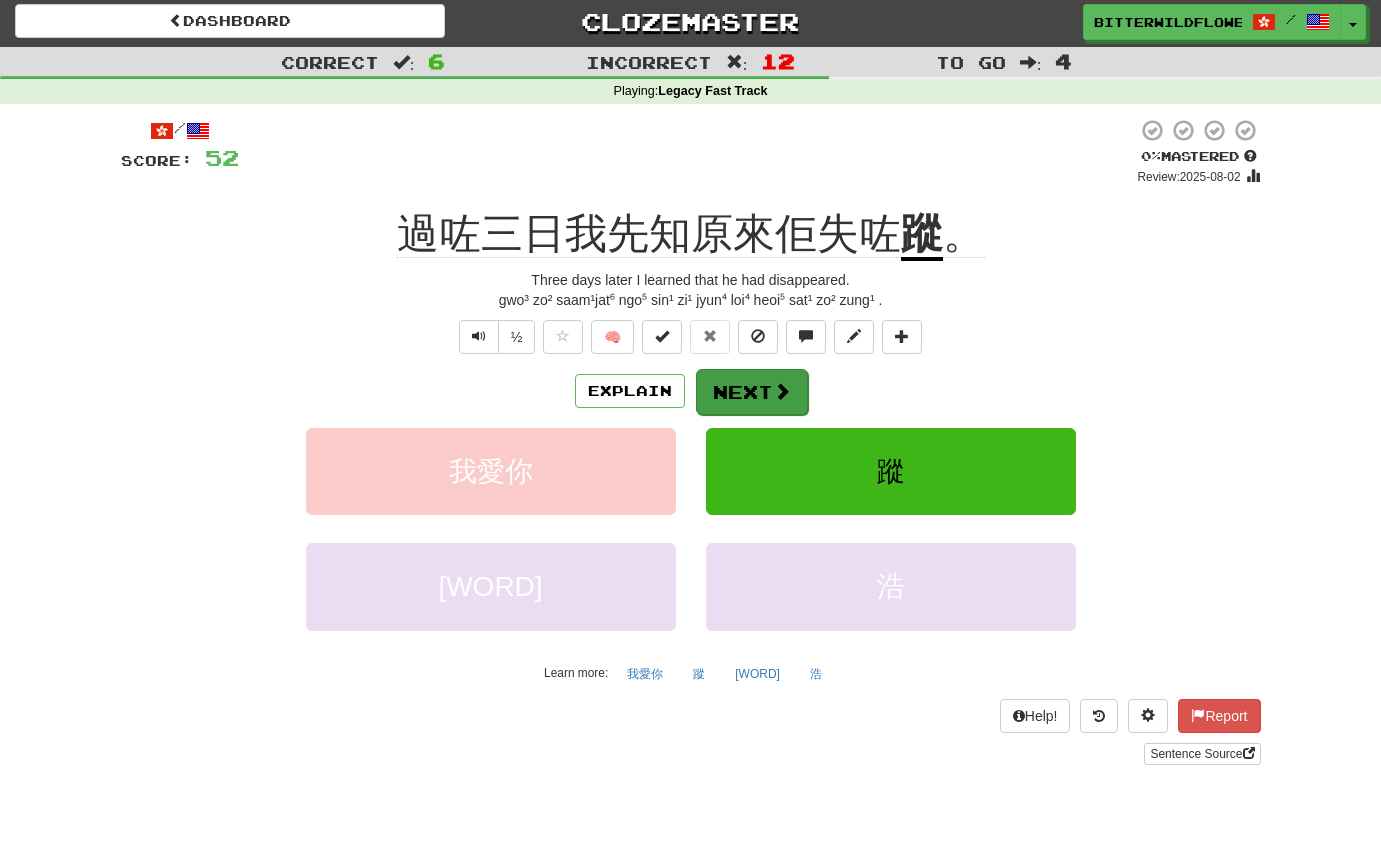 click on "Next" at bounding box center [752, 392] 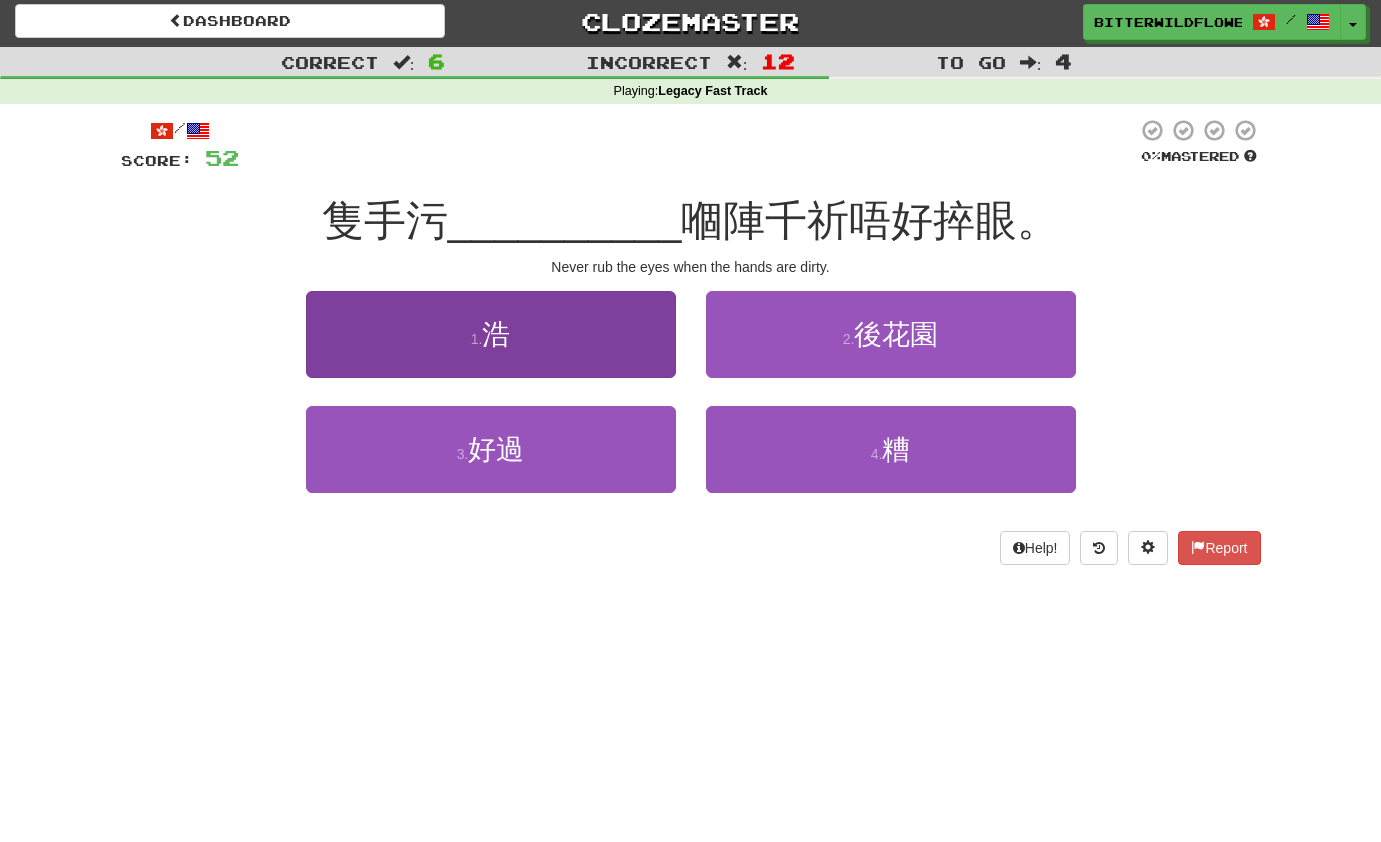 click on "1 .  浩" at bounding box center [491, 334] 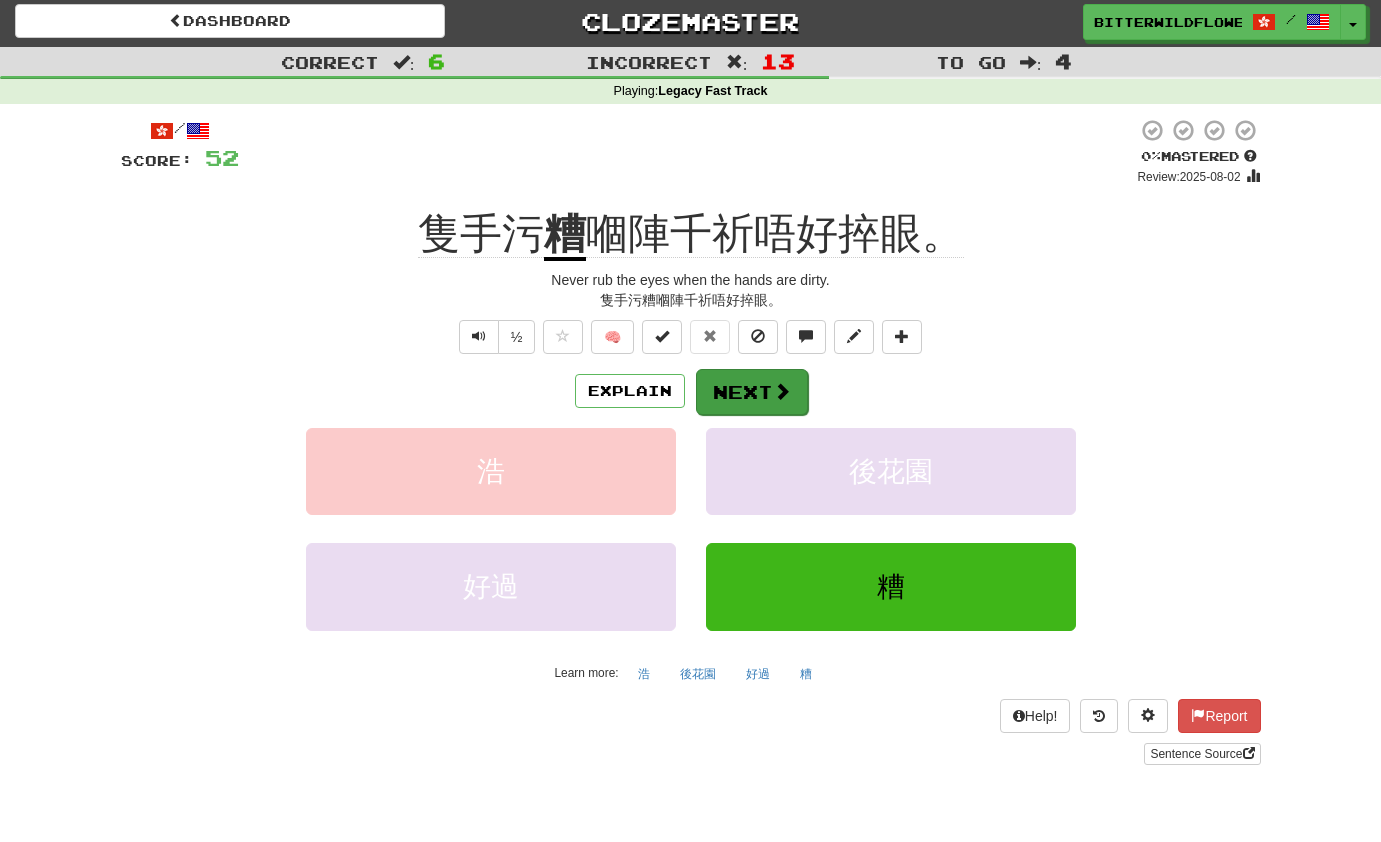 click on "Next" at bounding box center [752, 392] 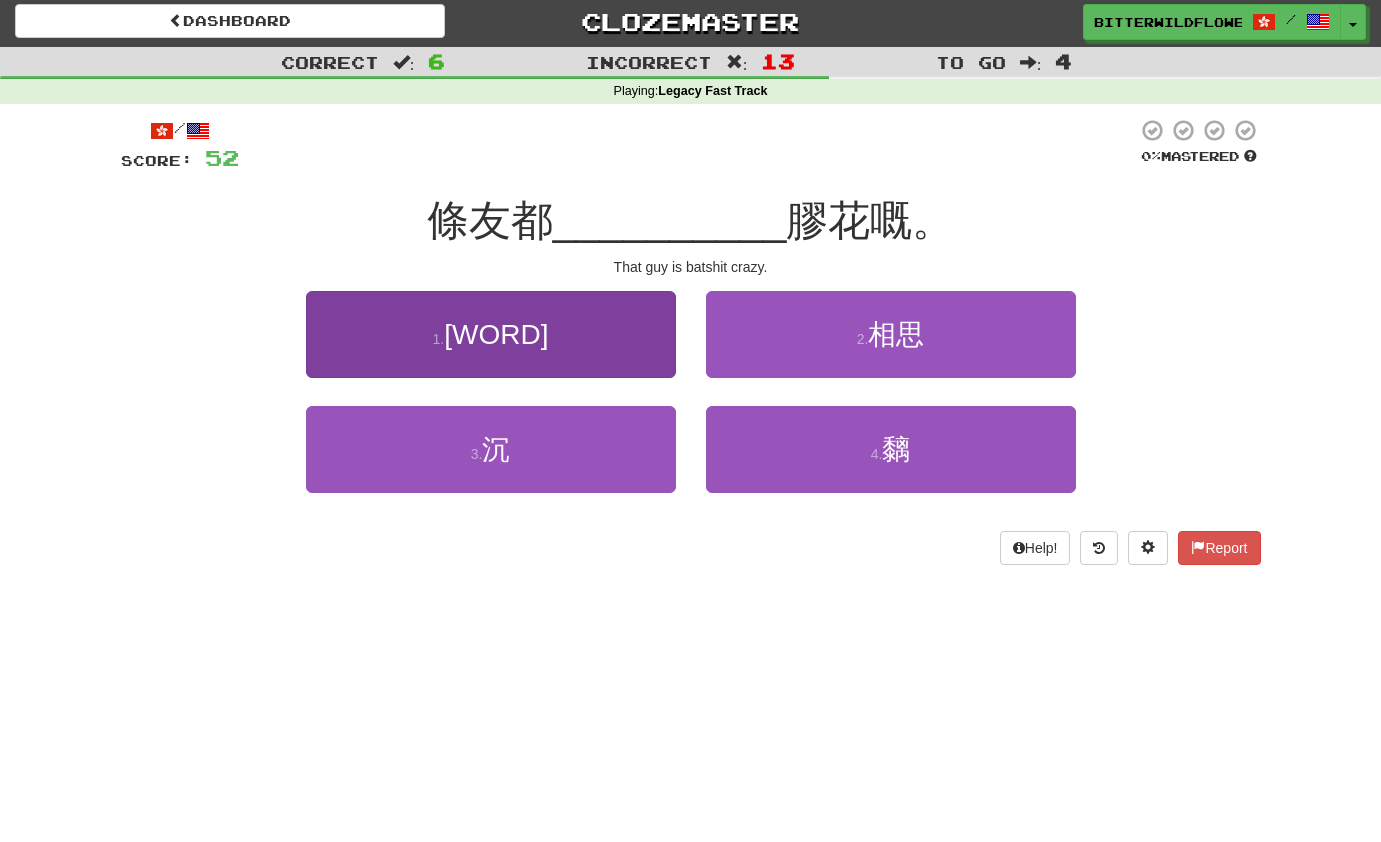 click on "1 .  沒" at bounding box center [491, 334] 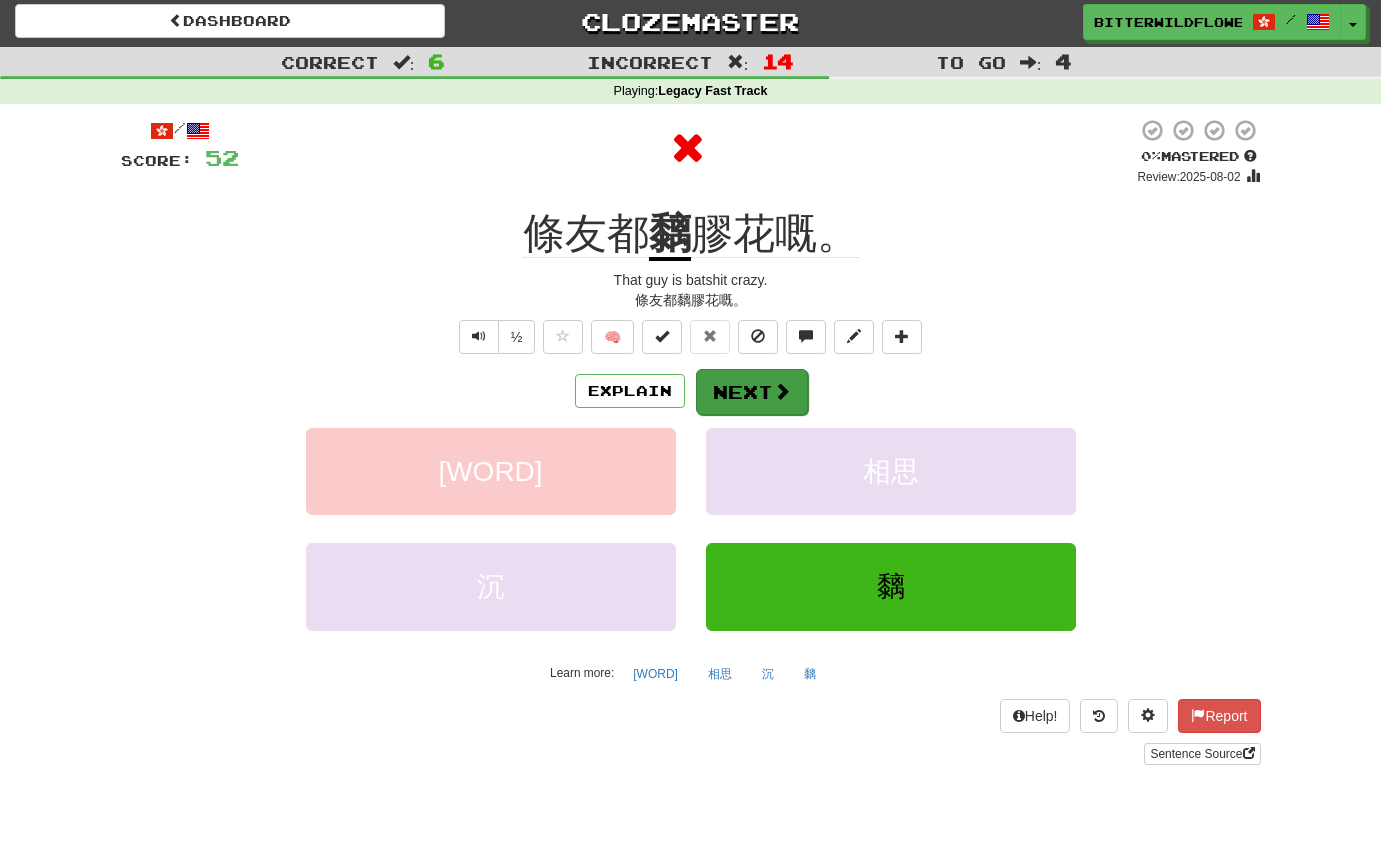 click on "Next" at bounding box center (752, 392) 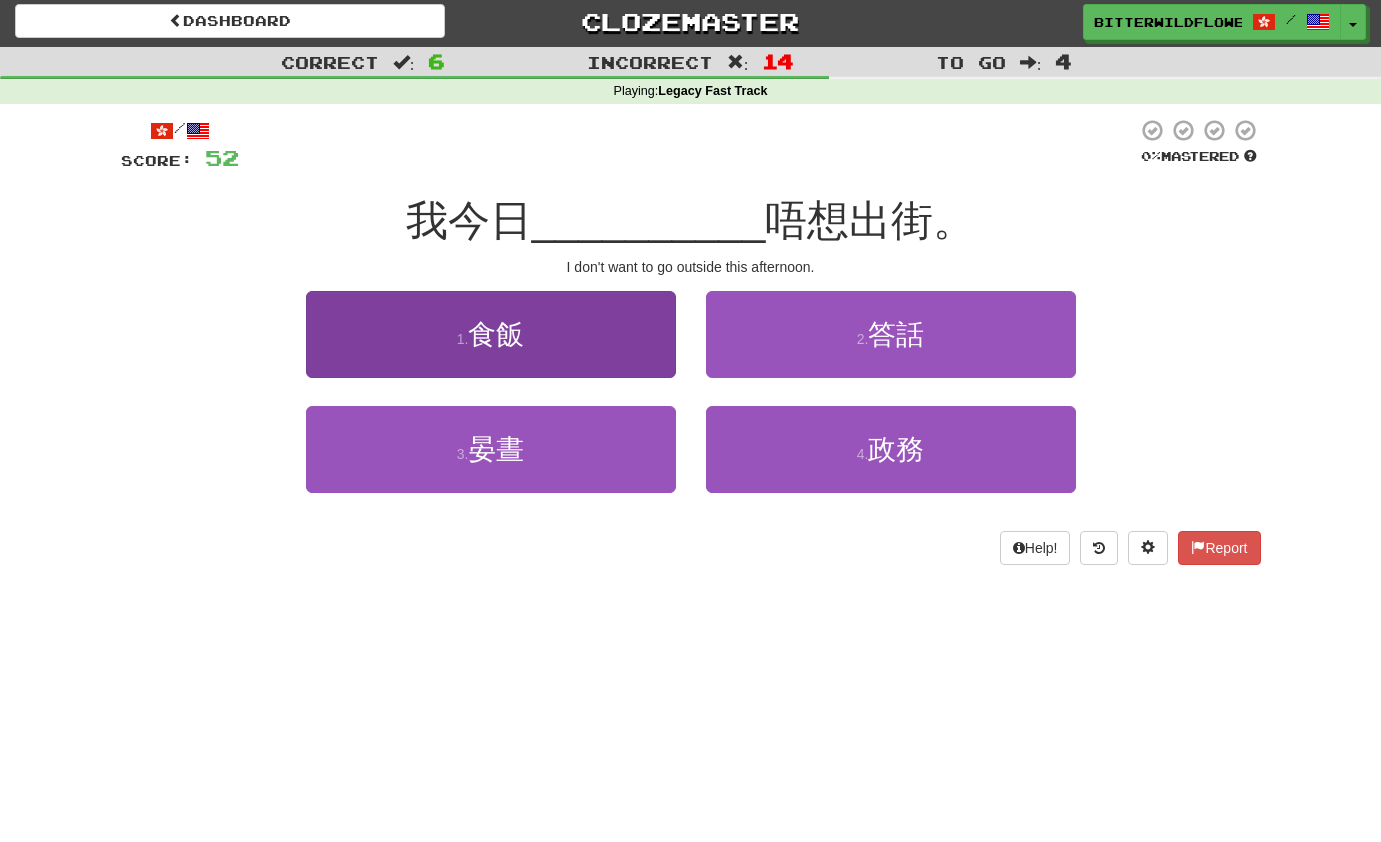 click on "1 .  食飯" at bounding box center (491, 334) 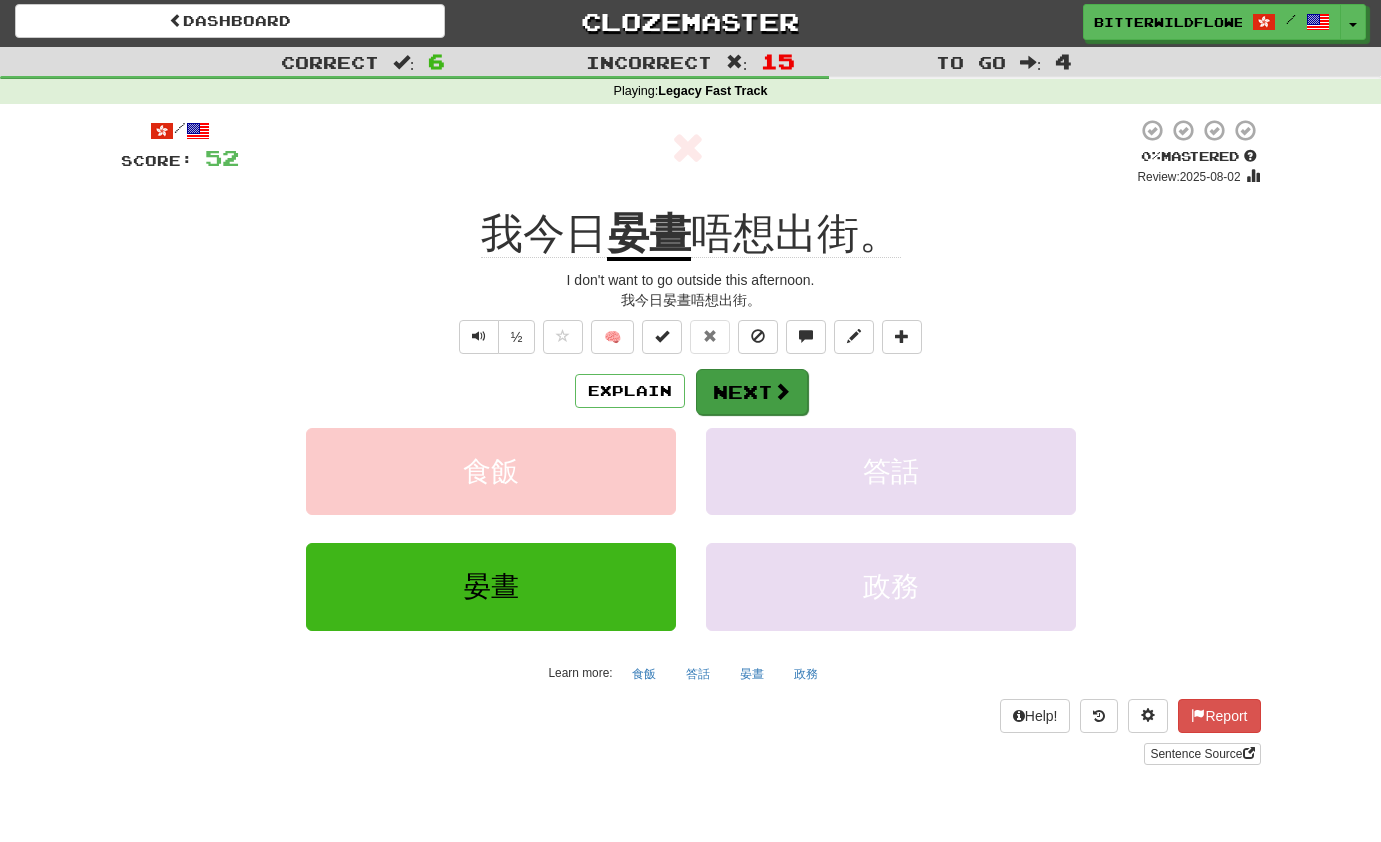 click on "Next" at bounding box center [752, 392] 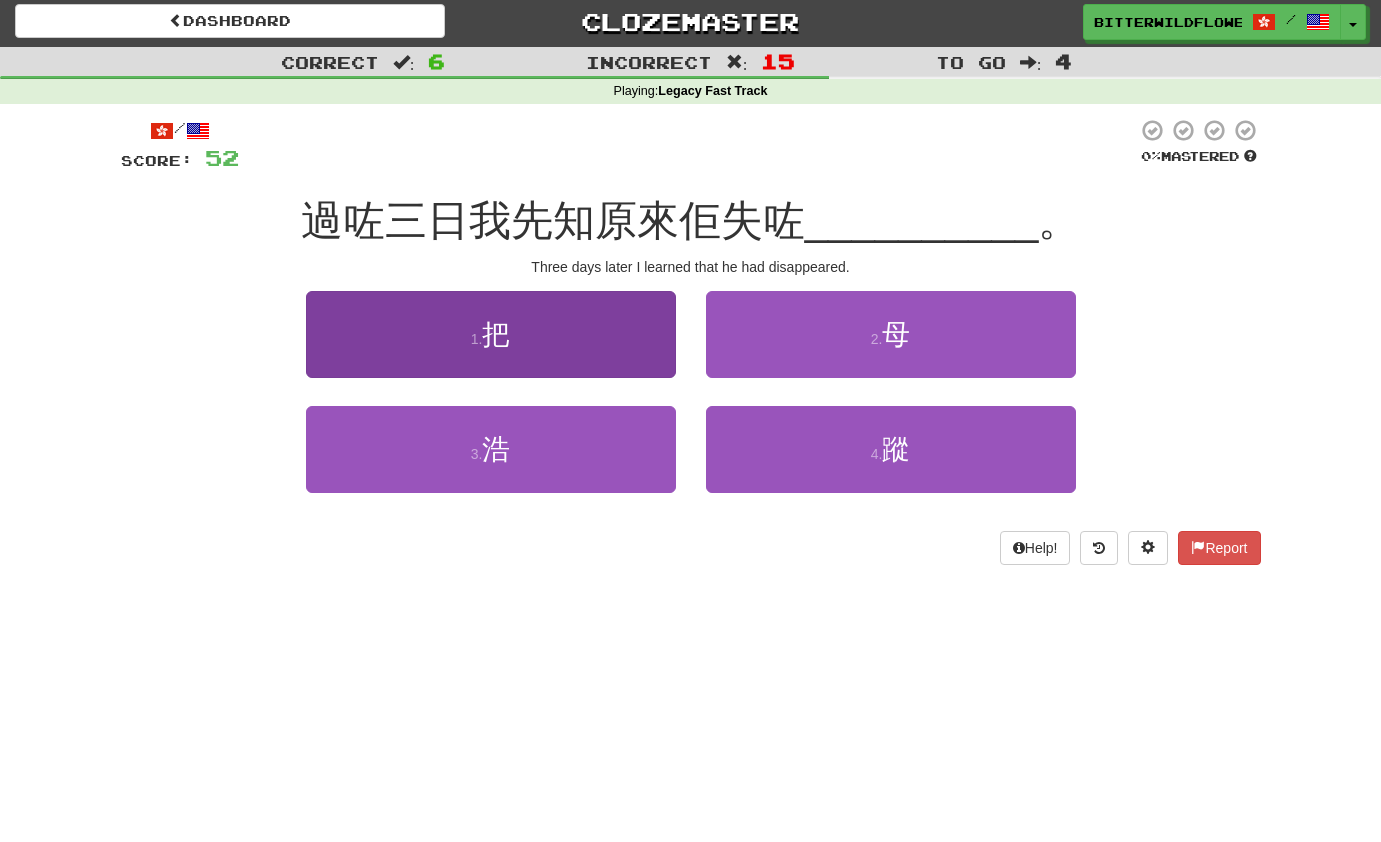 click on "1 .  把" at bounding box center [491, 334] 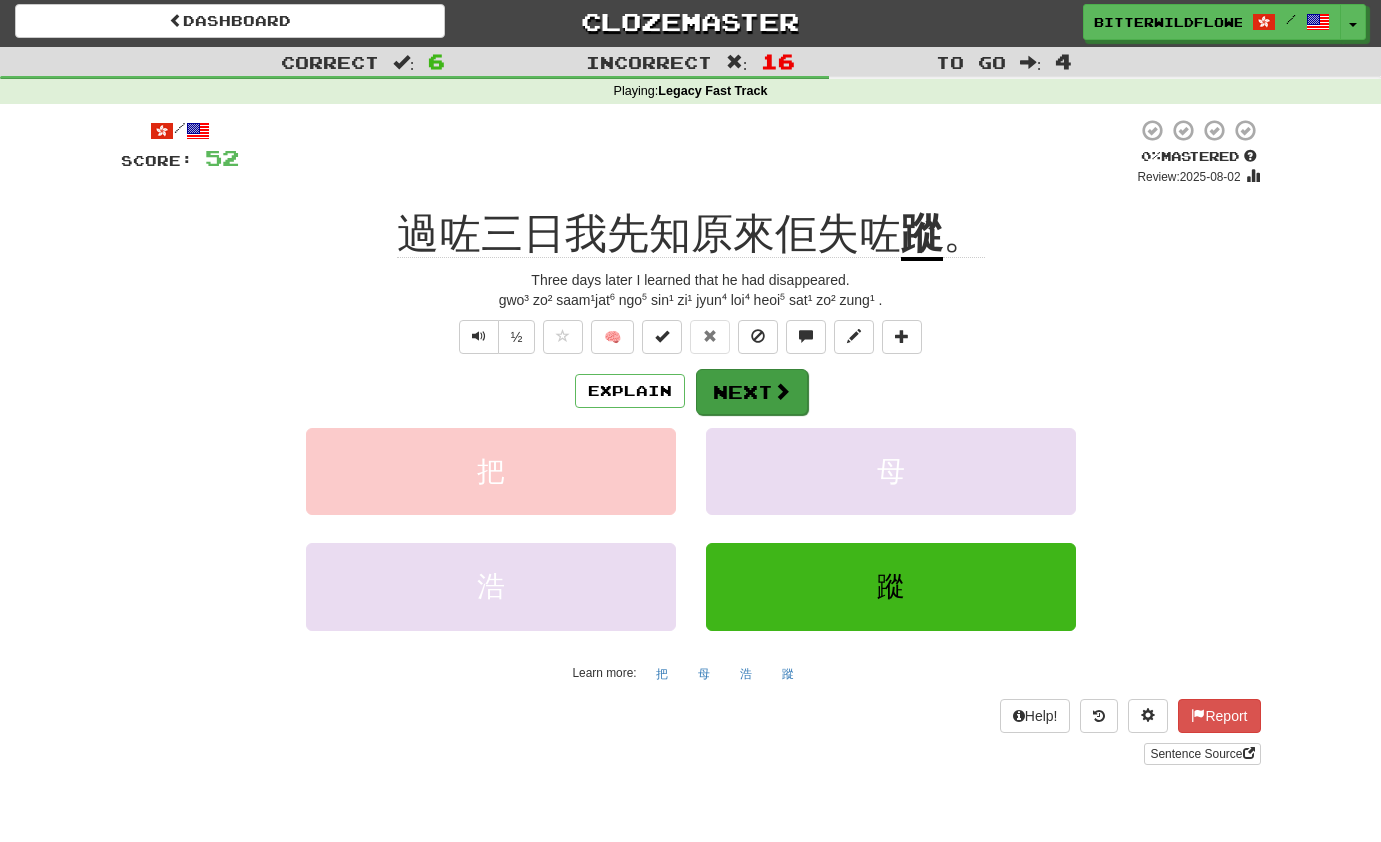 click on "Next" at bounding box center [752, 392] 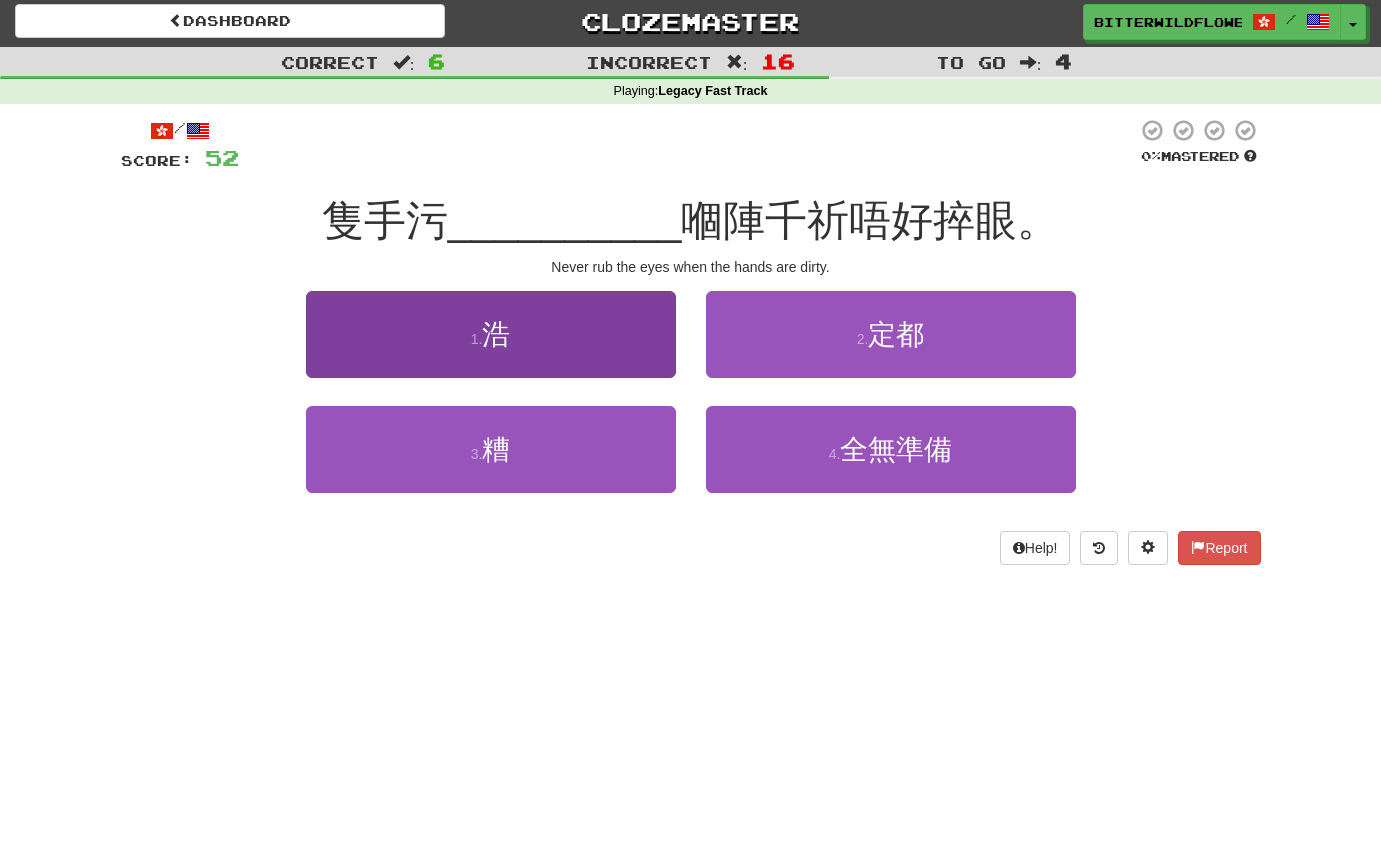 click on "1 .  浩" at bounding box center [491, 334] 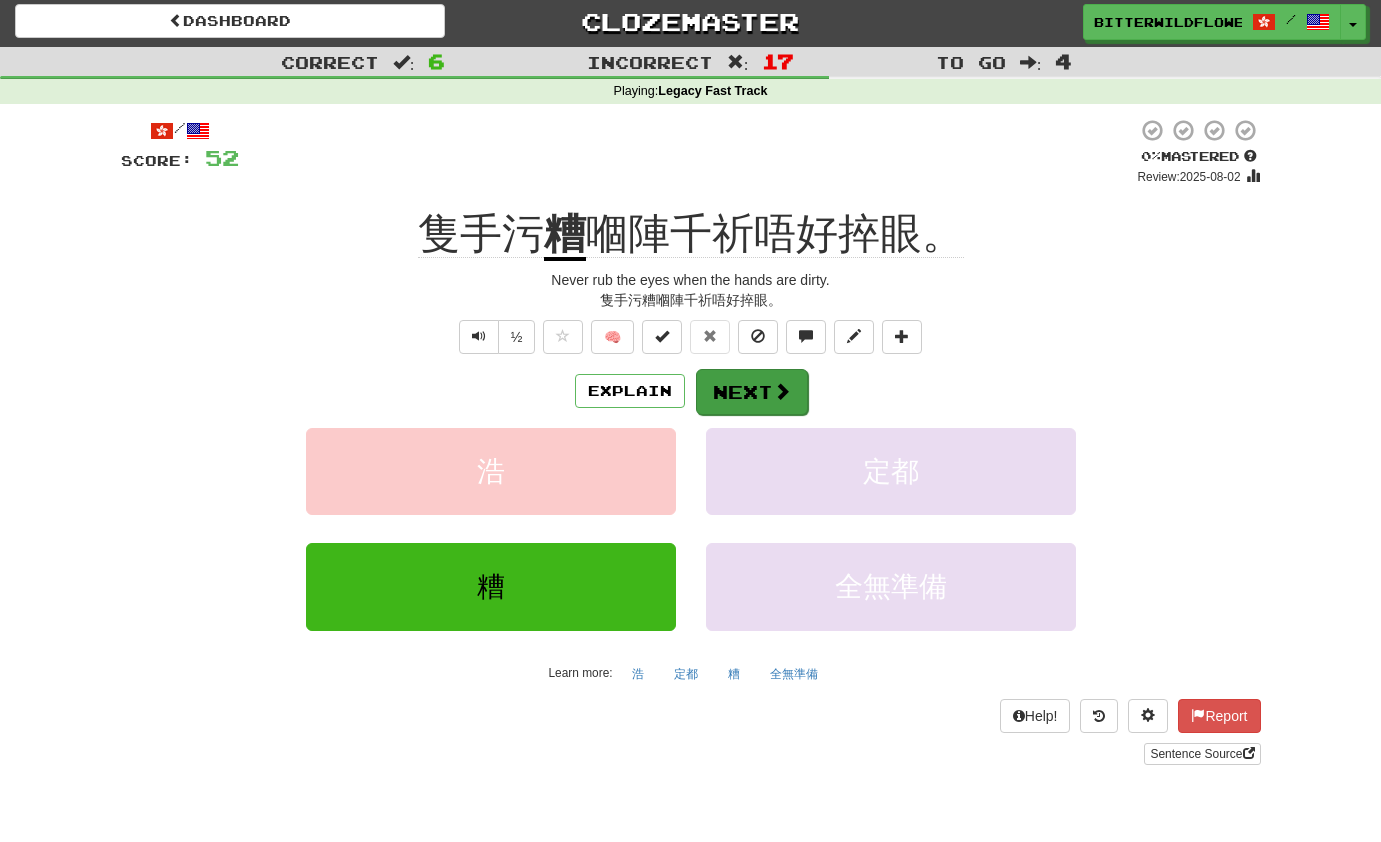 click on "Next" at bounding box center (752, 392) 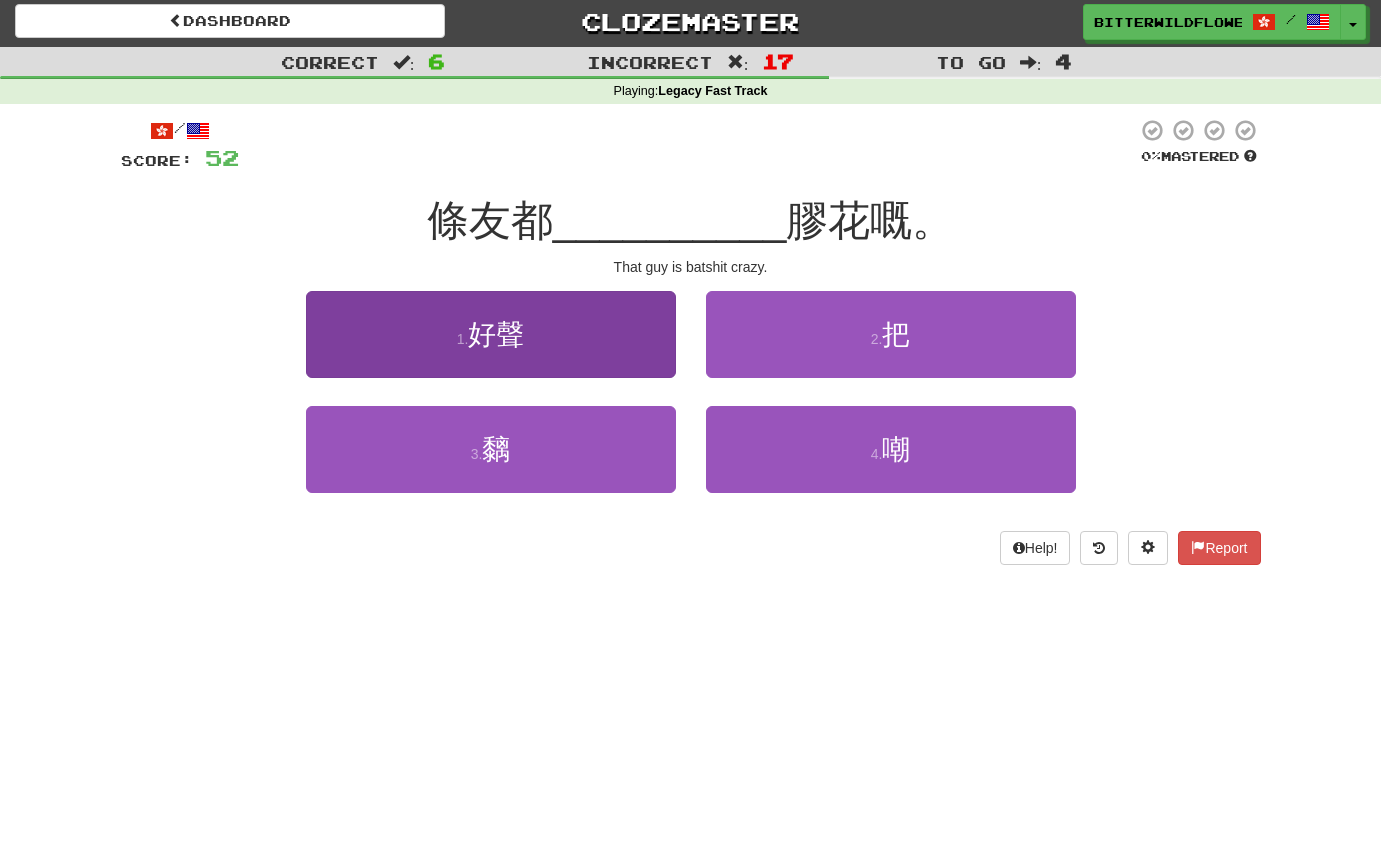 click on "1 .  [WORD]" at bounding box center (491, 334) 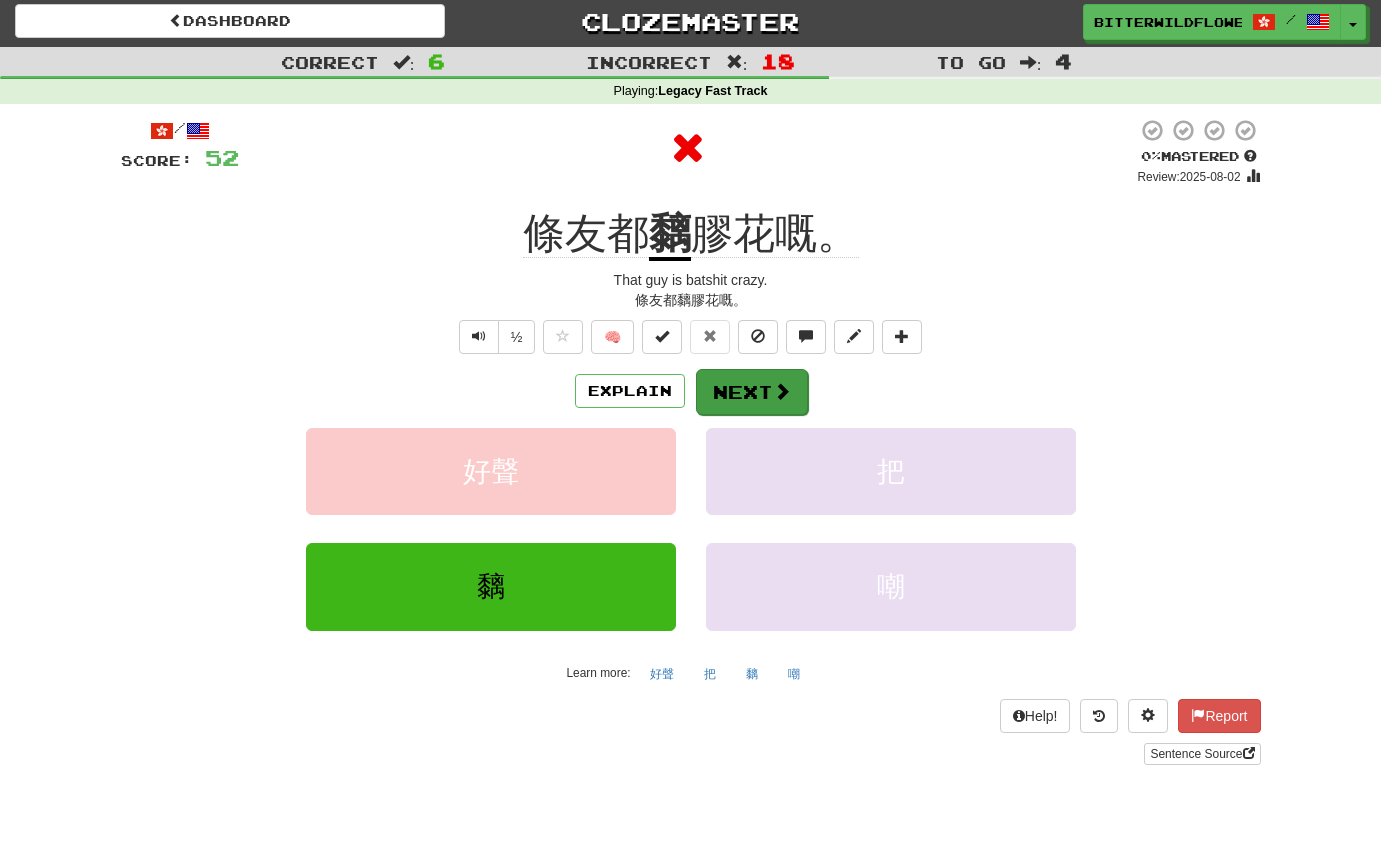 click on "Next" at bounding box center [752, 392] 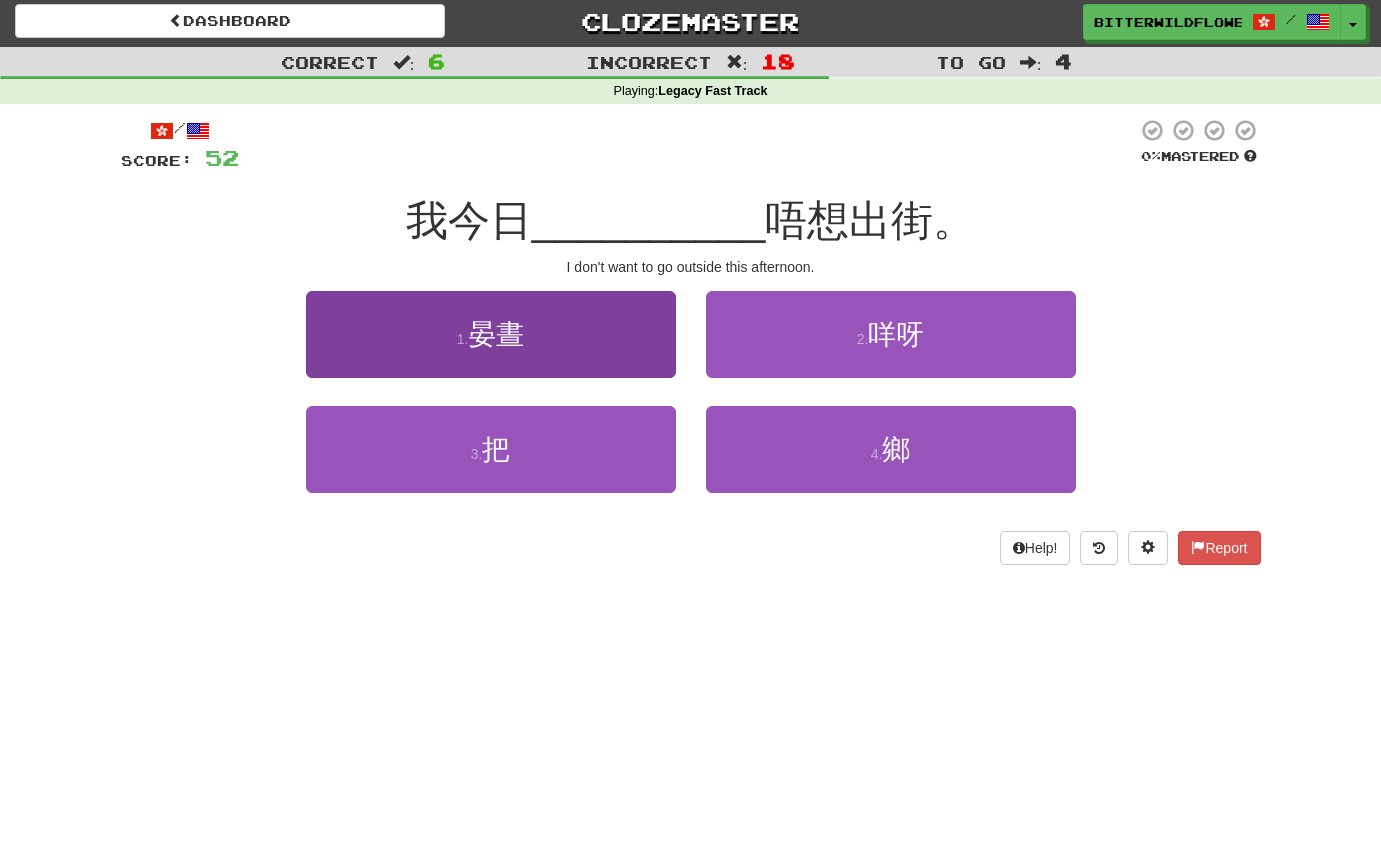 click on "1 .  晏晝" at bounding box center [491, 334] 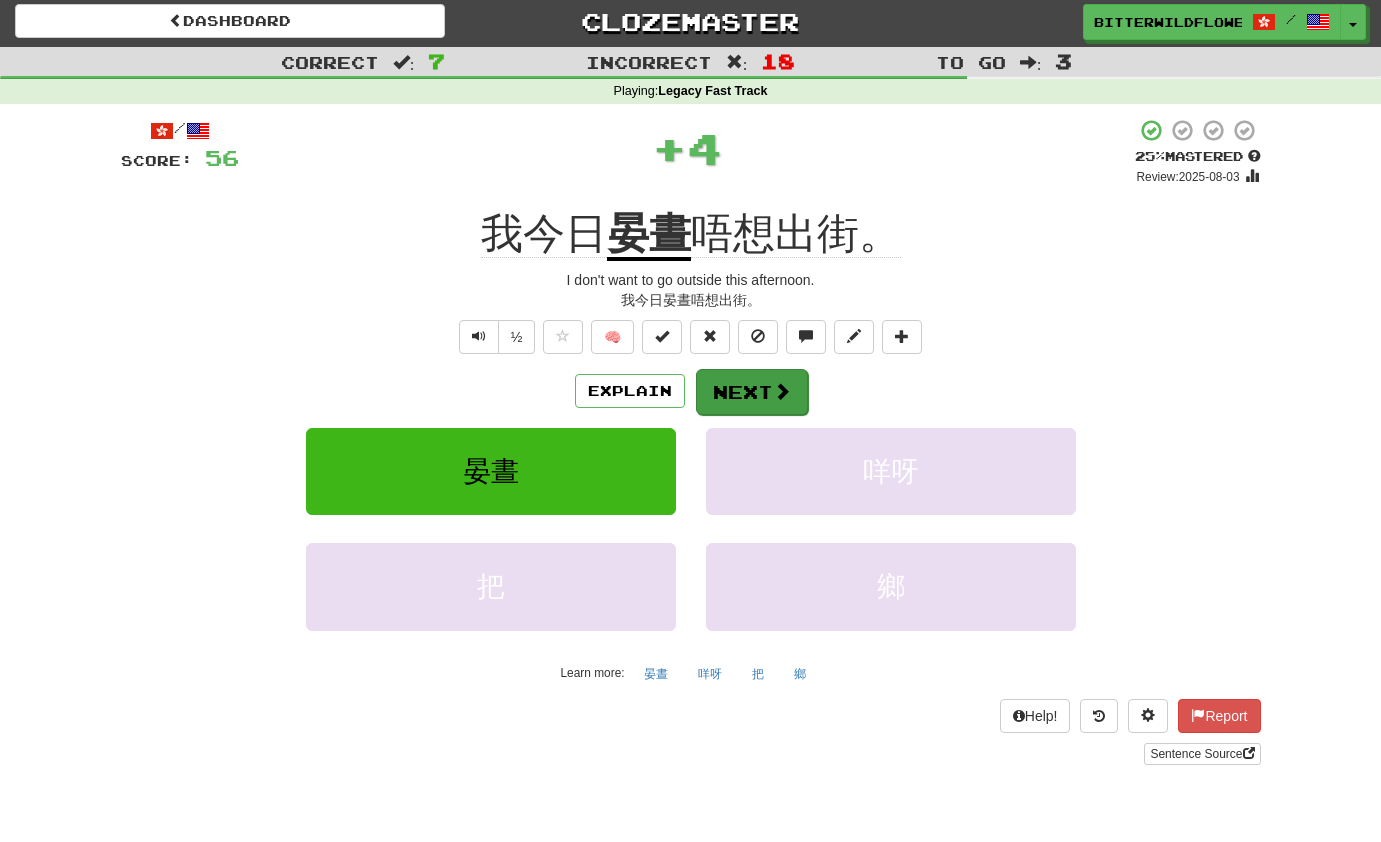 click on "Next" at bounding box center [752, 392] 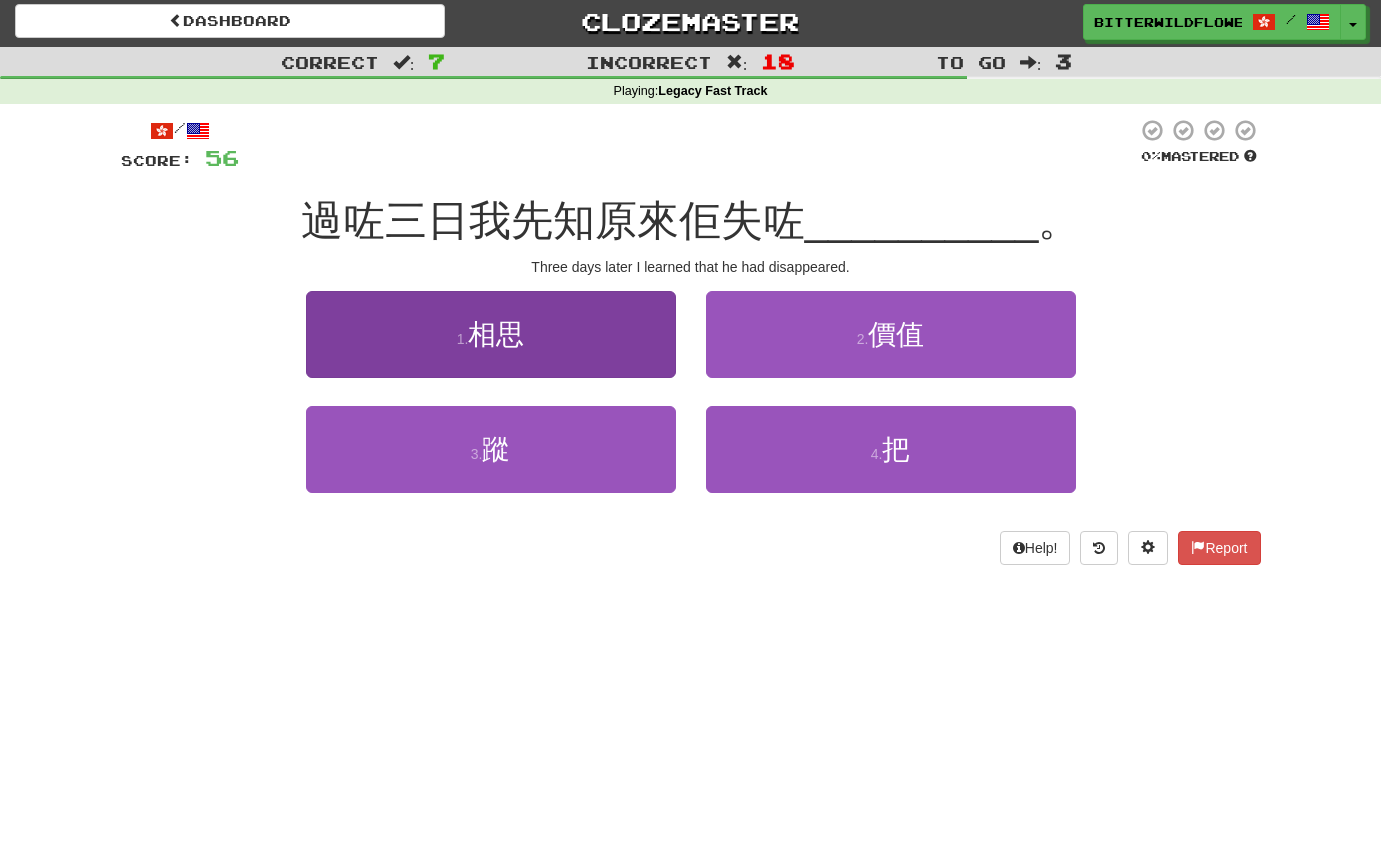drag, startPoint x: 493, startPoint y: 341, endPoint x: 496, endPoint y: 329, distance: 12.369317 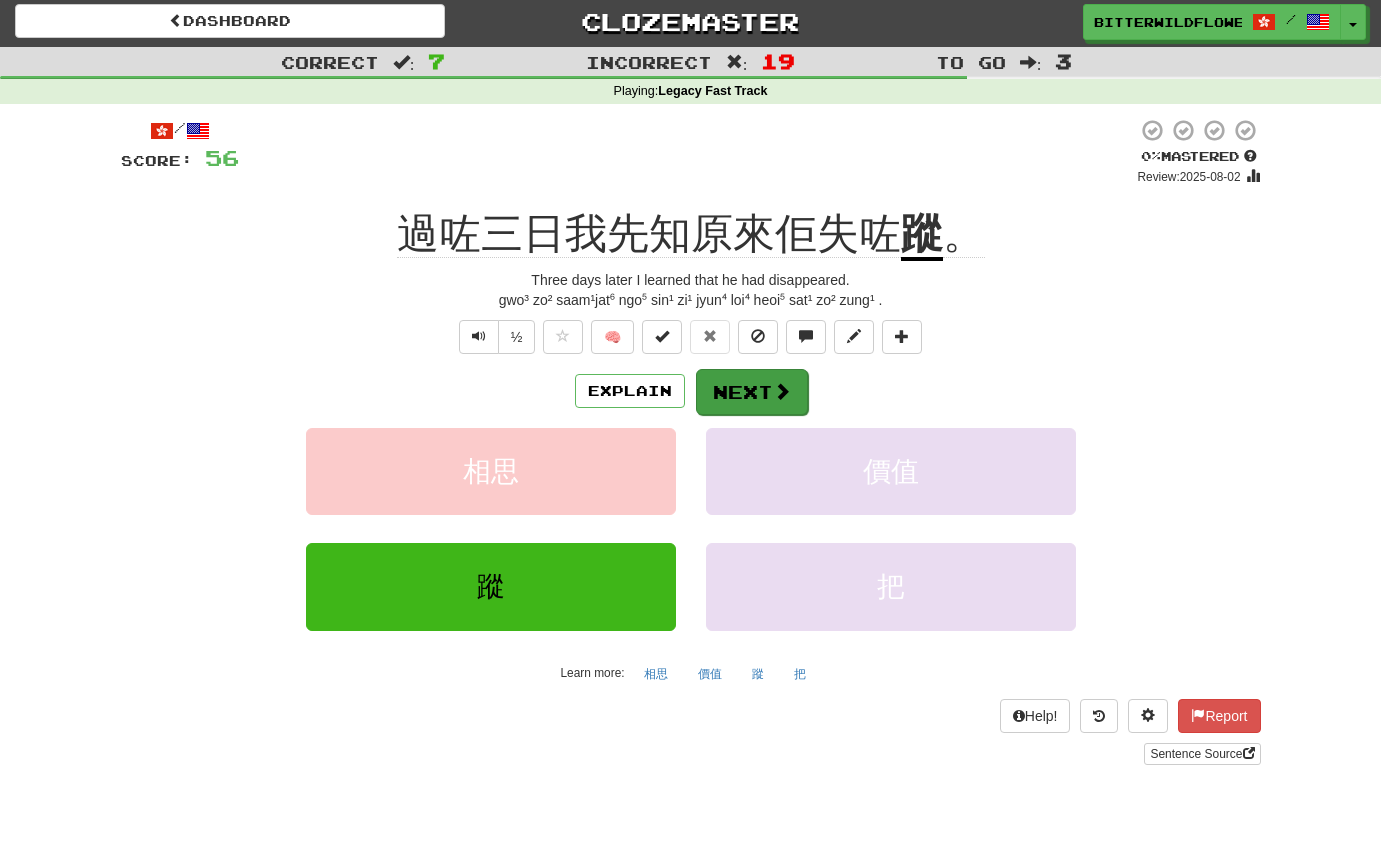 click on "Next" at bounding box center [752, 392] 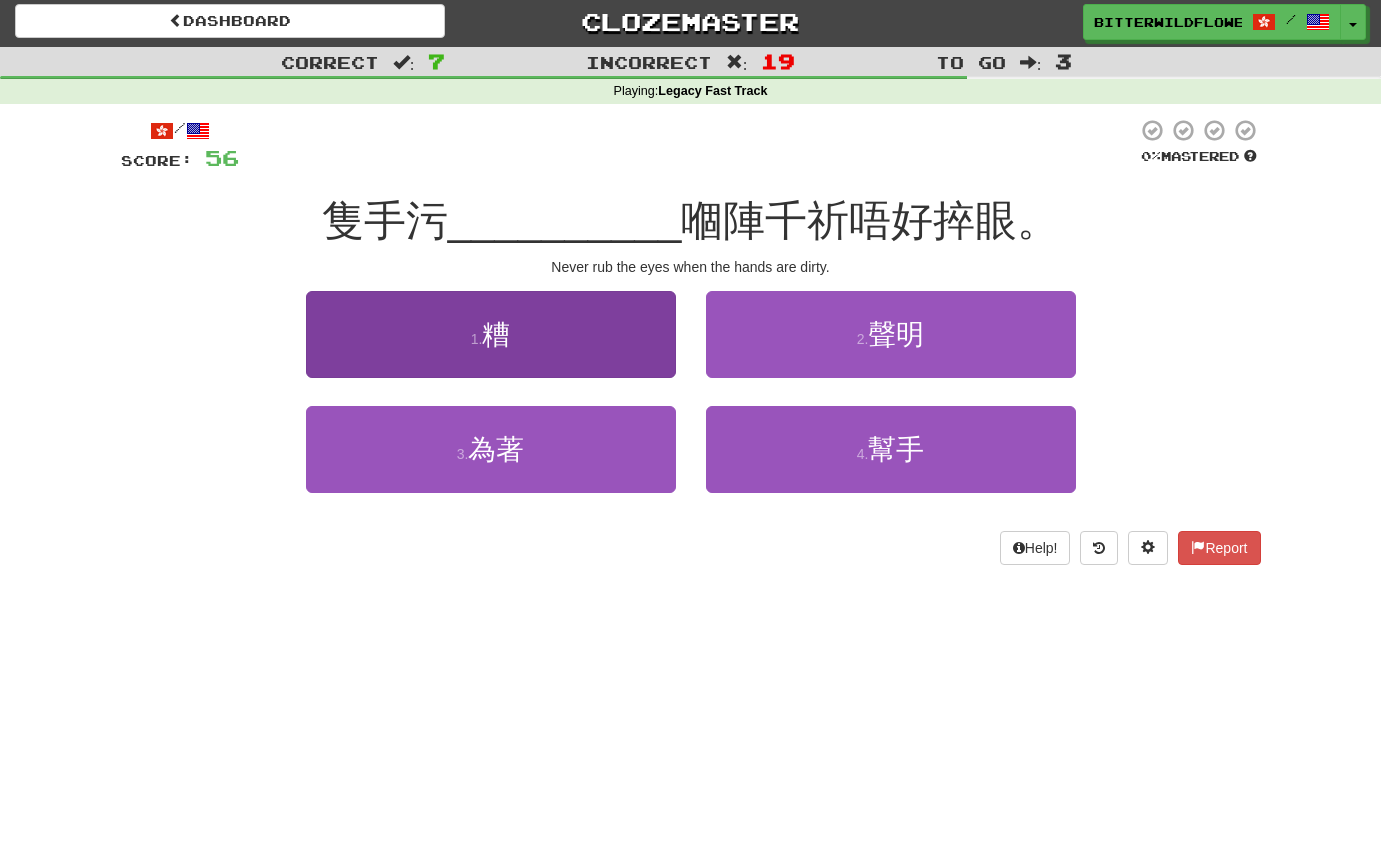 drag, startPoint x: 514, startPoint y: 338, endPoint x: 527, endPoint y: 332, distance: 14.3178215 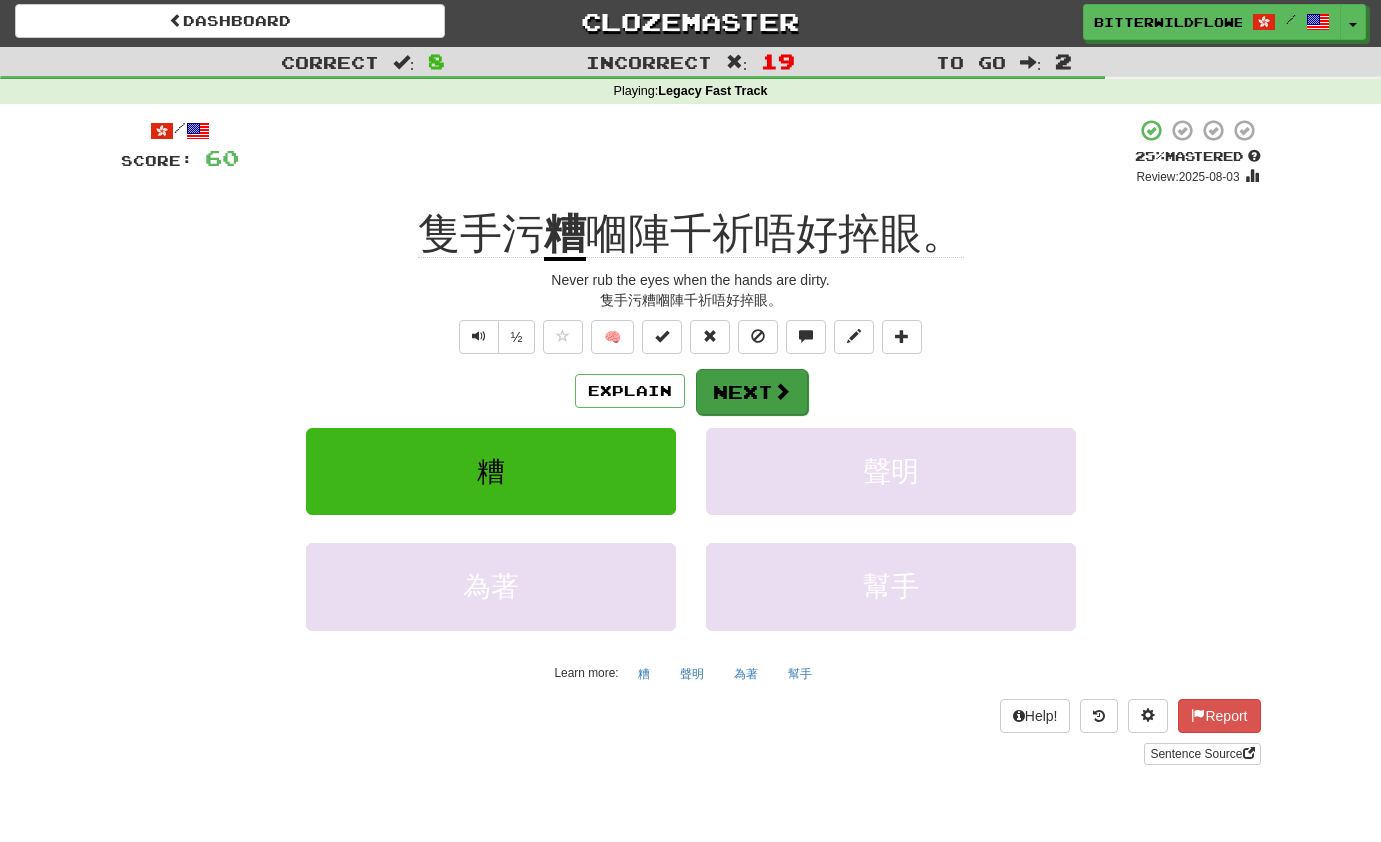 click on "Next" at bounding box center (752, 392) 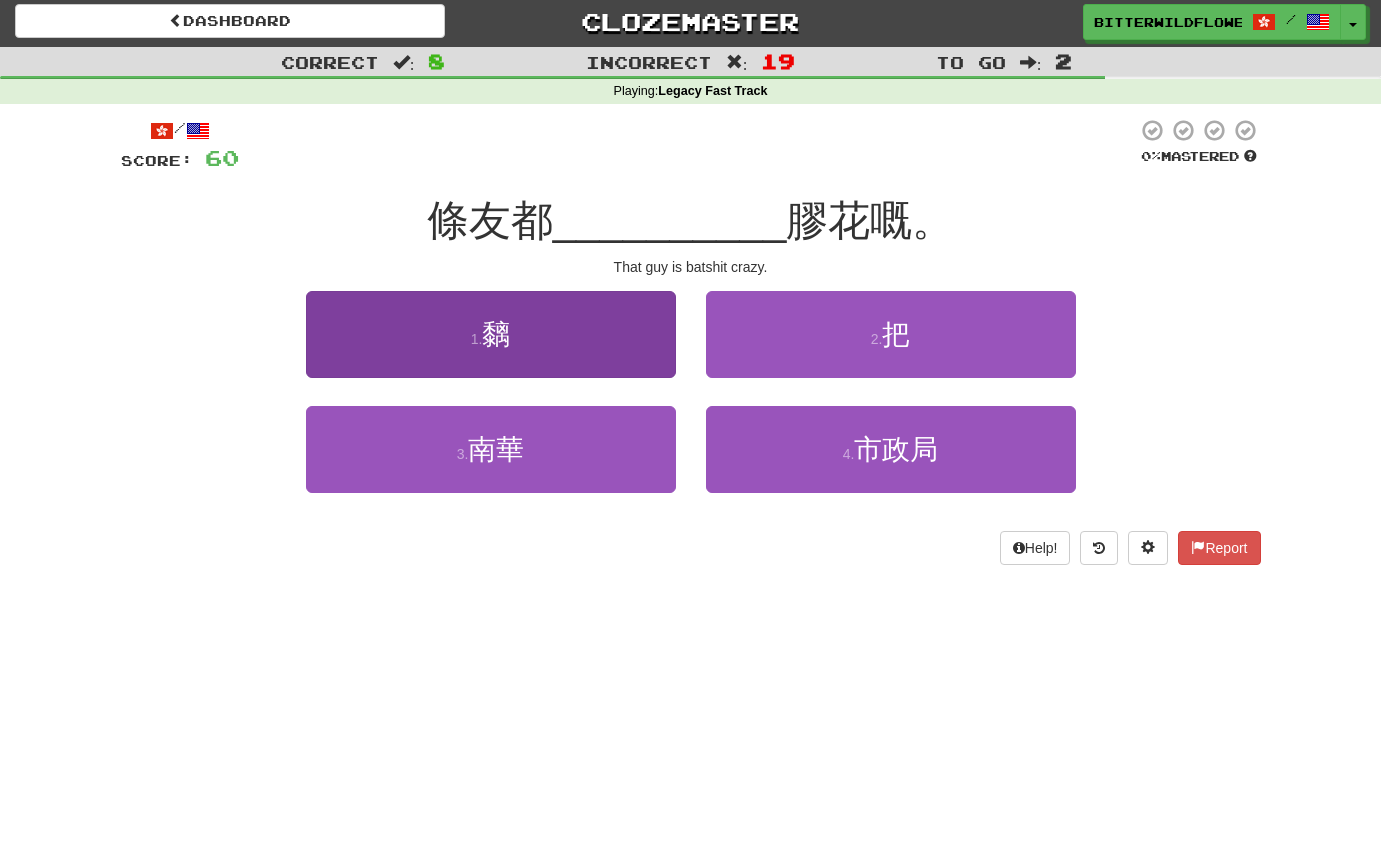 click on "1 .  黐" at bounding box center [491, 334] 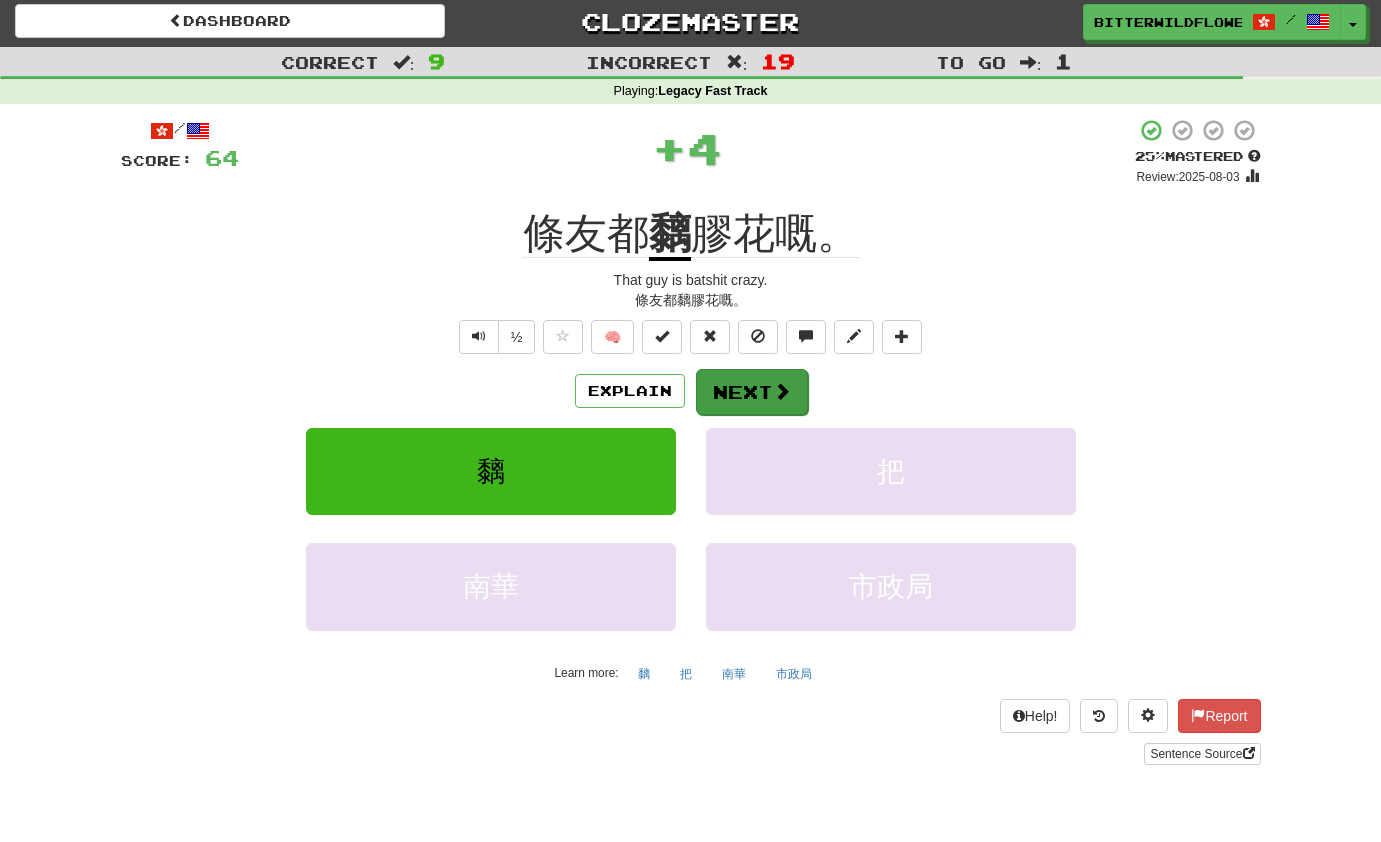 click on "Next" at bounding box center (752, 392) 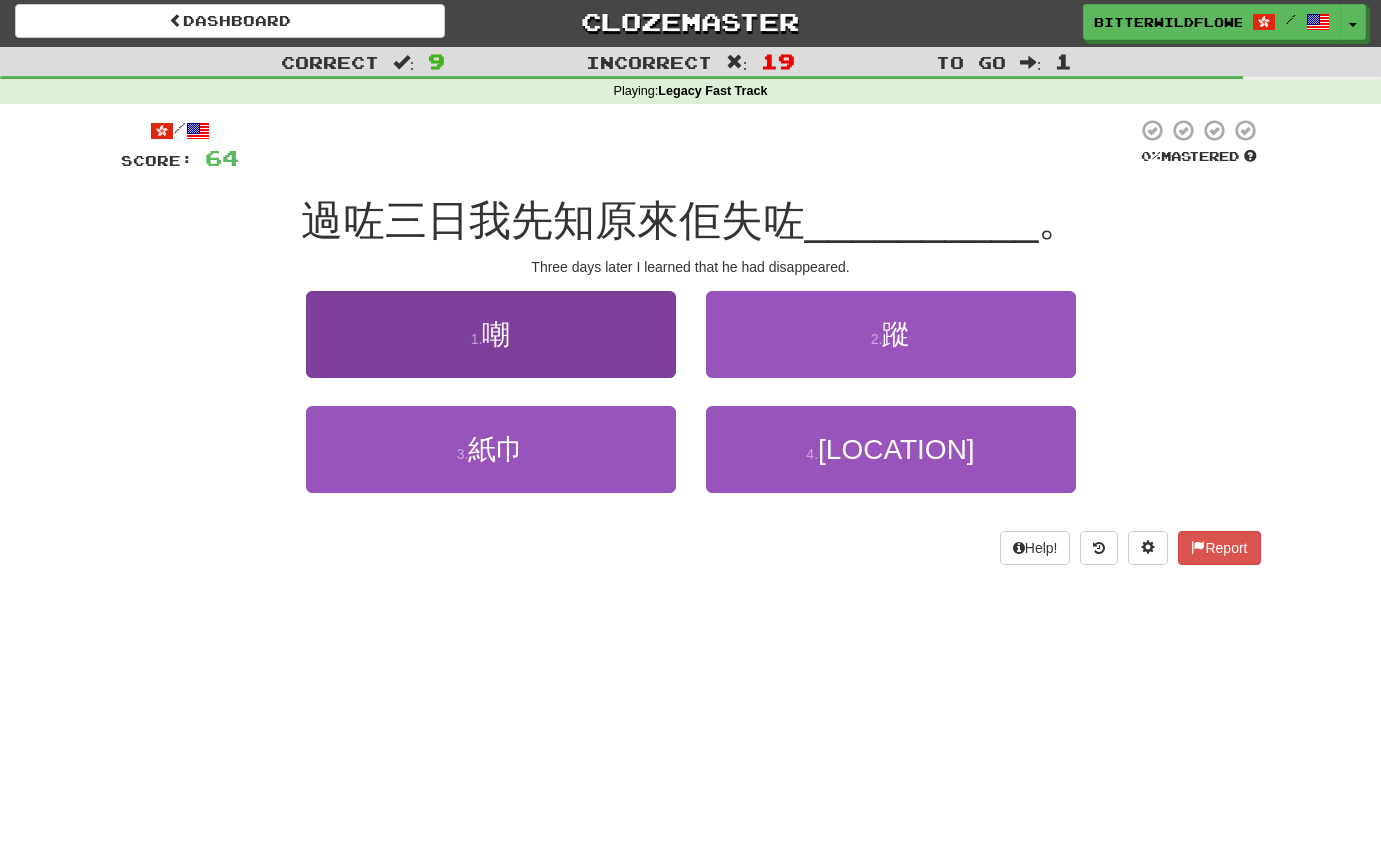 click on "1 .  嘲" at bounding box center (491, 334) 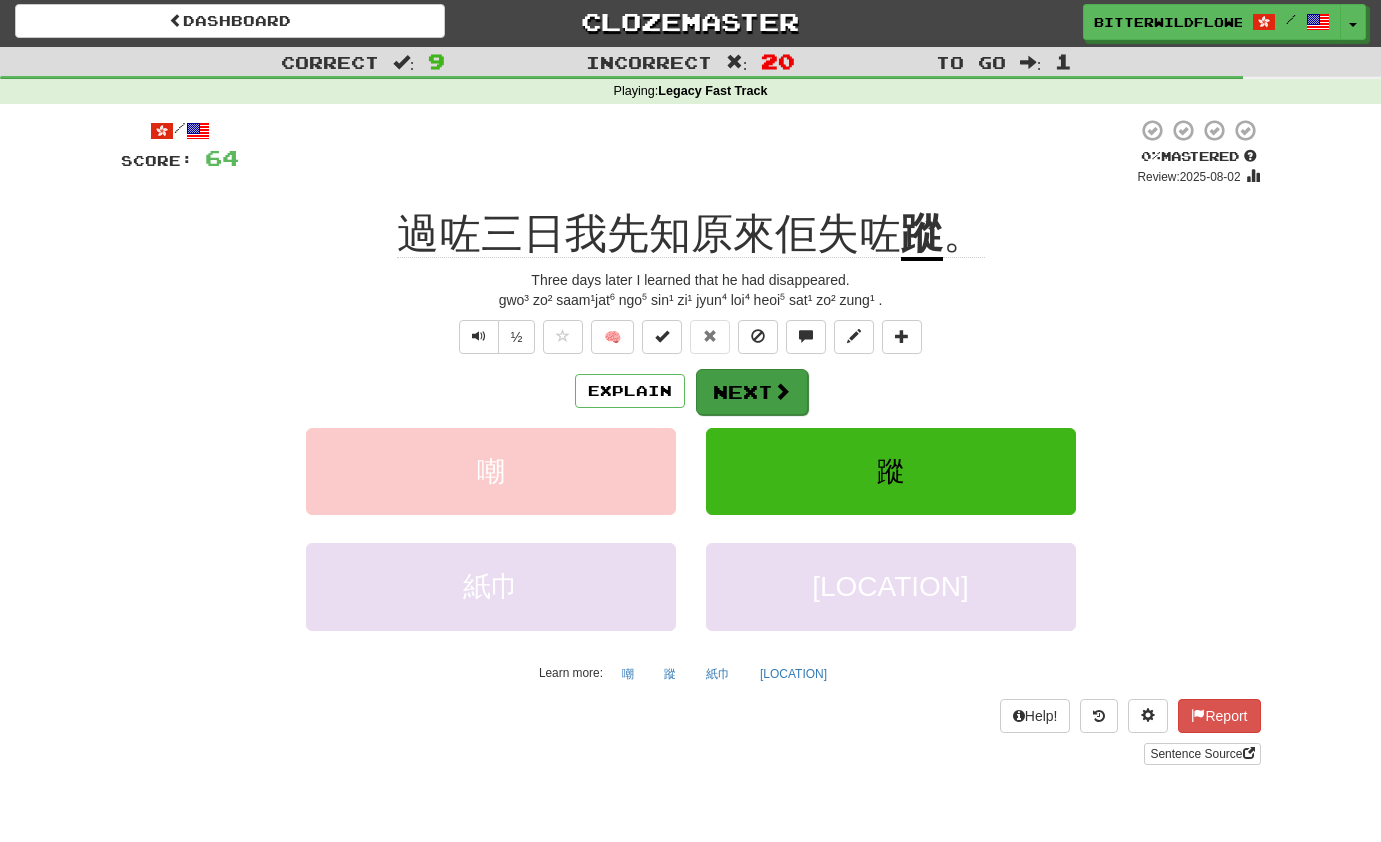 click on "Next" at bounding box center (752, 392) 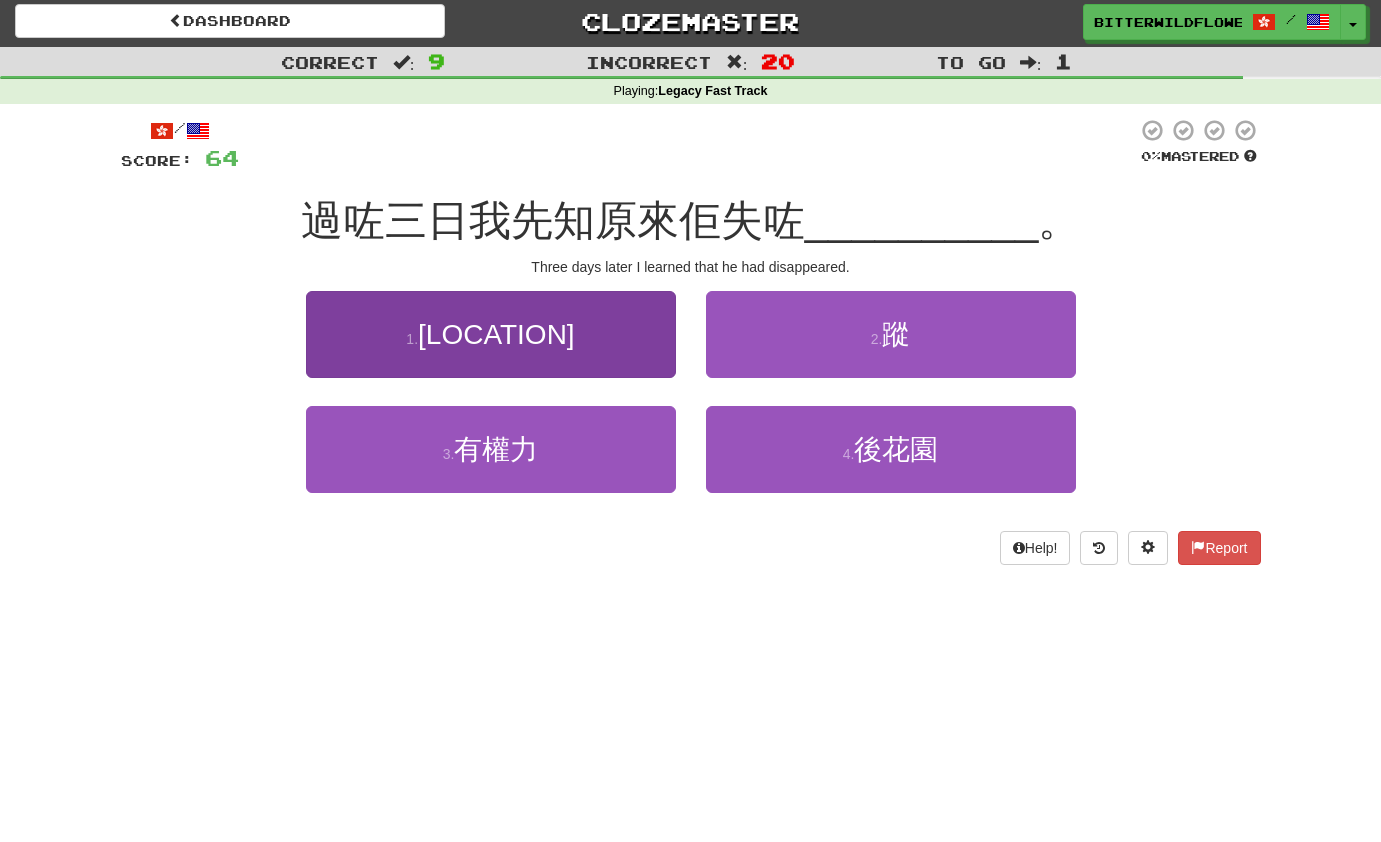 click on "[LOCATION]" at bounding box center [496, 334] 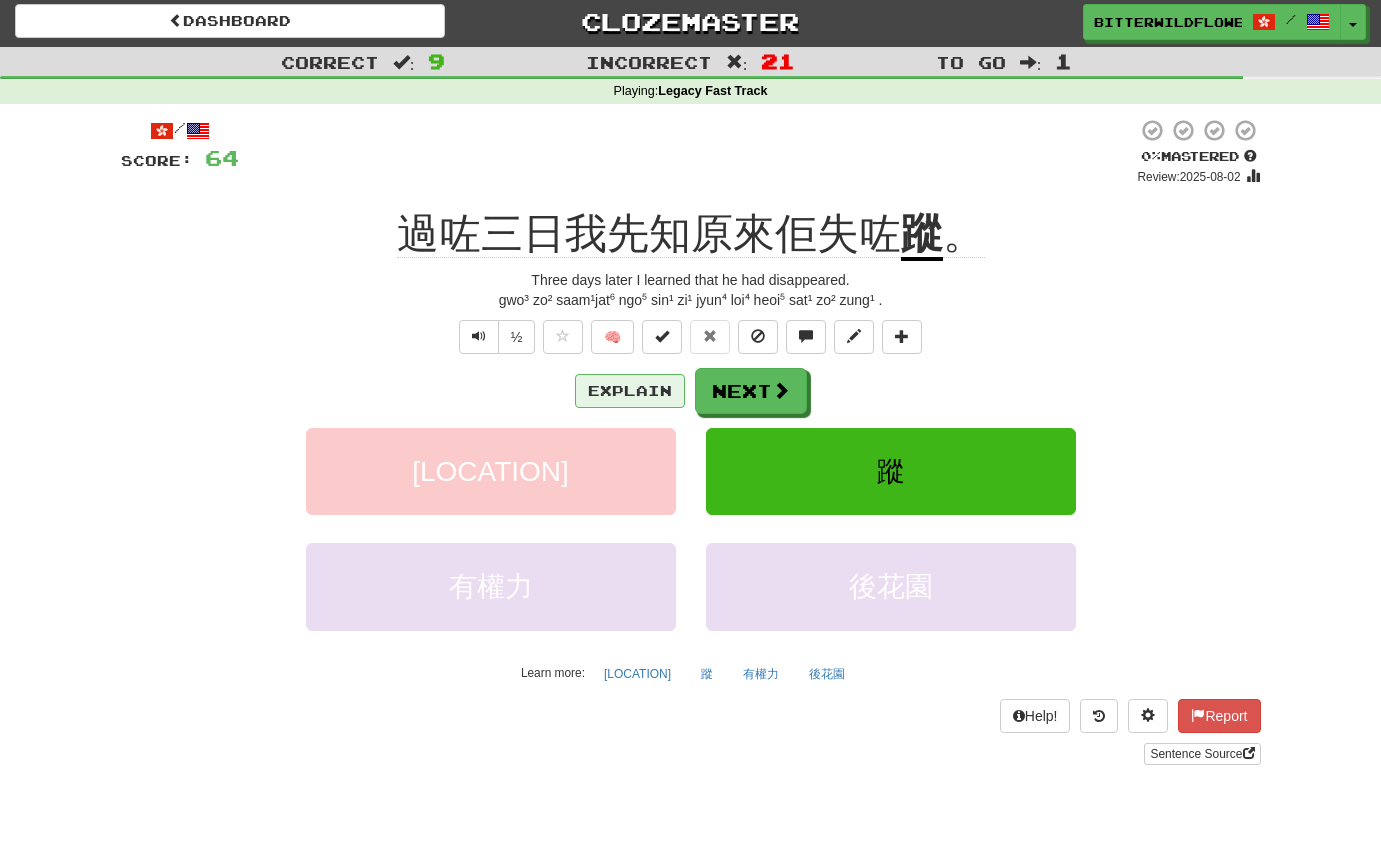 click on "Explain" at bounding box center (630, 391) 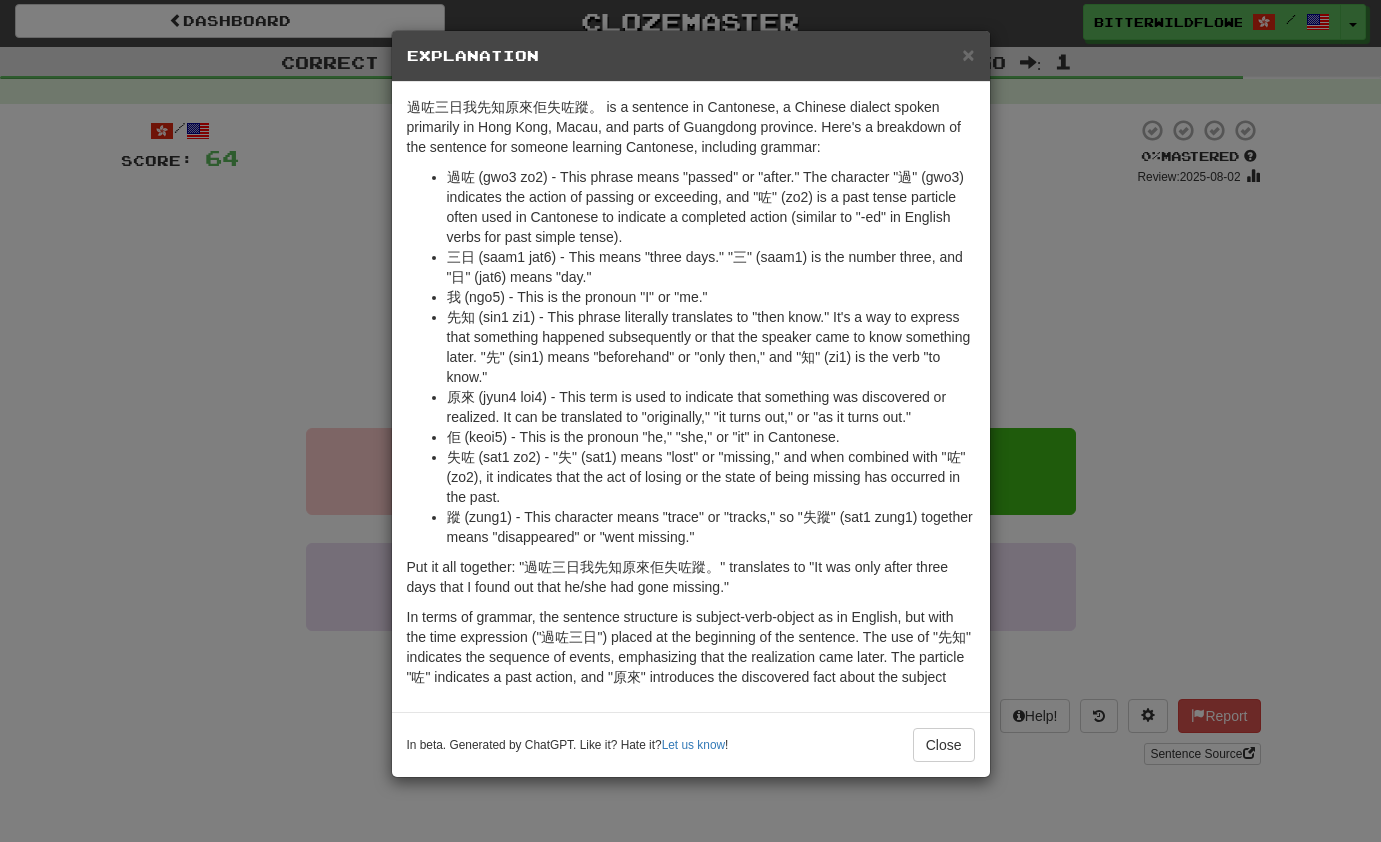 drag, startPoint x: 941, startPoint y: 761, endPoint x: 932, endPoint y: 747, distance: 16.643316 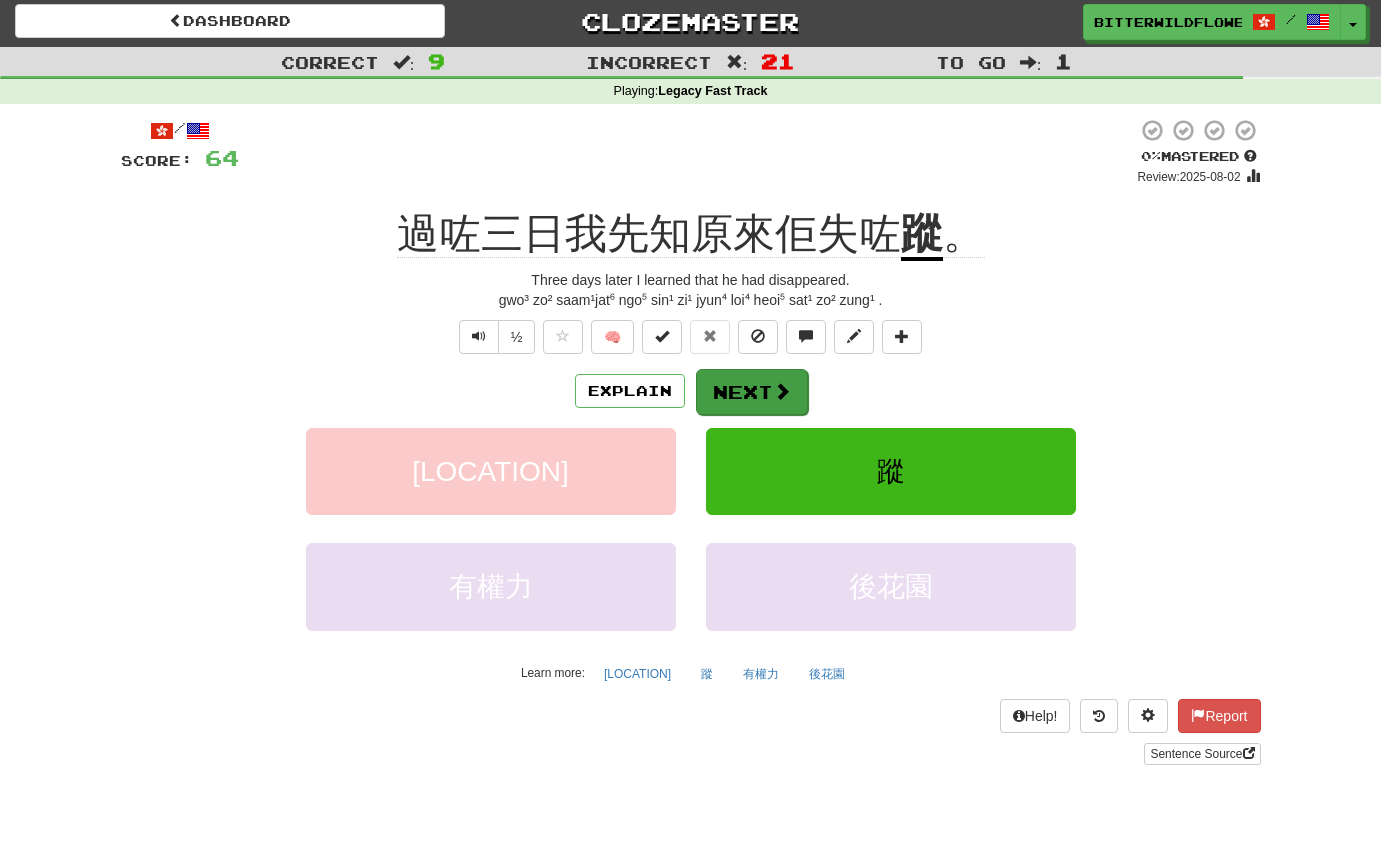 click on "Next" at bounding box center [752, 392] 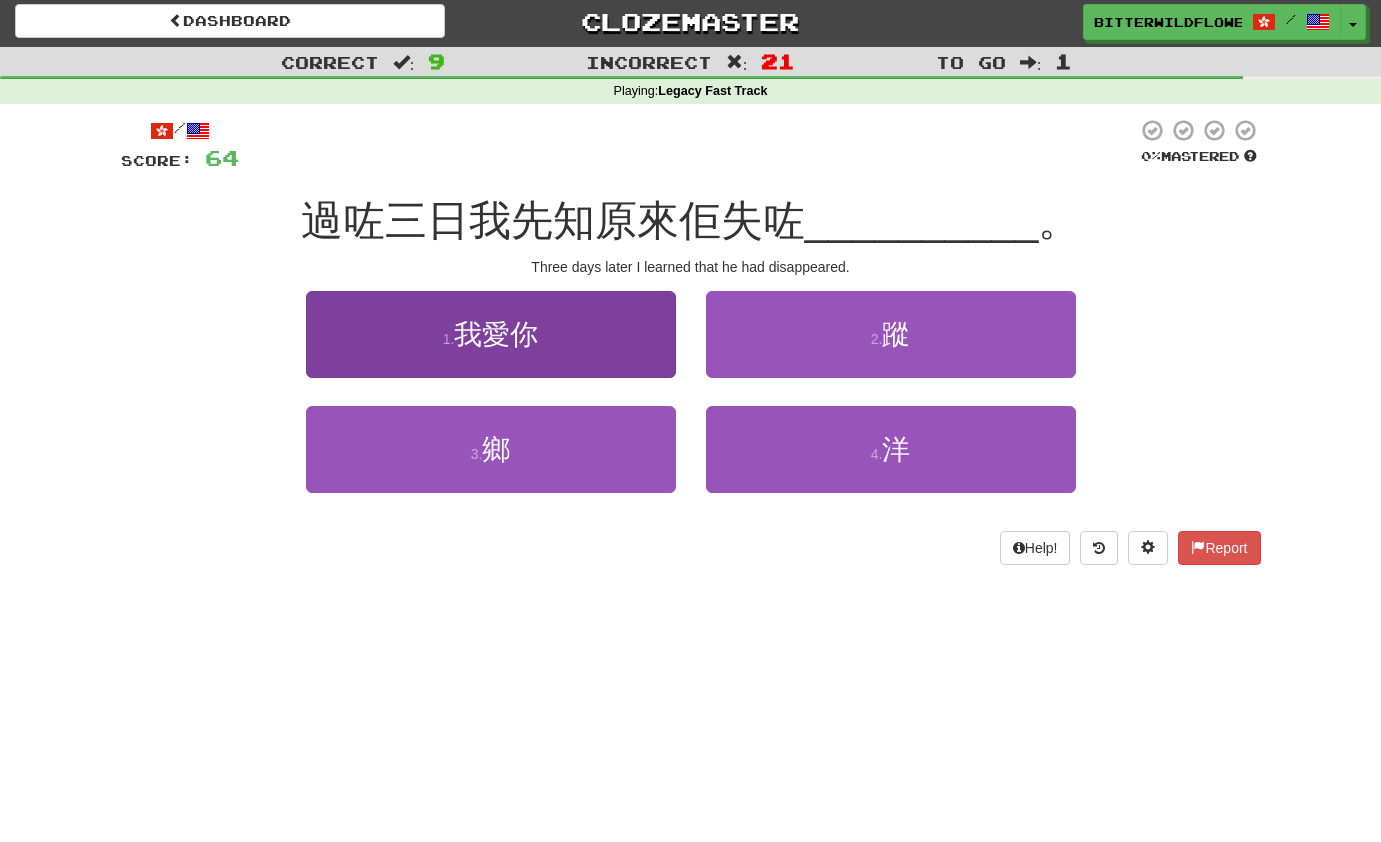 click on "1 .  我愛你" at bounding box center (491, 334) 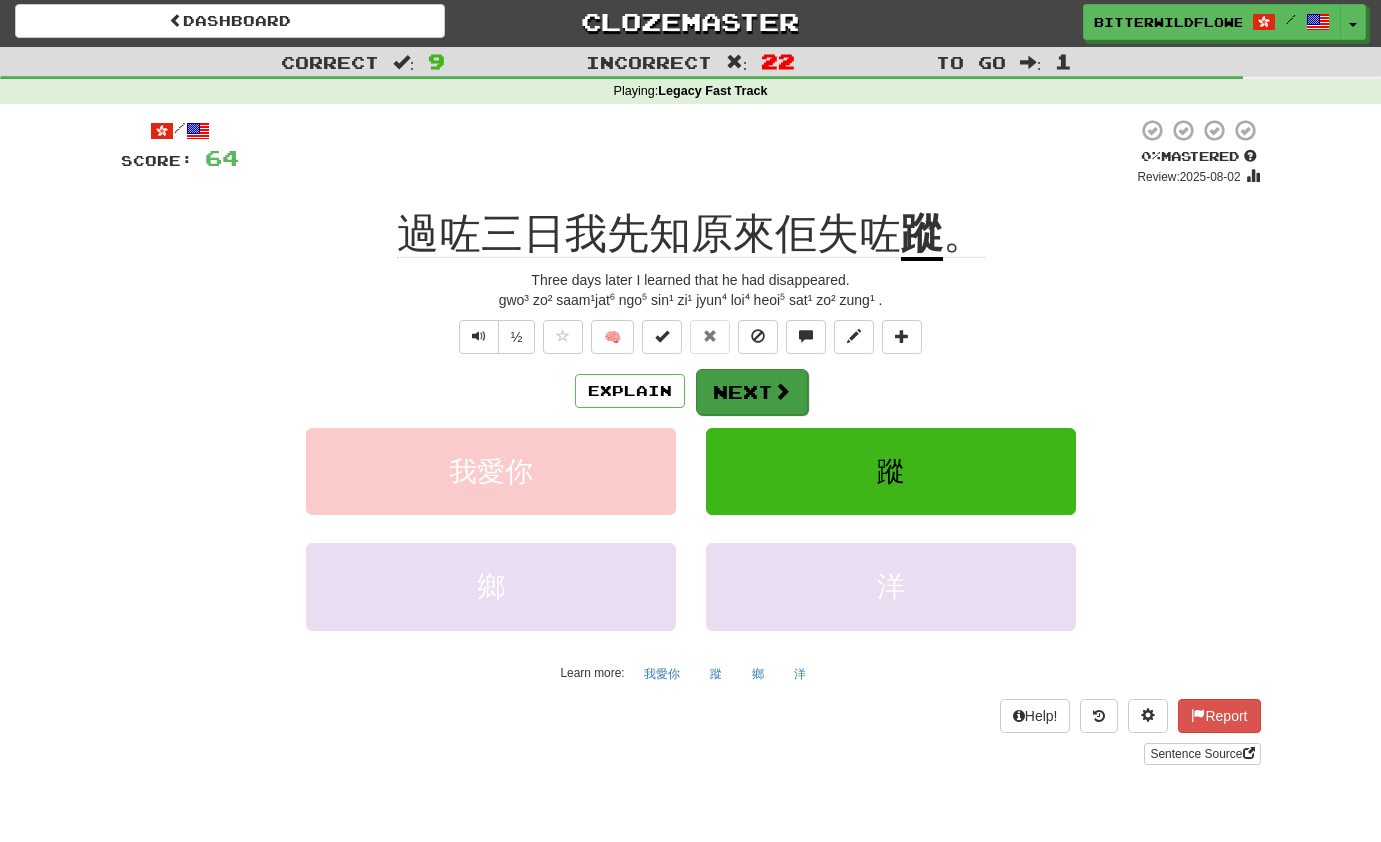 click on "Next" at bounding box center (752, 392) 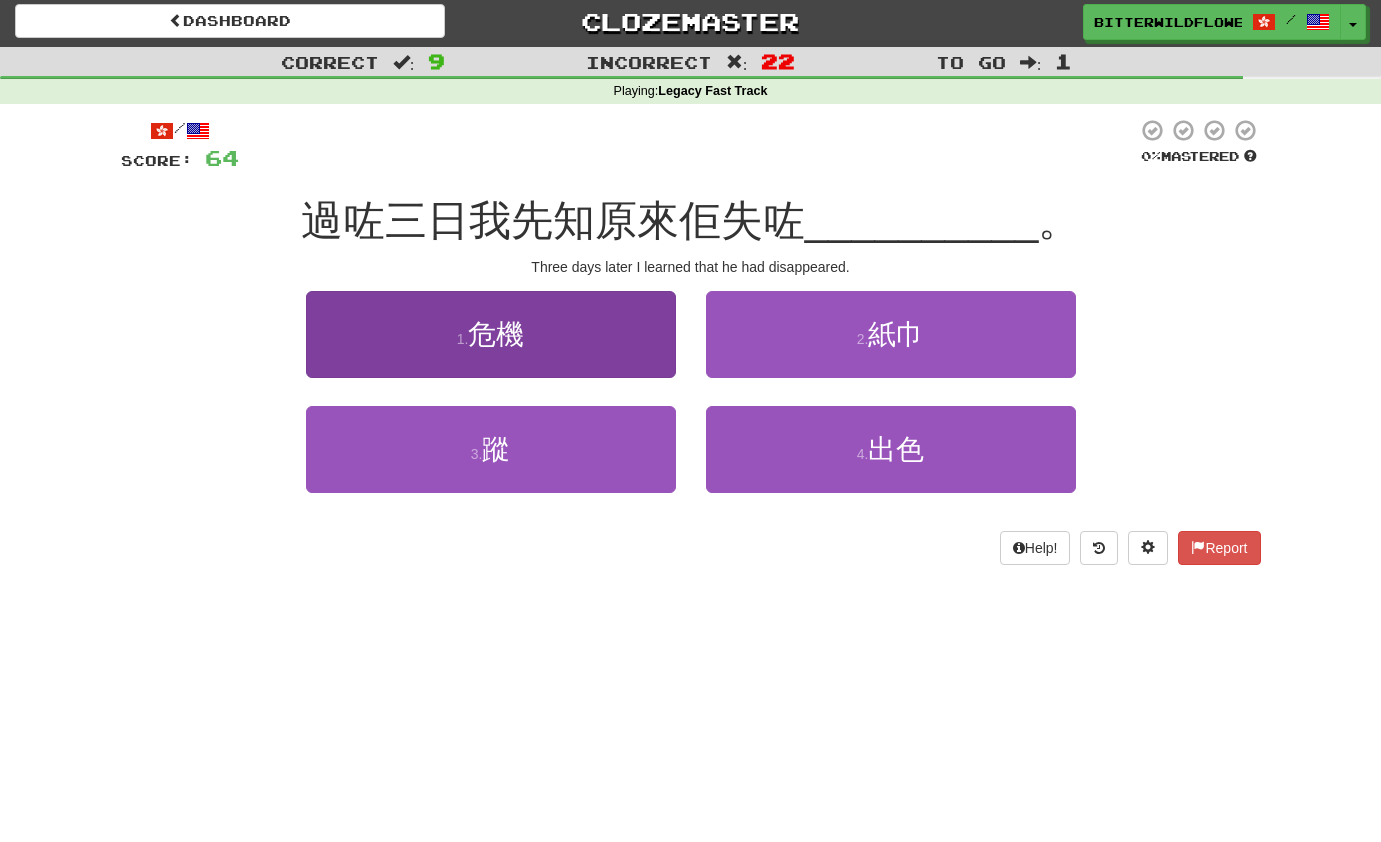 click on "1 .  危機" at bounding box center [491, 334] 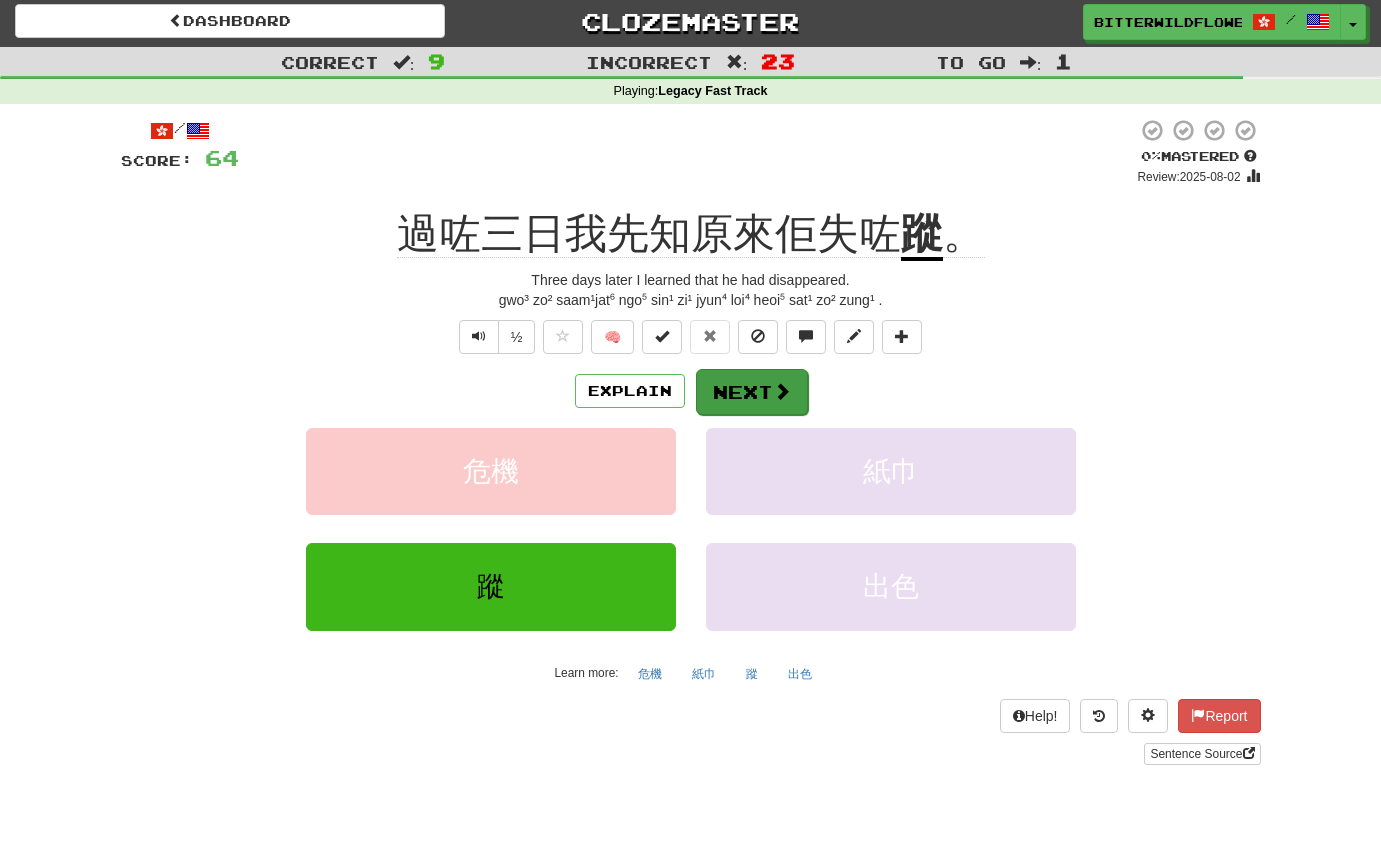 click on "Next" at bounding box center [752, 392] 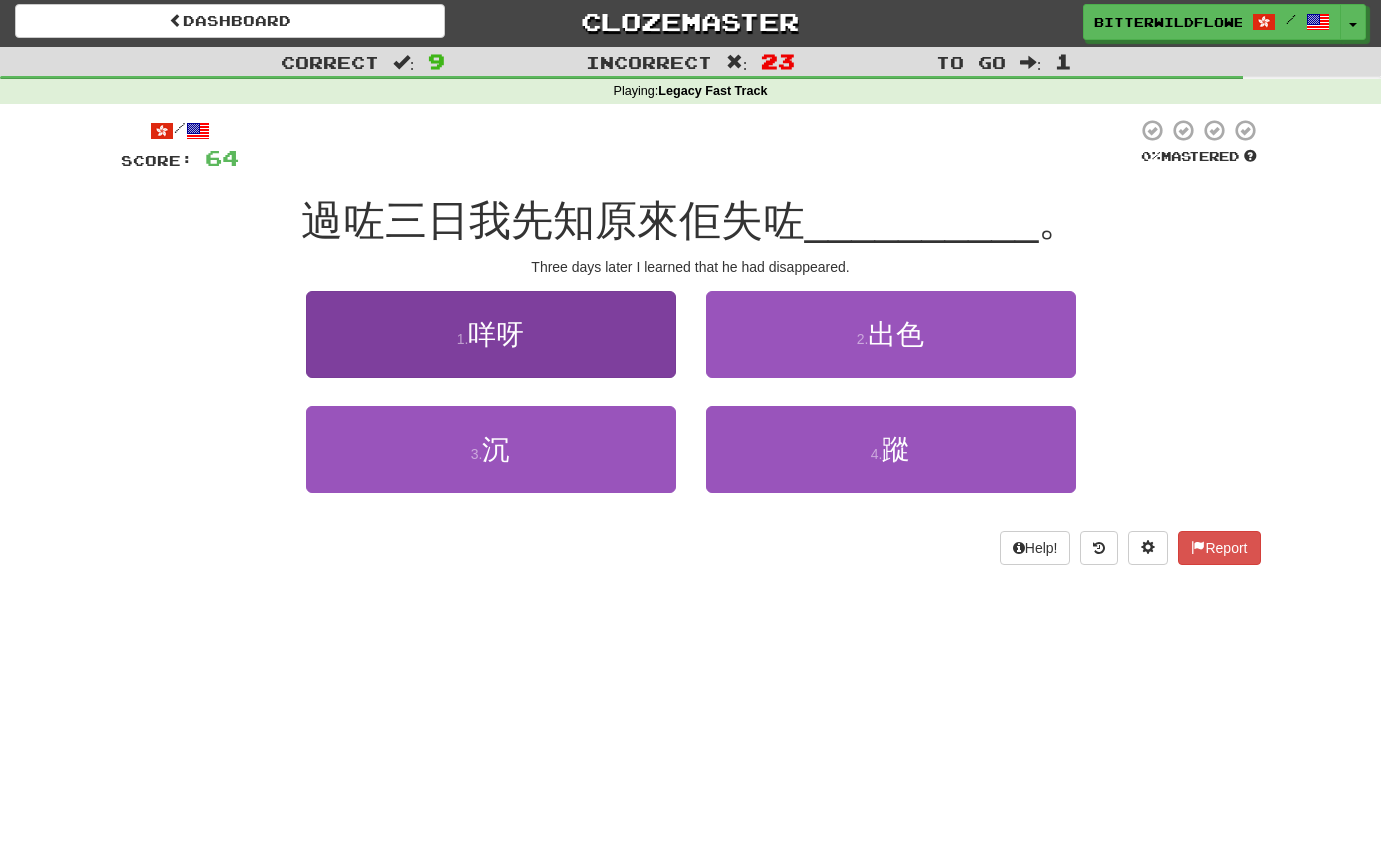 click on "咩呀" at bounding box center [496, 334] 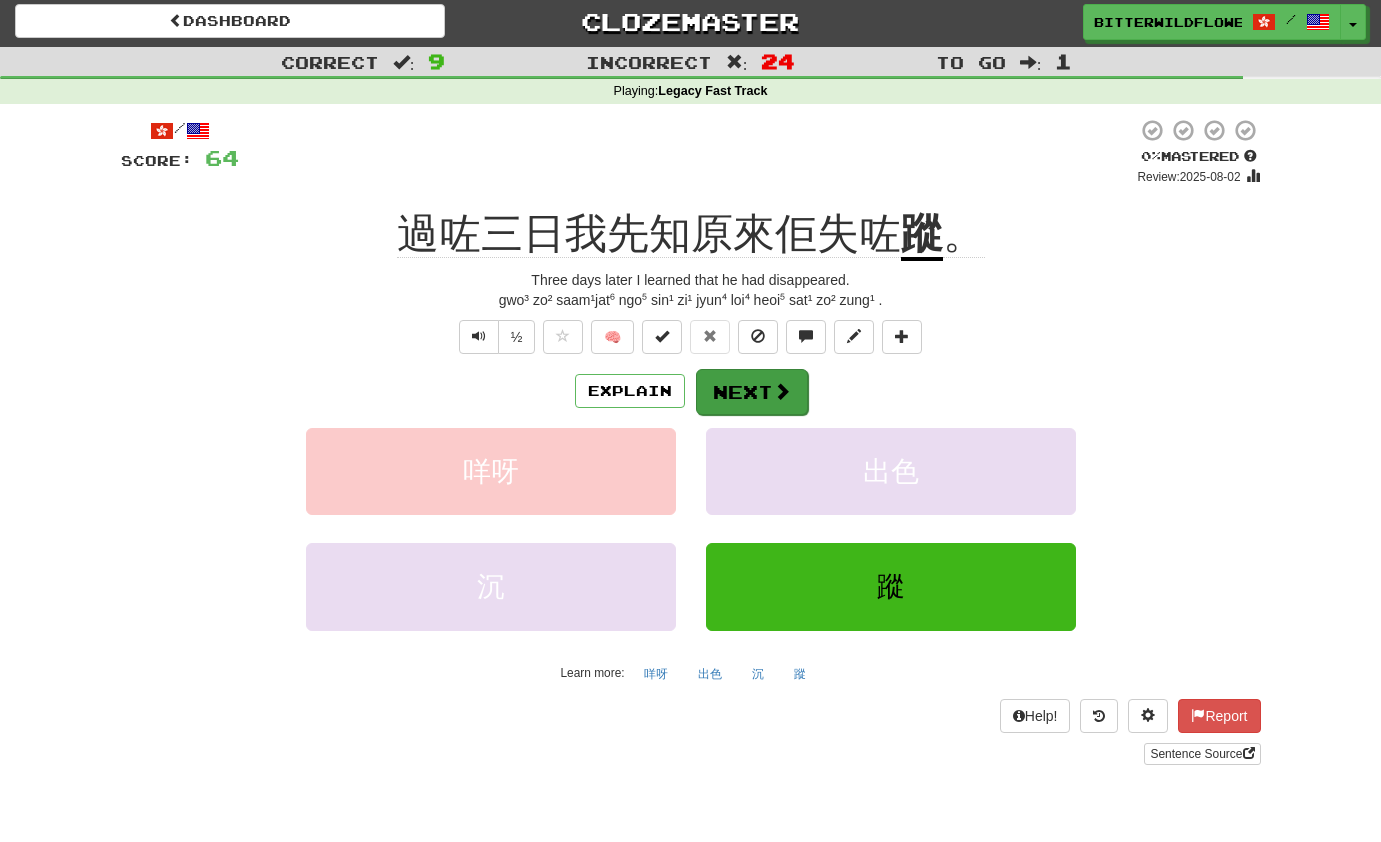 click on "Next" at bounding box center (752, 392) 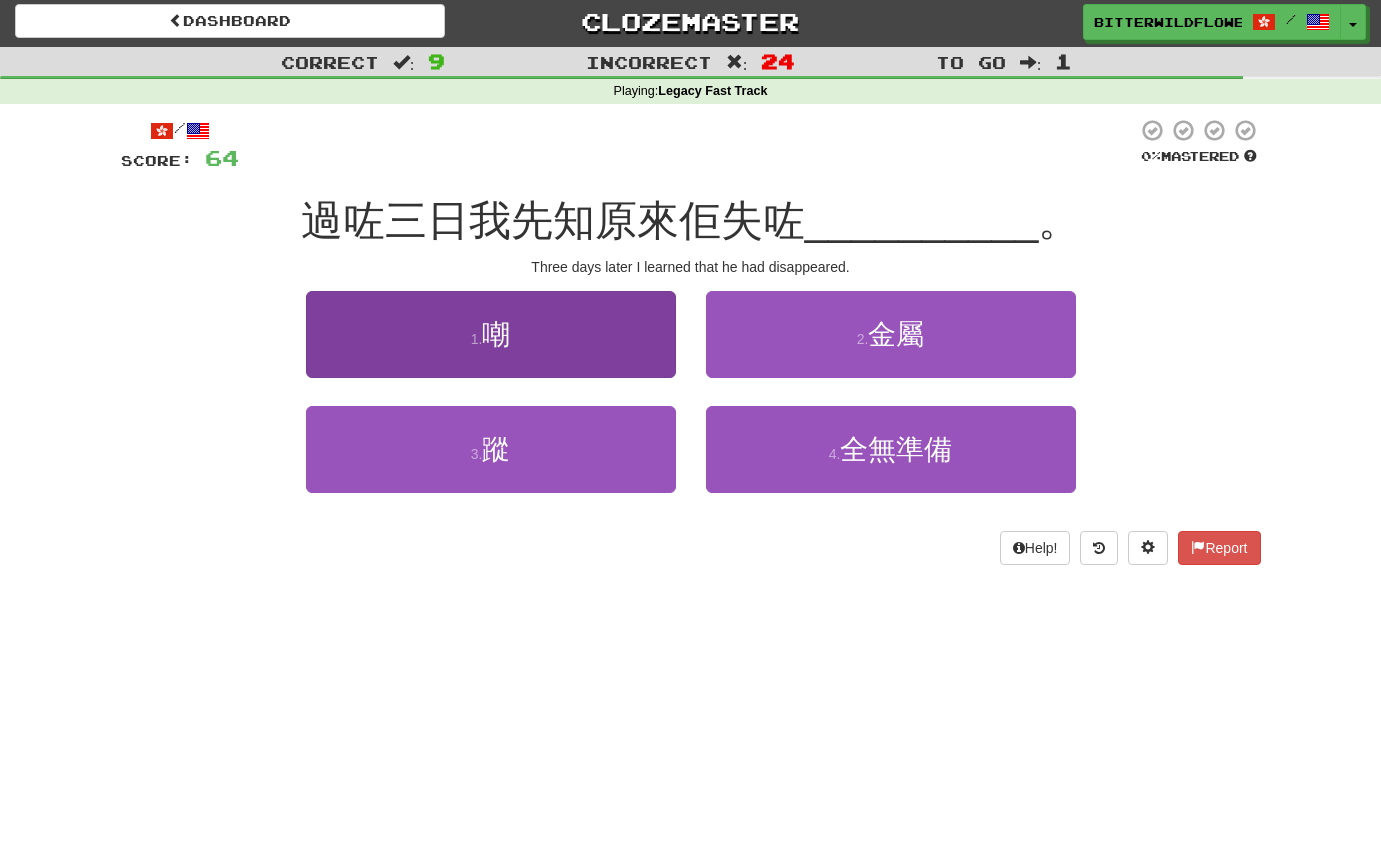 click on "1 .  嘲" at bounding box center [491, 334] 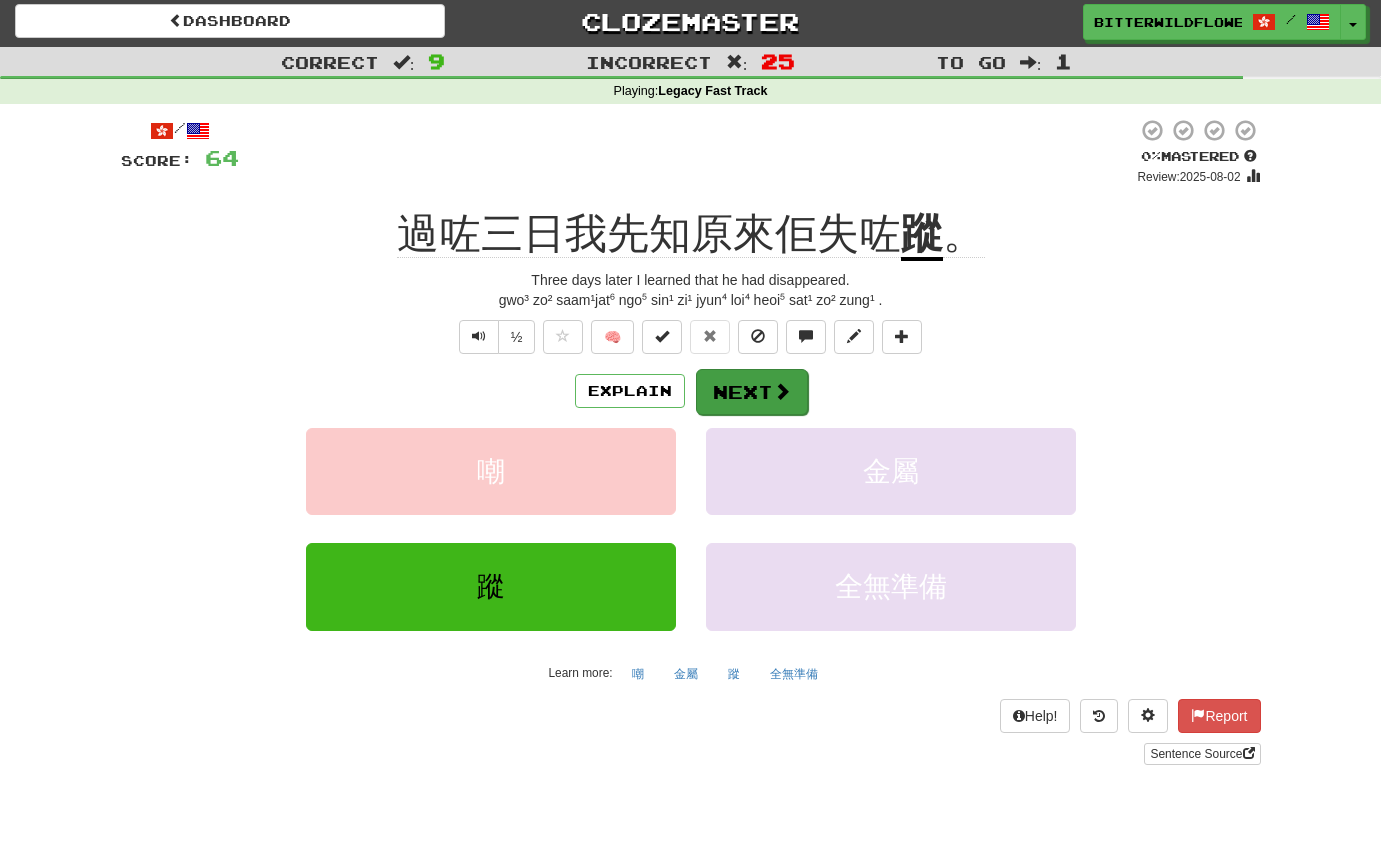 click on "Next" at bounding box center (752, 392) 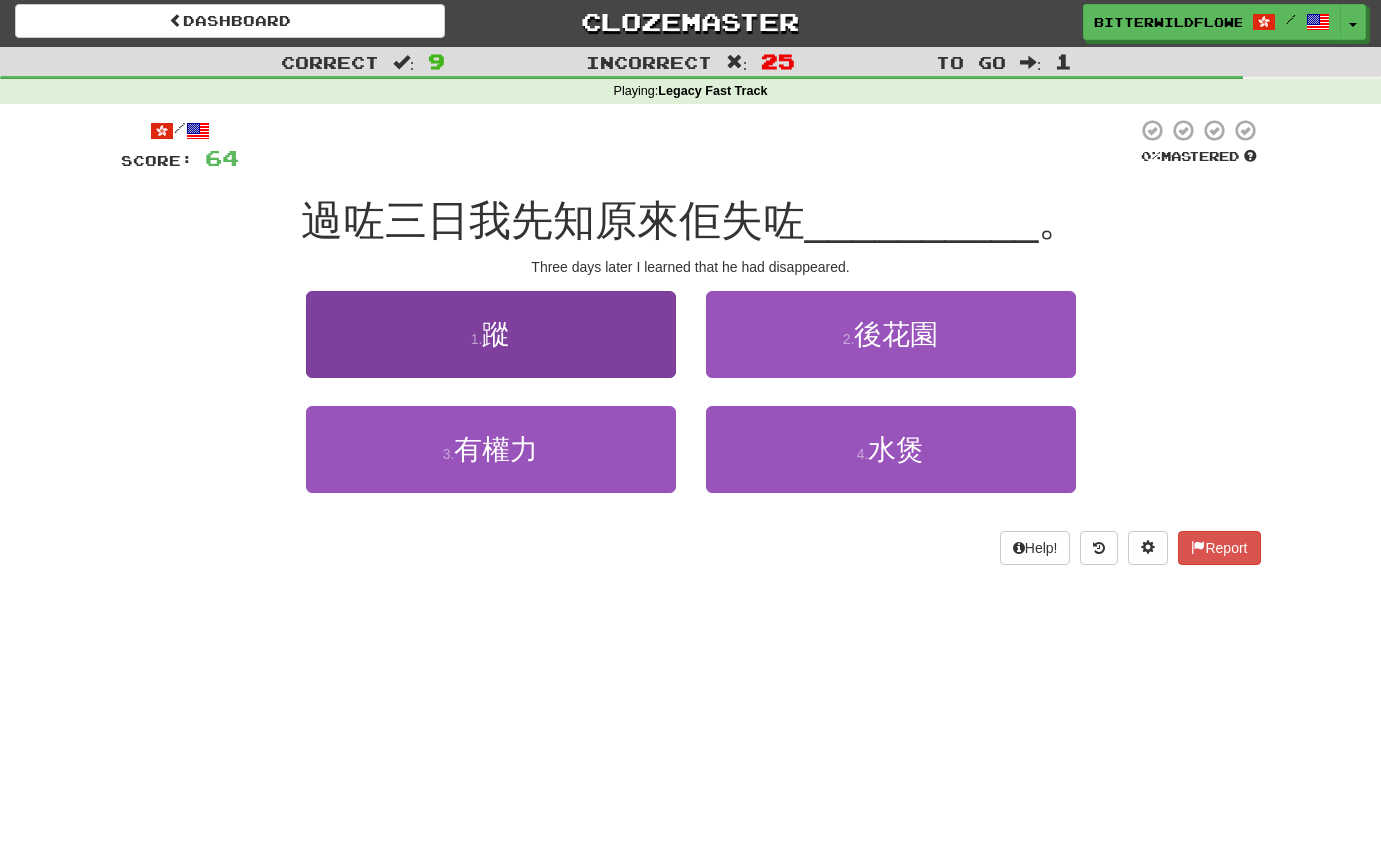 click on "1 .  蹤" at bounding box center (491, 334) 